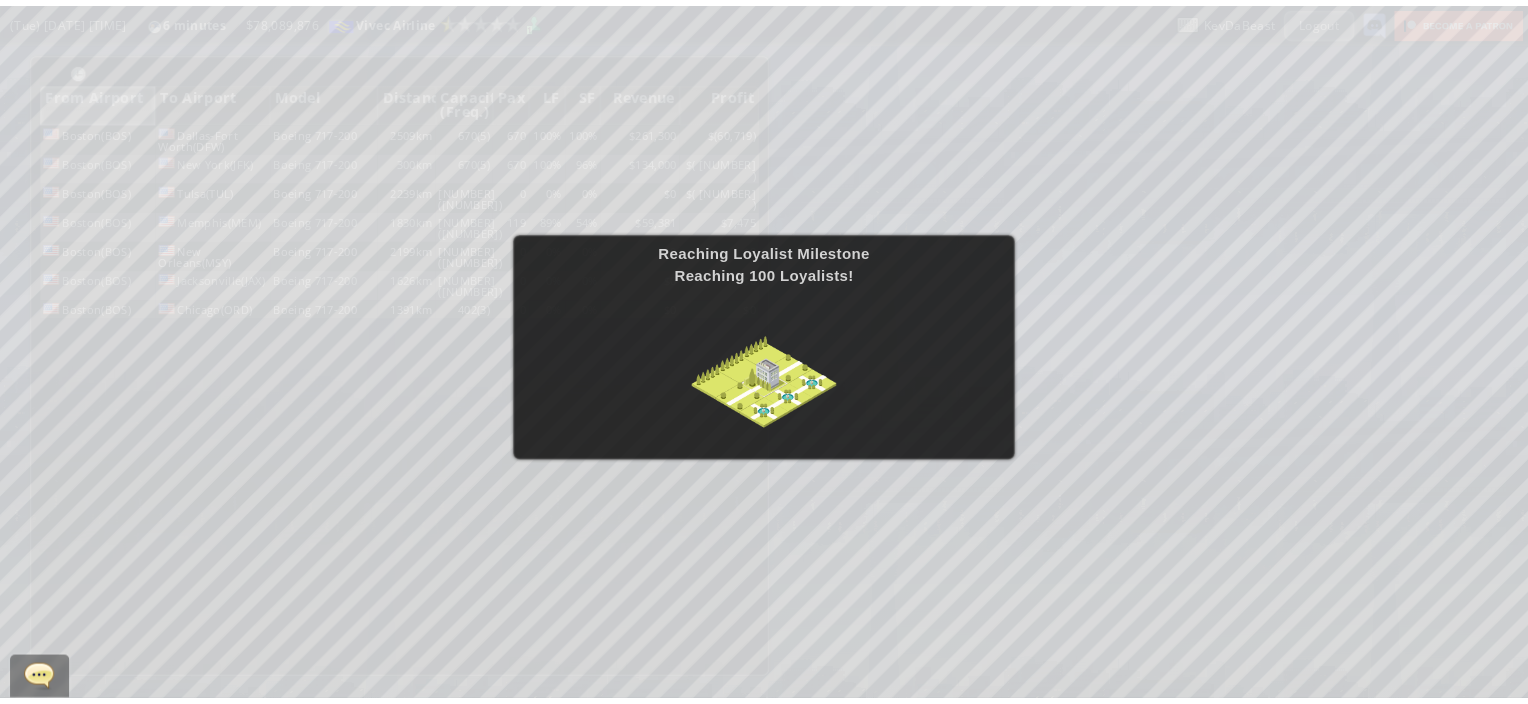 scroll, scrollTop: 0, scrollLeft: 0, axis: both 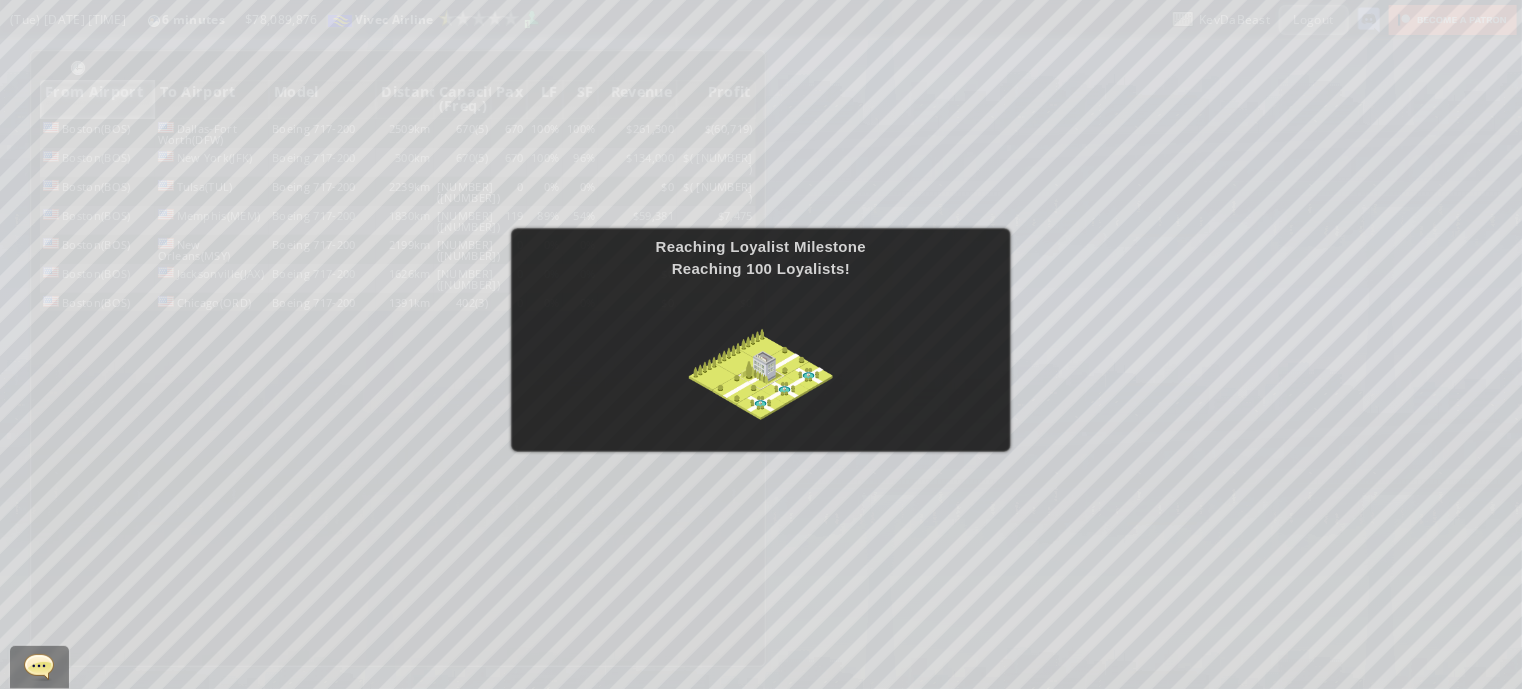 click on "Reaching Loyalist Milestone
Reaching 100 Loyalists!" at bounding box center (761, 344) 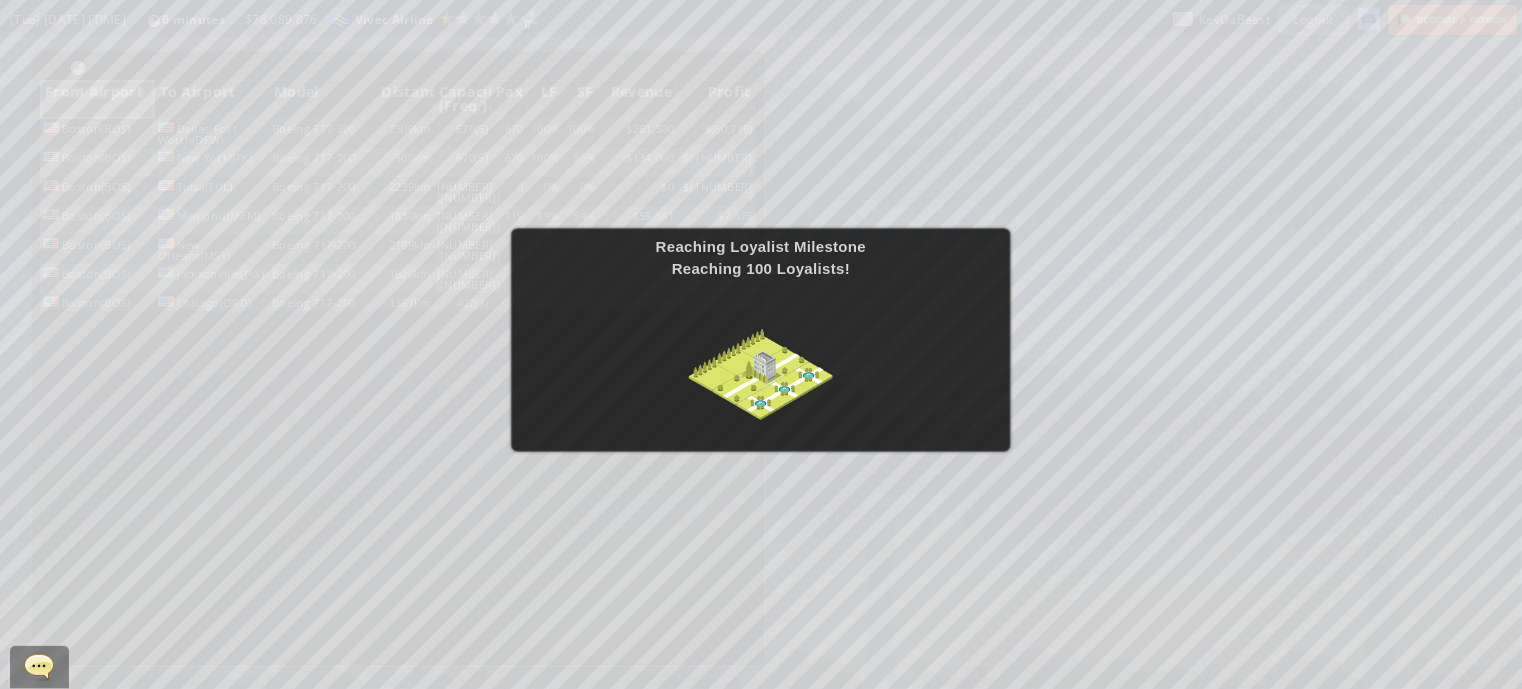 click on "Reaching Loyalist Milestone
Reaching 100 Loyalists!" at bounding box center (761, 344) 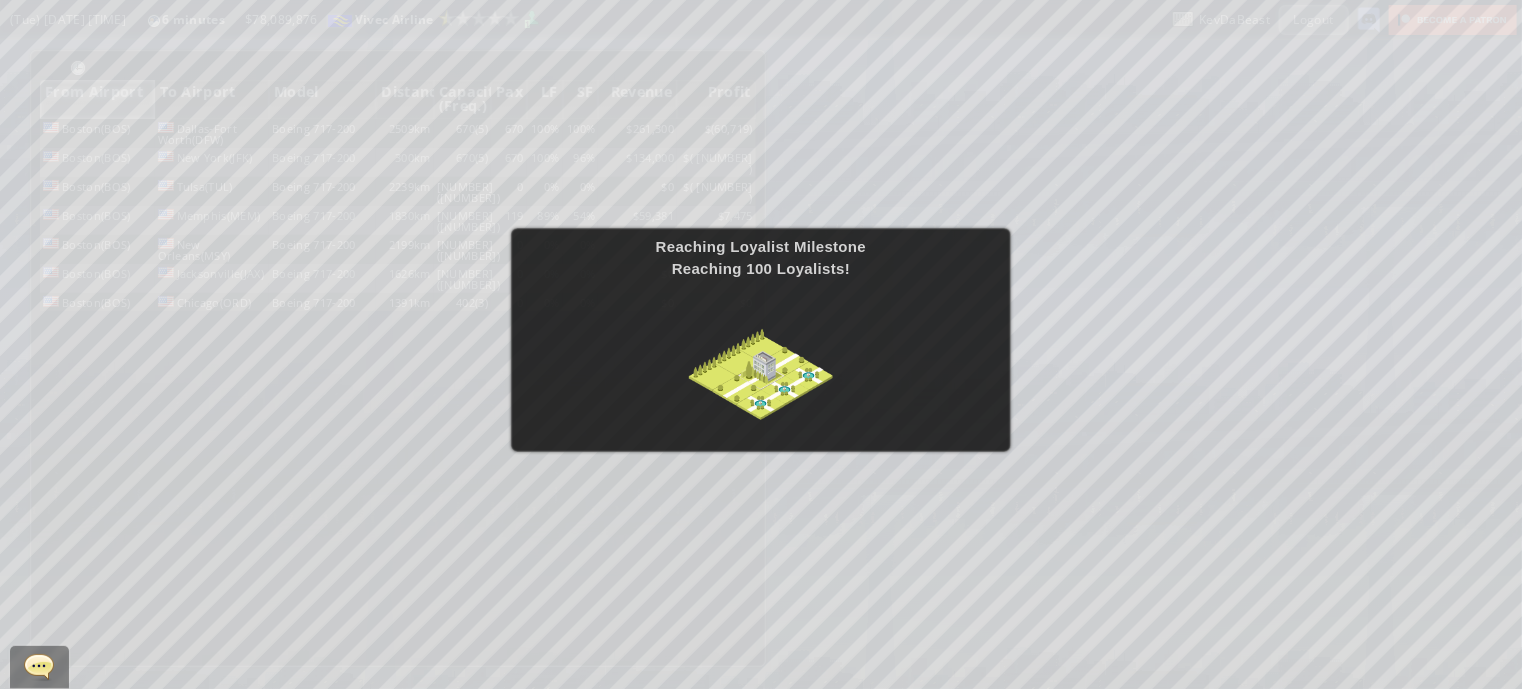 click on "Reaching Loyalist Milestone
Reaching 100 Loyalists!" at bounding box center (761, 340) 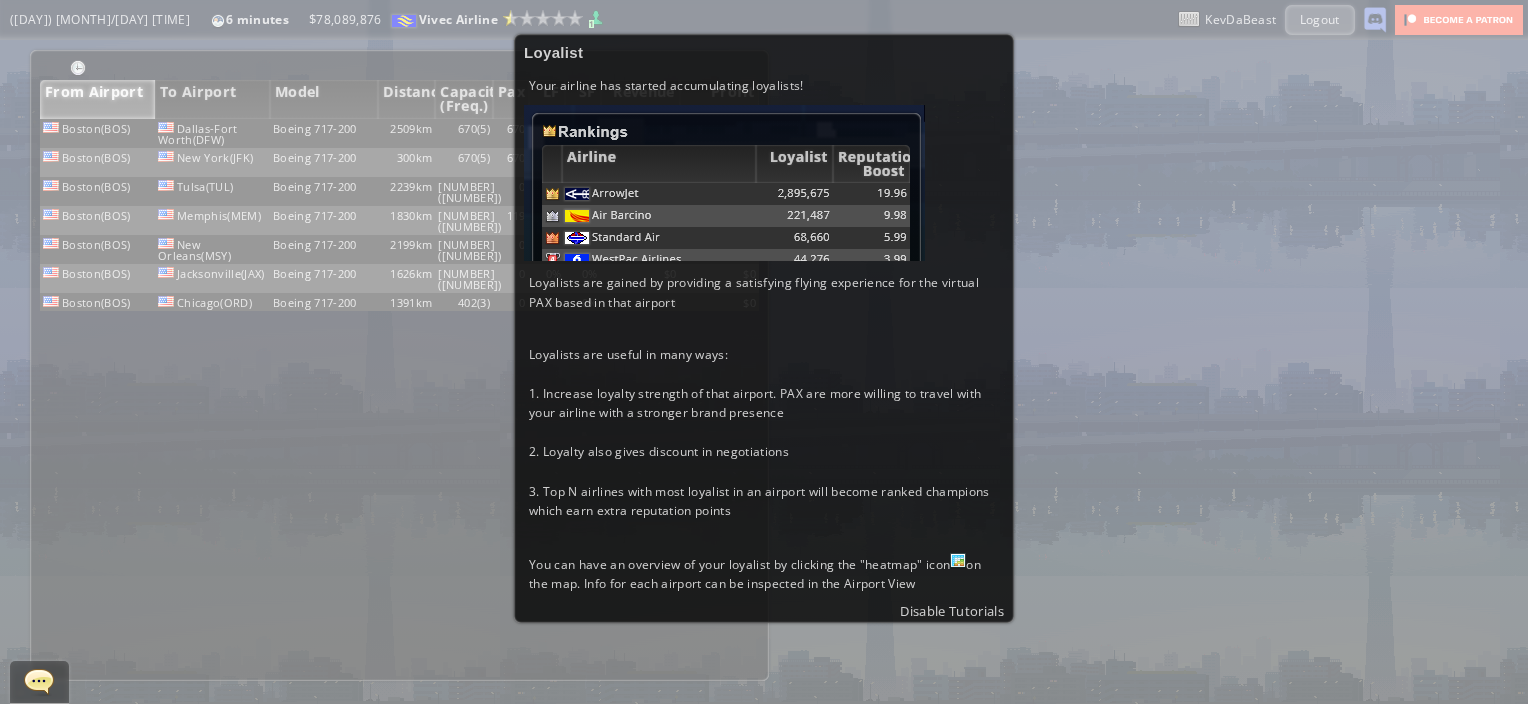 scroll, scrollTop: 199, scrollLeft: 0, axis: vertical 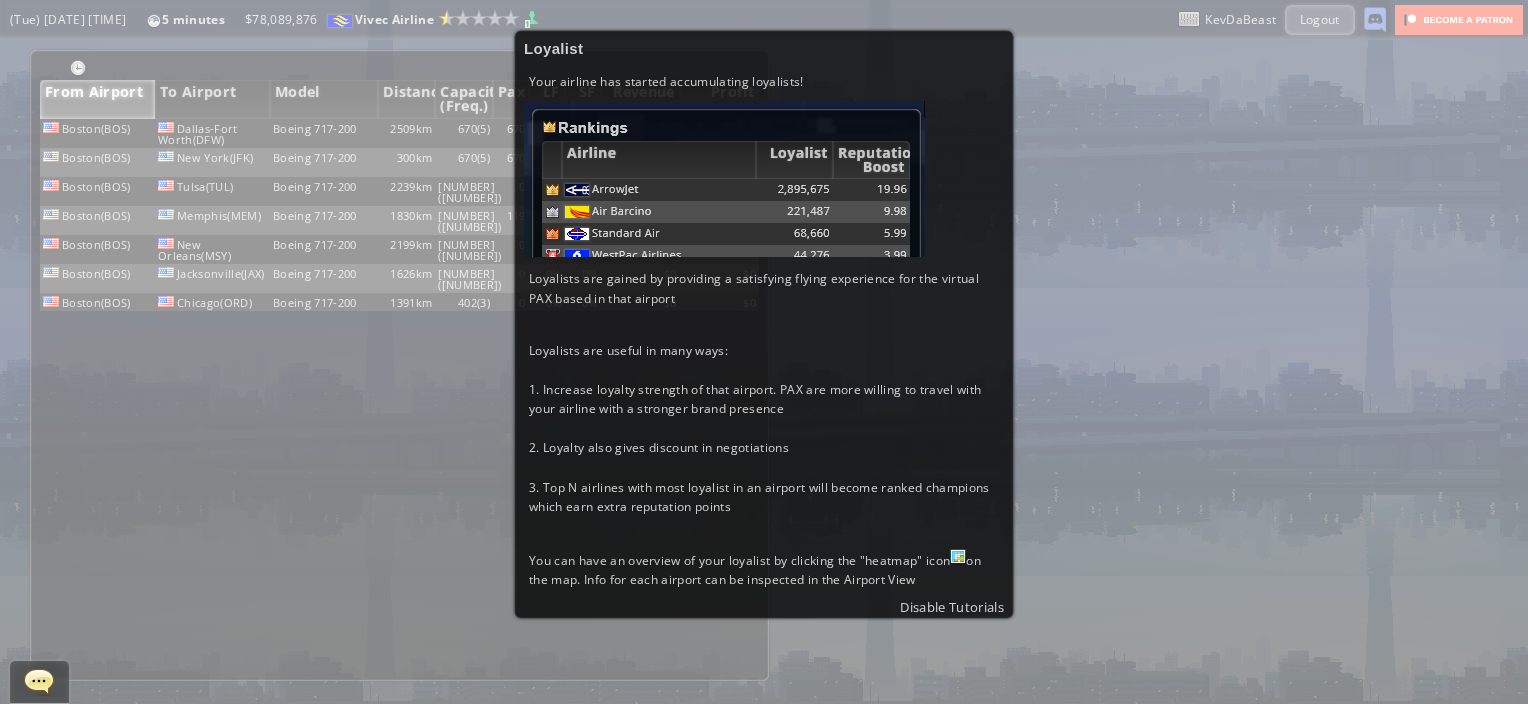click on "3. Top N airlines with most loyalist in an airport will become ranked champions which earn extra reputation points" at bounding box center (764, 497) 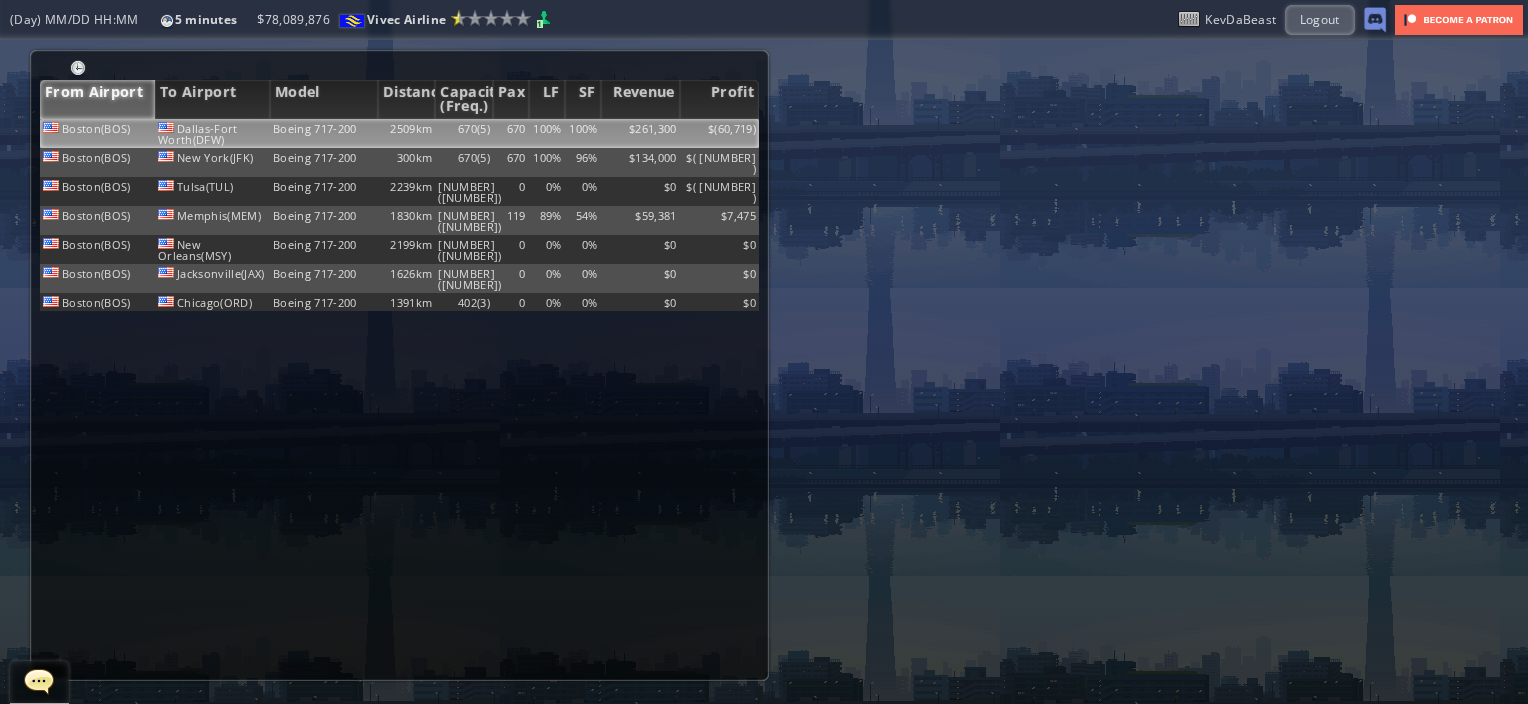 click on "Boeing 717-200" at bounding box center [324, 133] 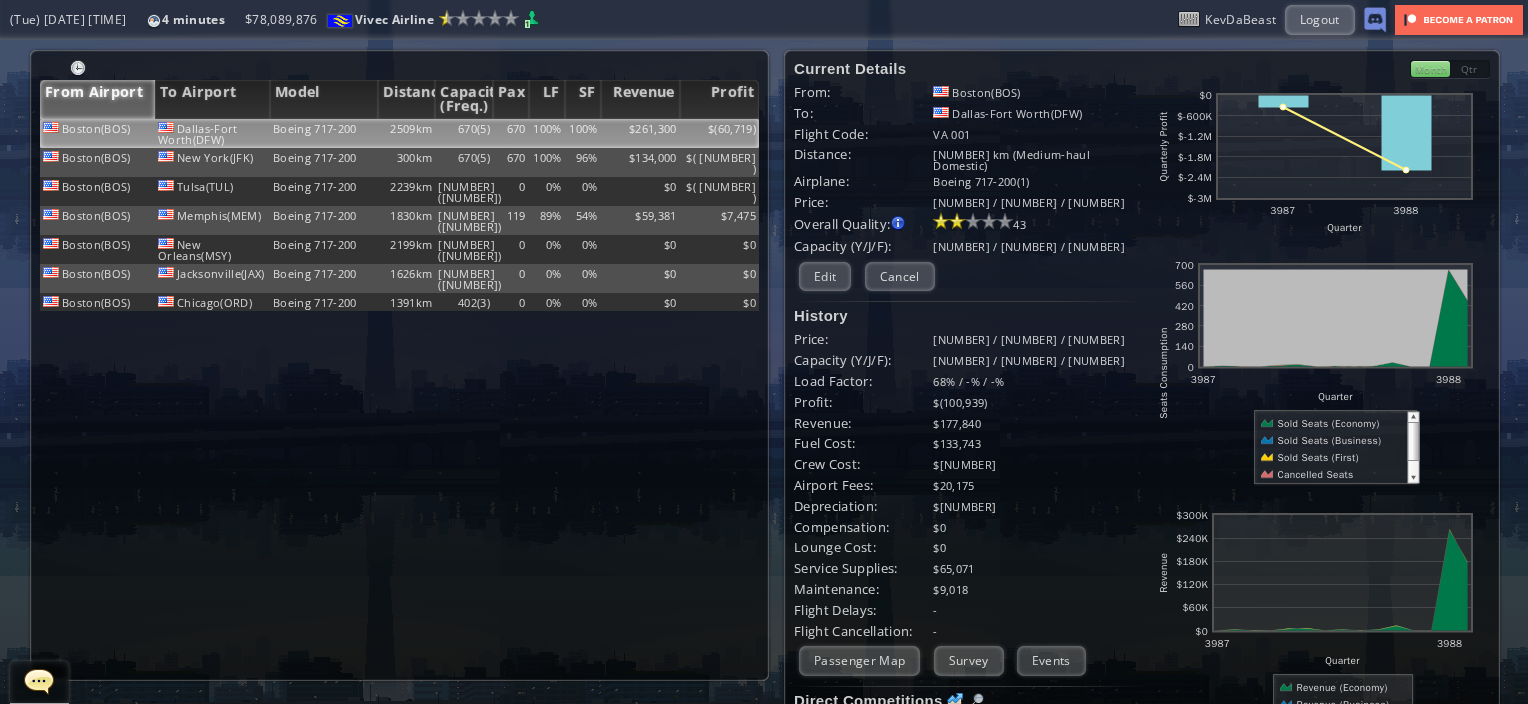drag, startPoint x: 1408, startPoint y: 435, endPoint x: 1408, endPoint y: 420, distance: 15 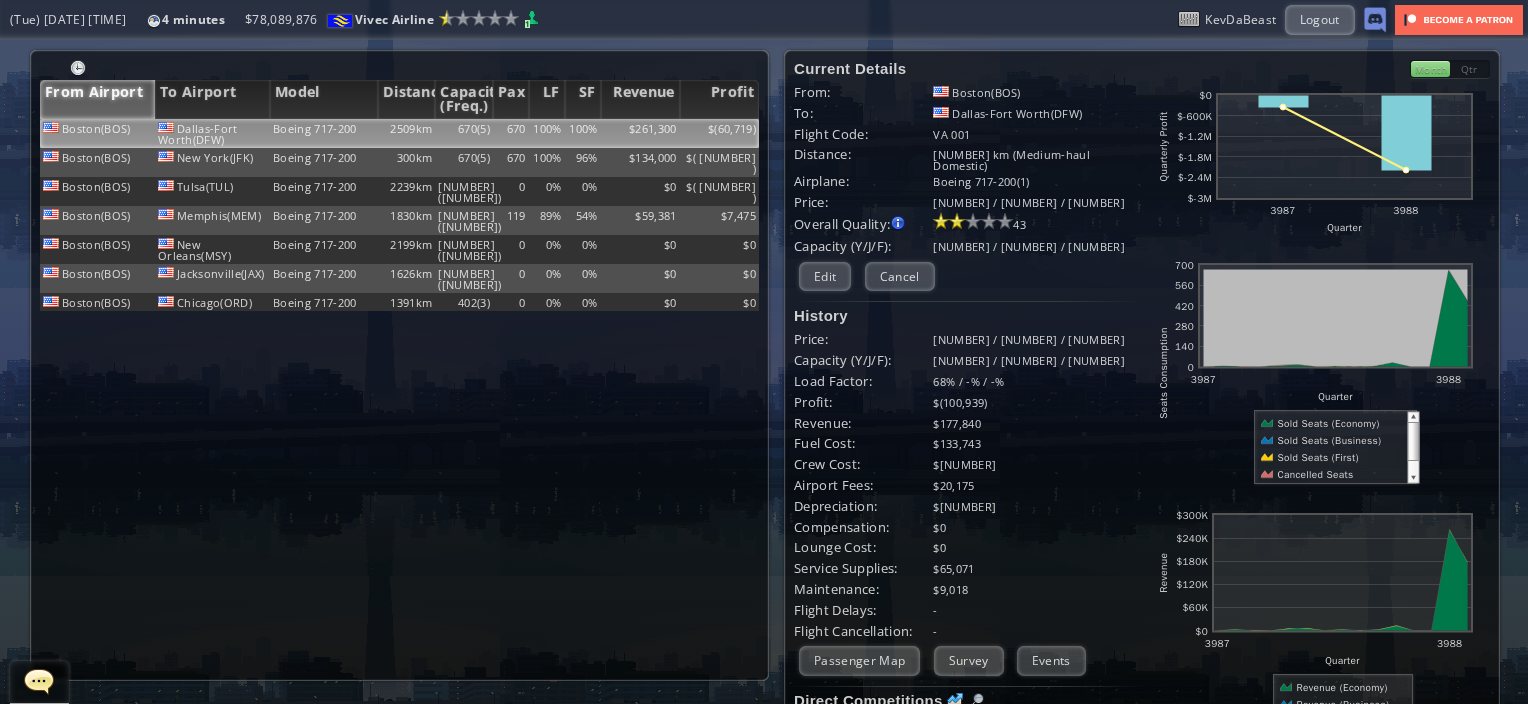 click at bounding box center [1413, 448] 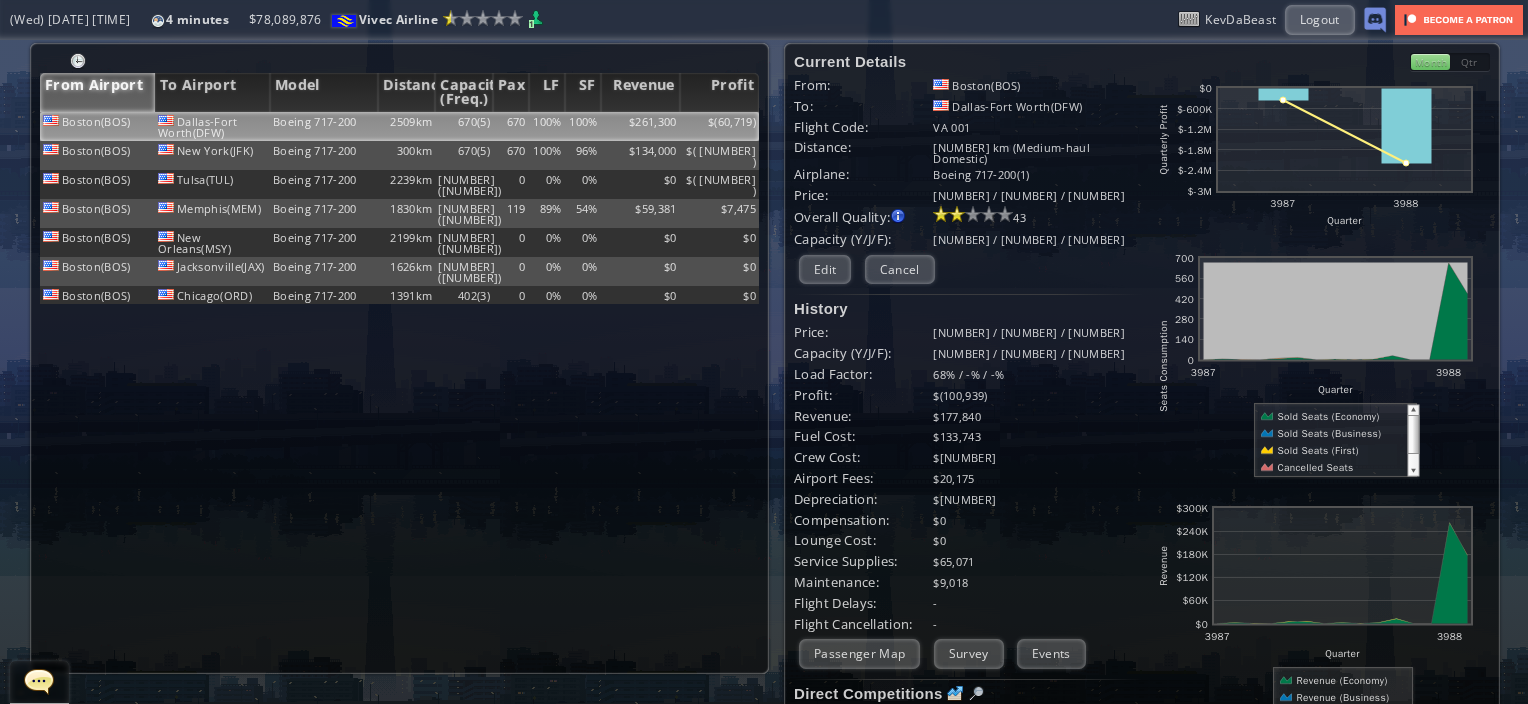 scroll, scrollTop: 0, scrollLeft: 0, axis: both 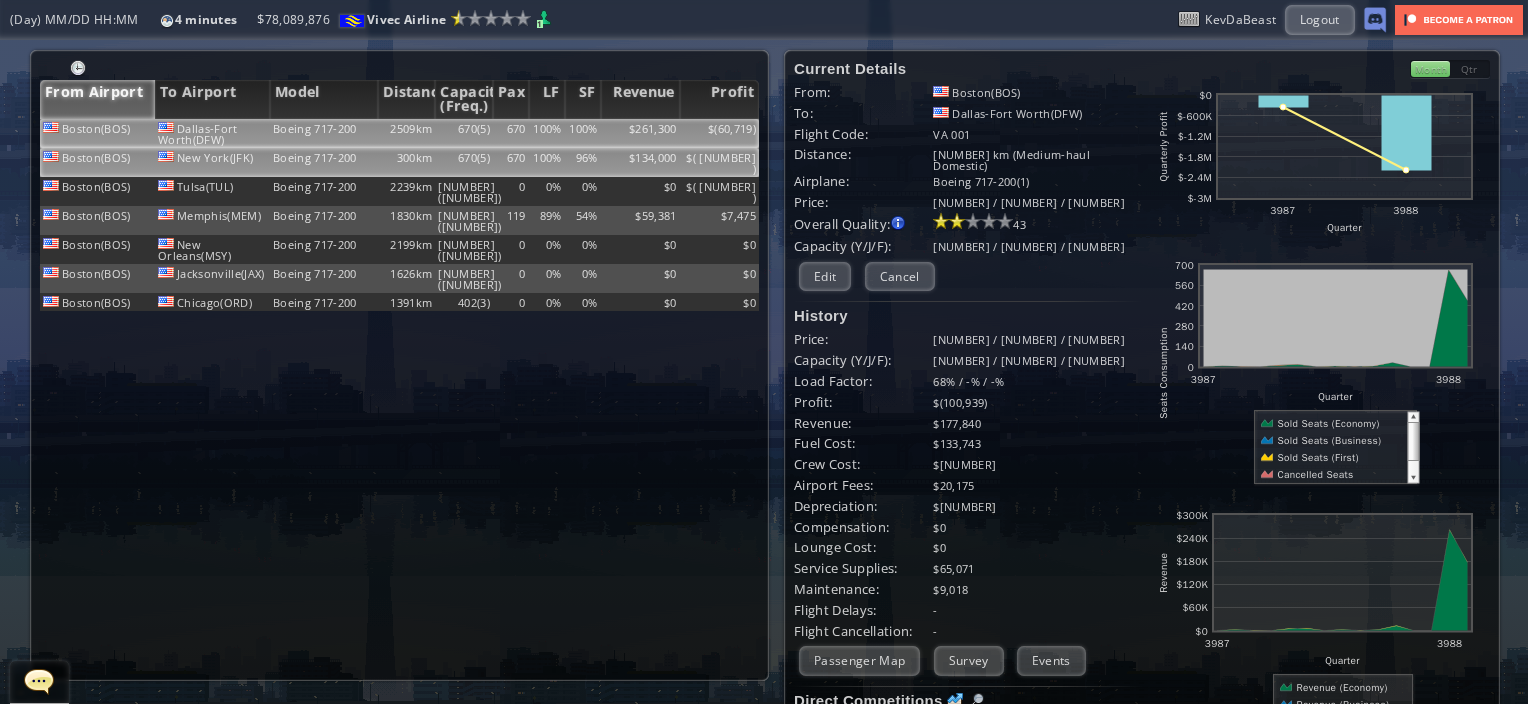 click on "670" at bounding box center (511, 133) 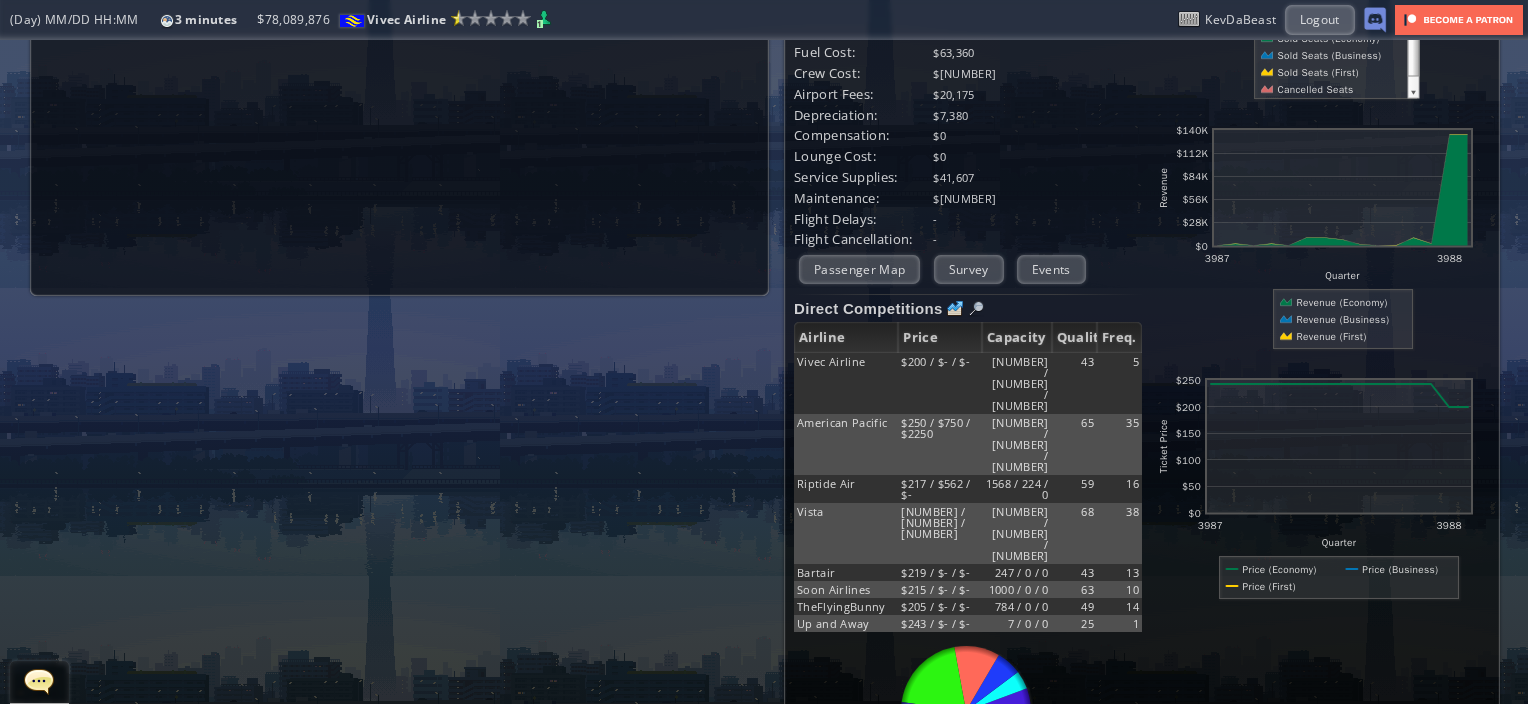 scroll, scrollTop: 395, scrollLeft: 0, axis: vertical 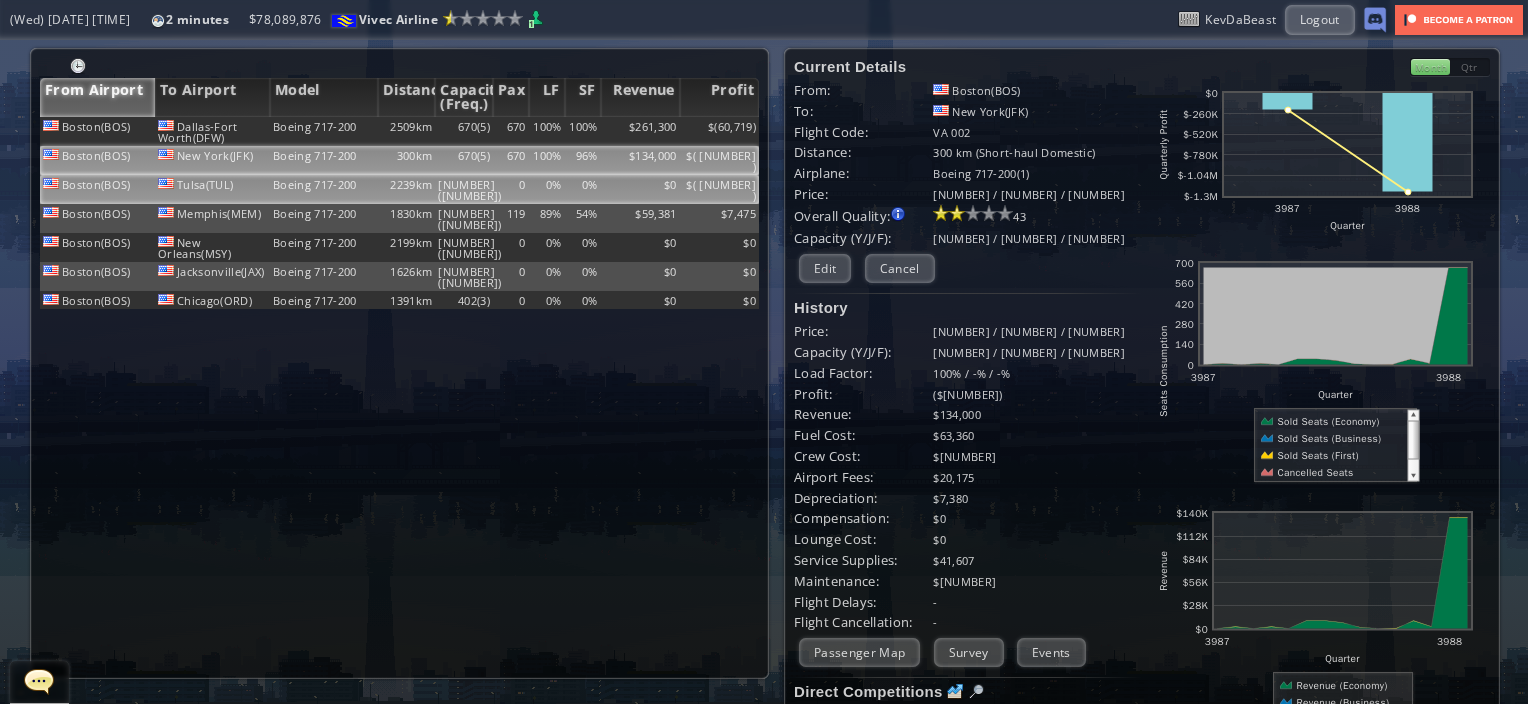 click on "0" at bounding box center (511, 131) 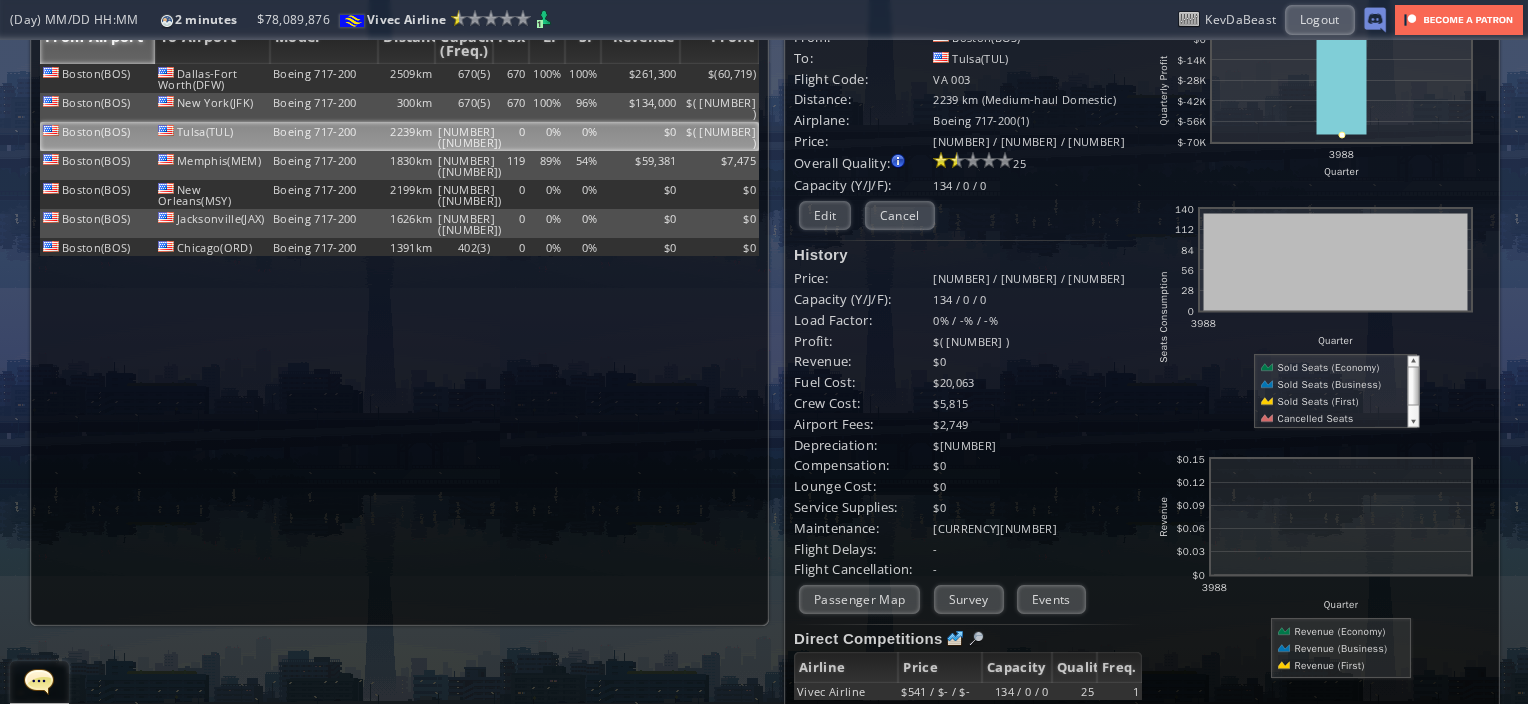 scroll, scrollTop: 2, scrollLeft: 0, axis: vertical 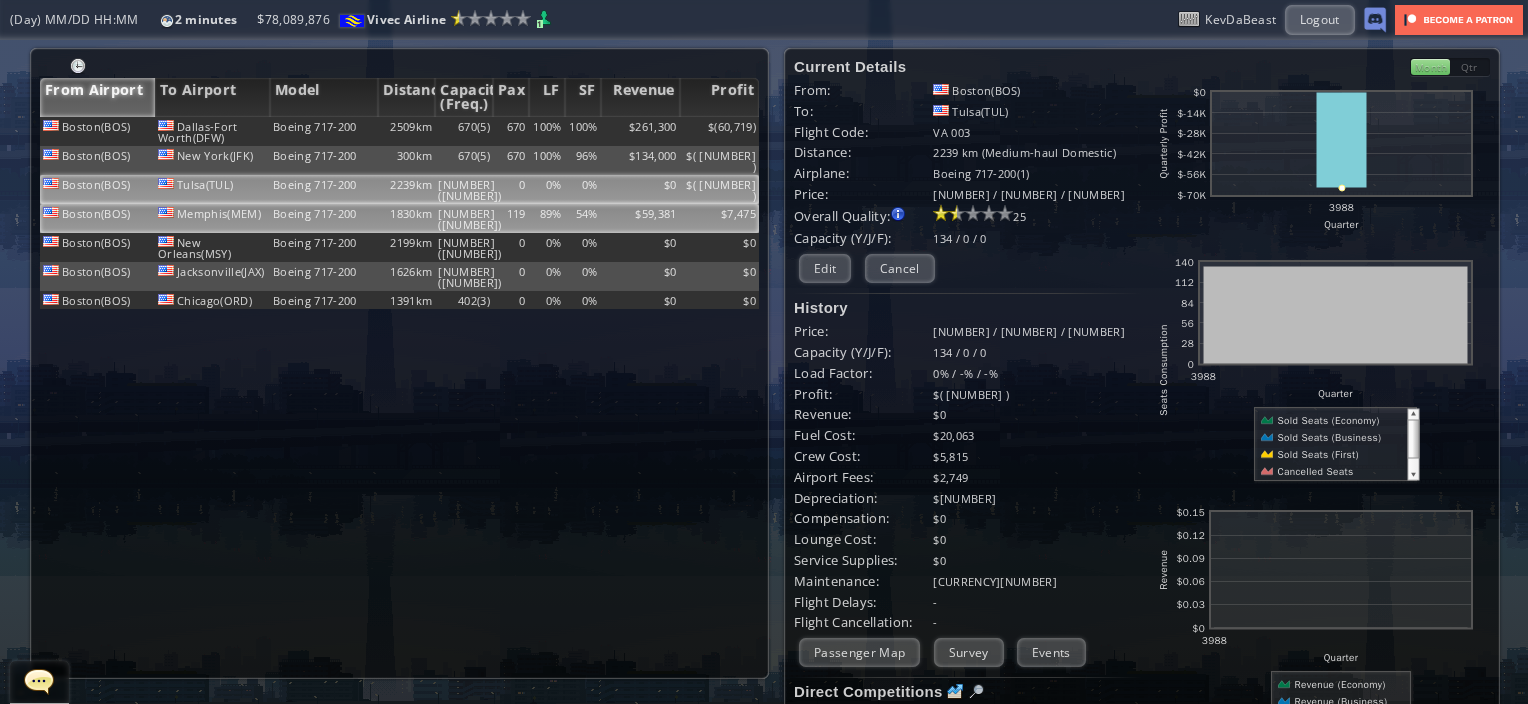 click on "119" at bounding box center [511, 131] 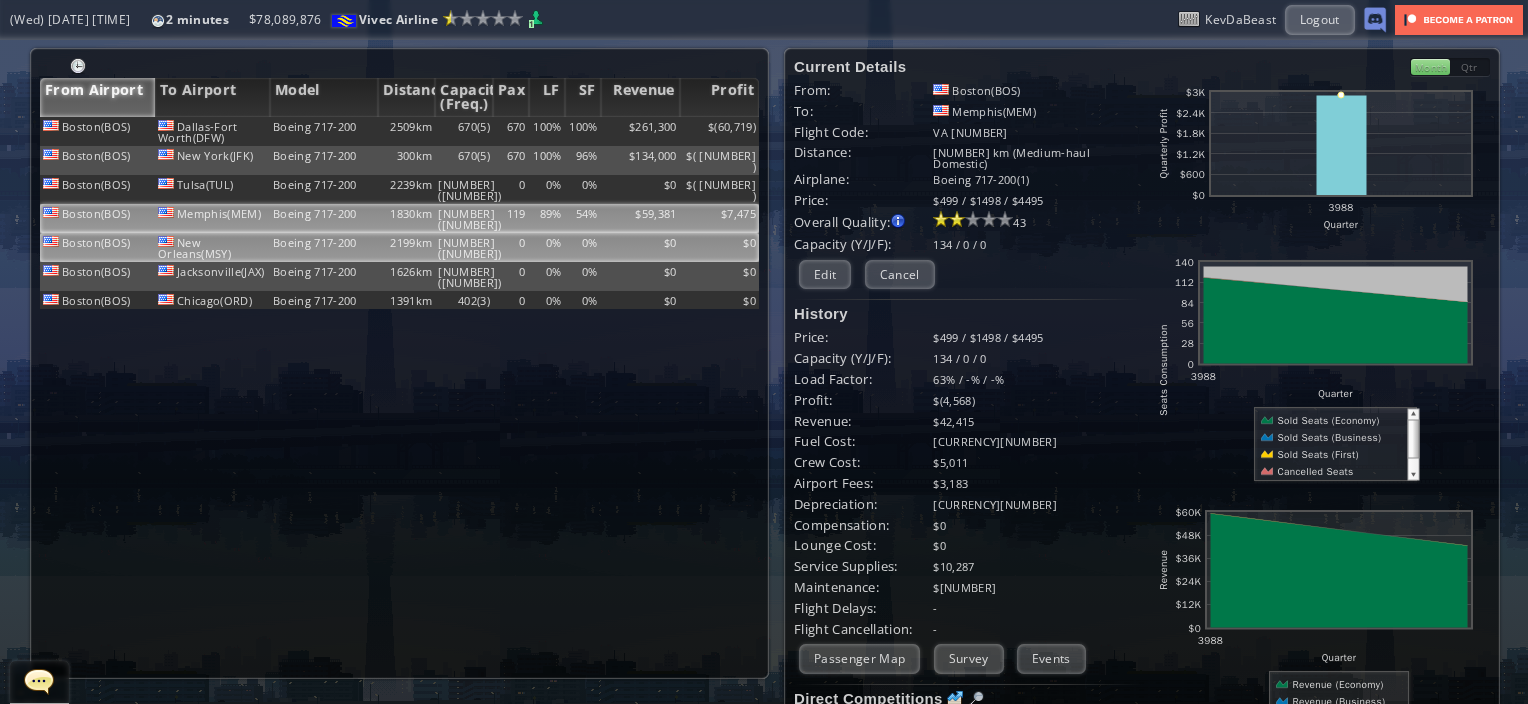 click on "0" at bounding box center [511, 131] 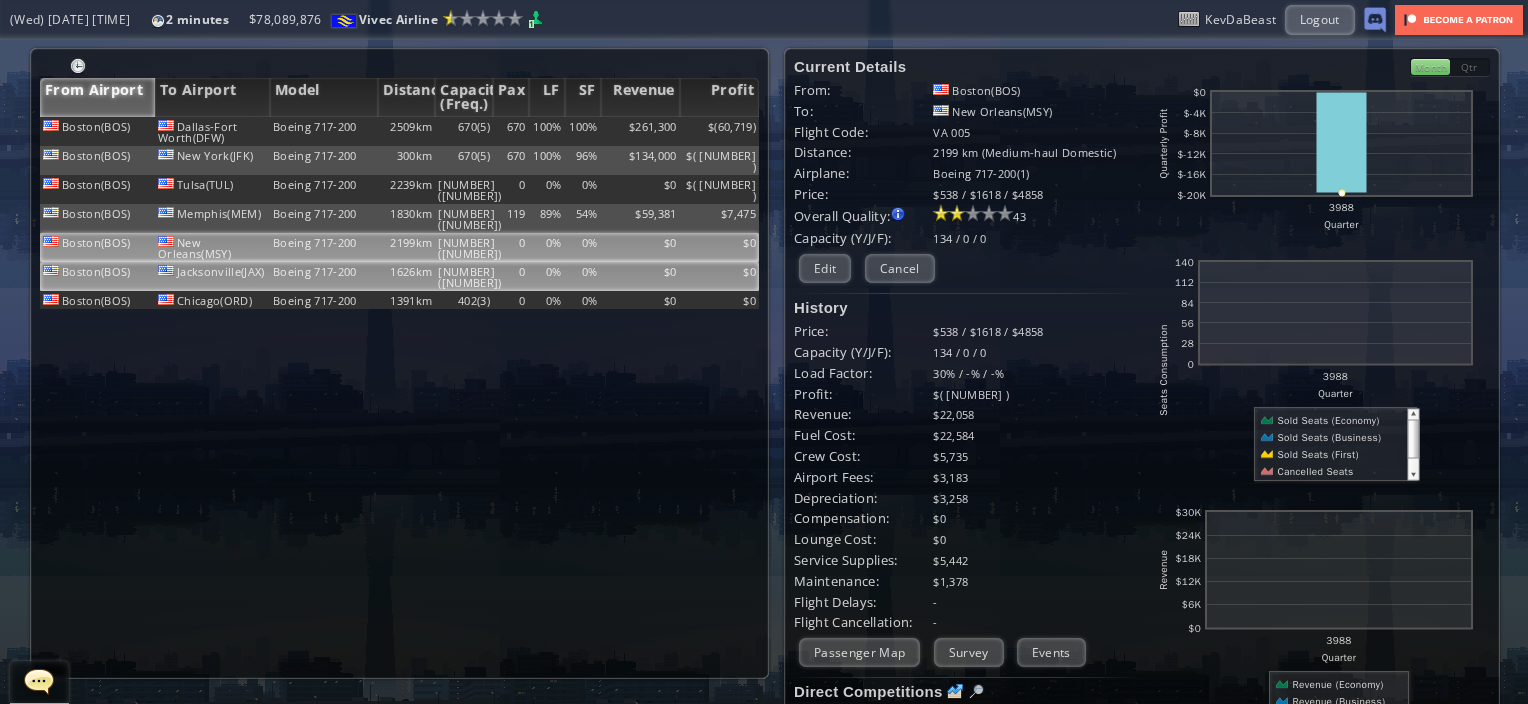 click on "0" at bounding box center [511, 131] 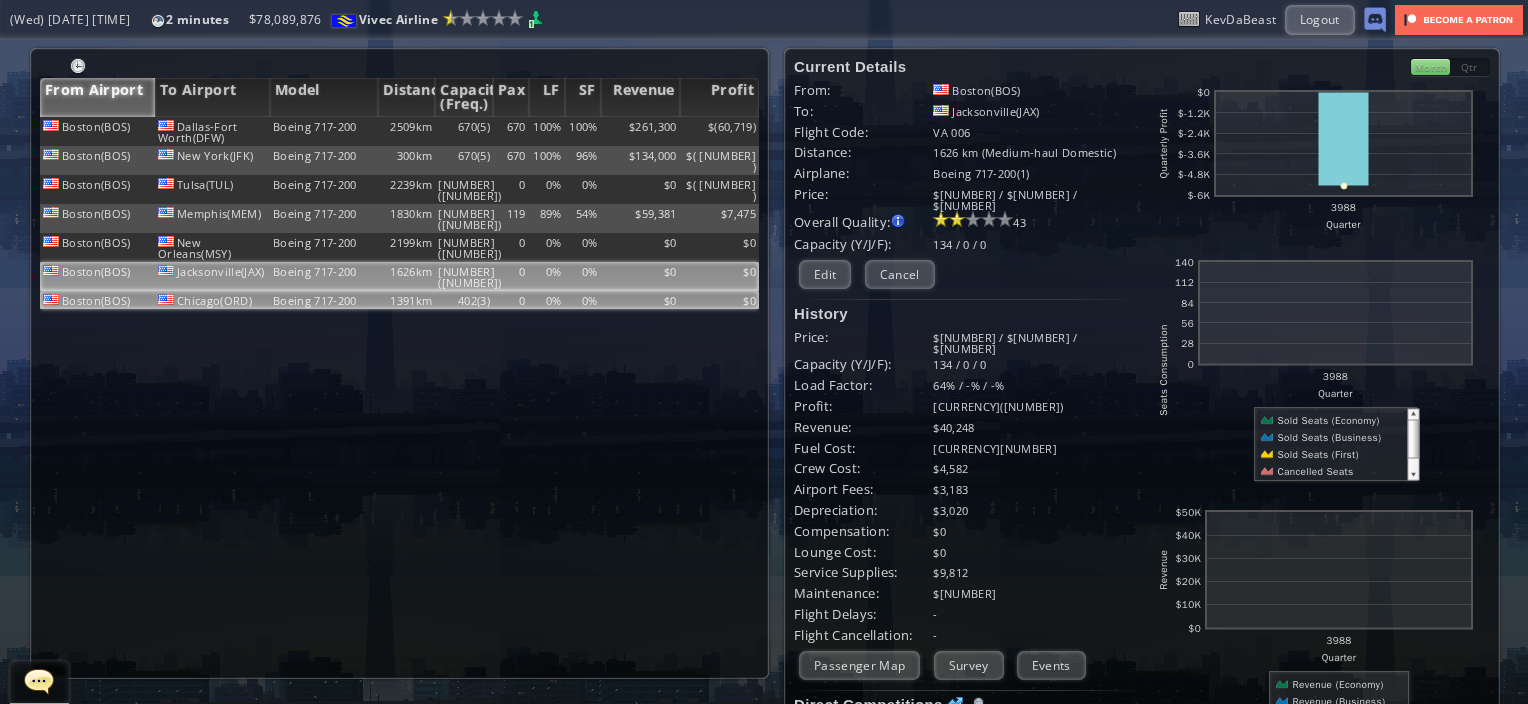 click on "0" at bounding box center (511, 131) 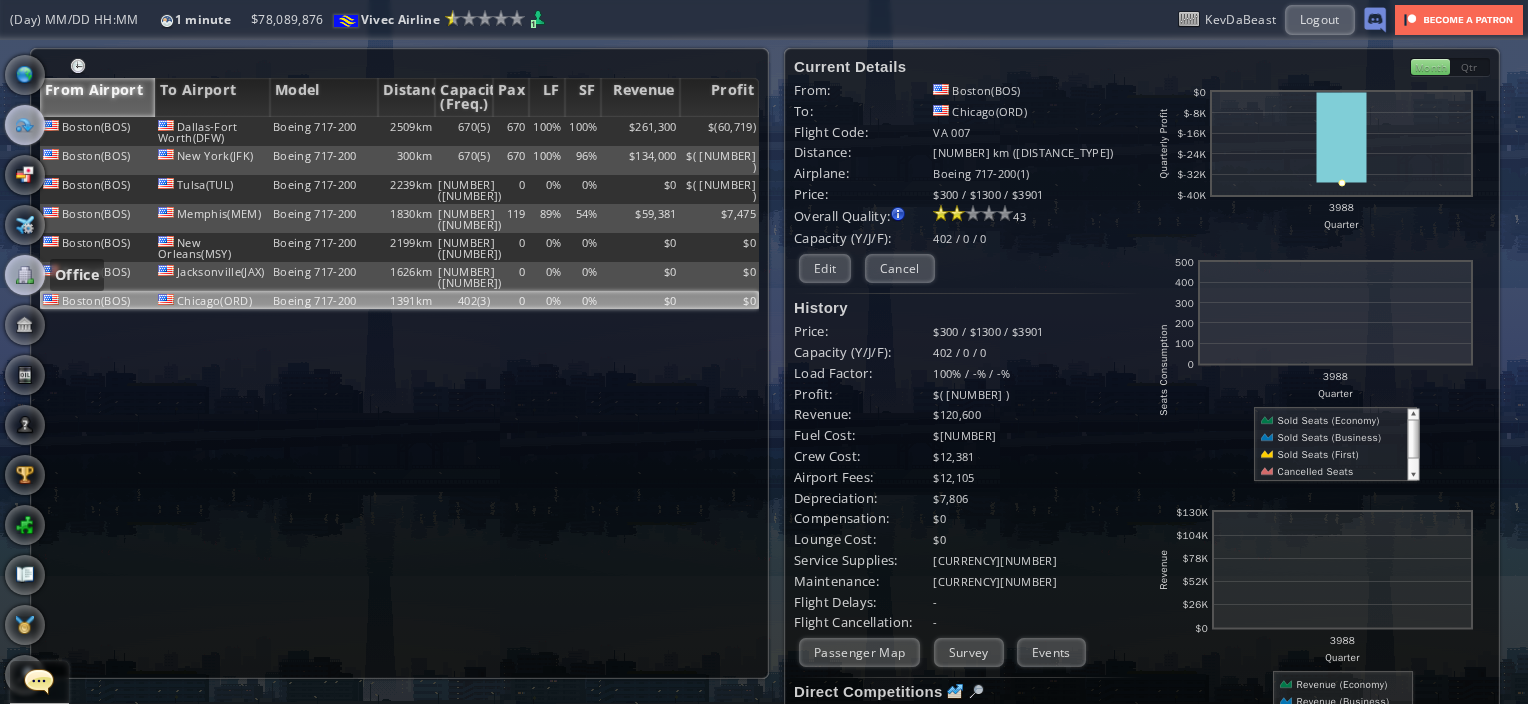 click at bounding box center [25, 275] 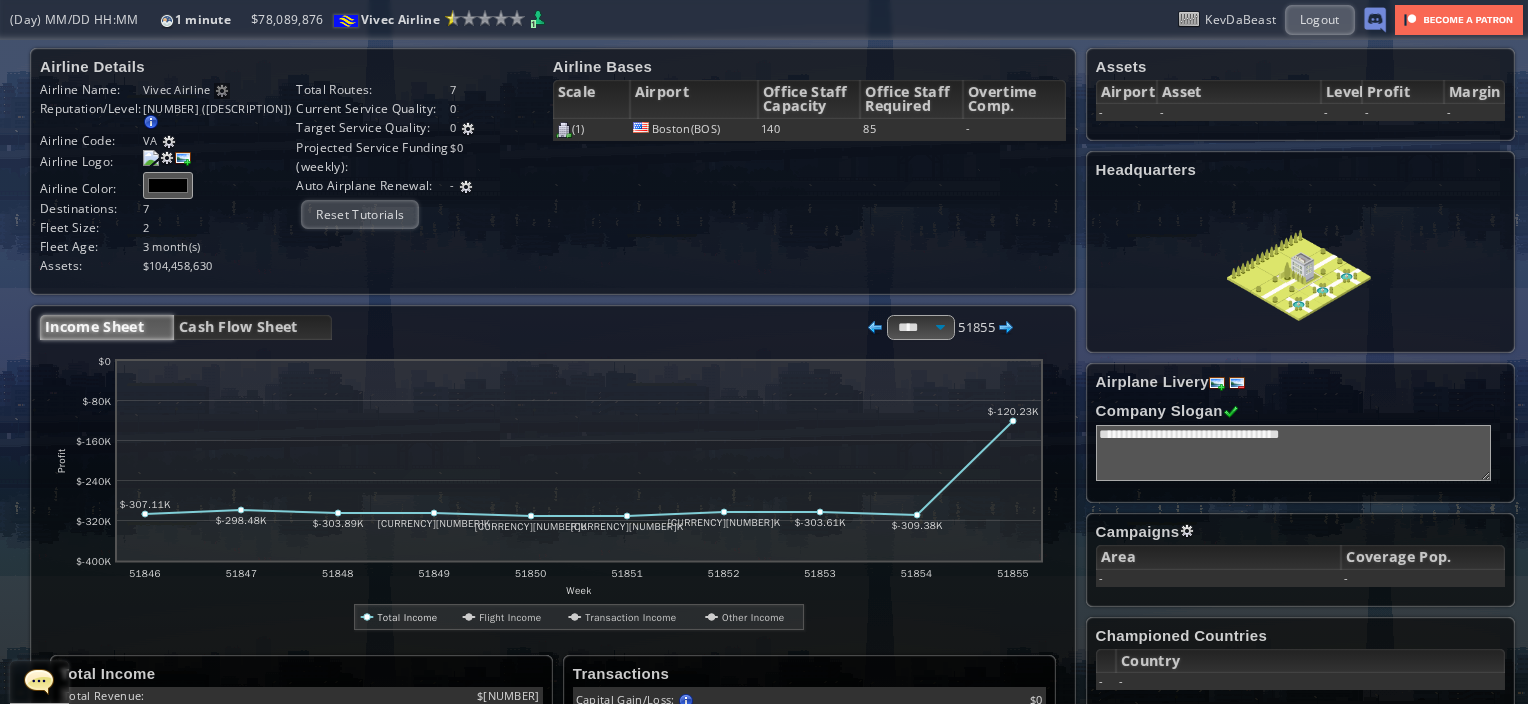 click at bounding box center (468, 129) 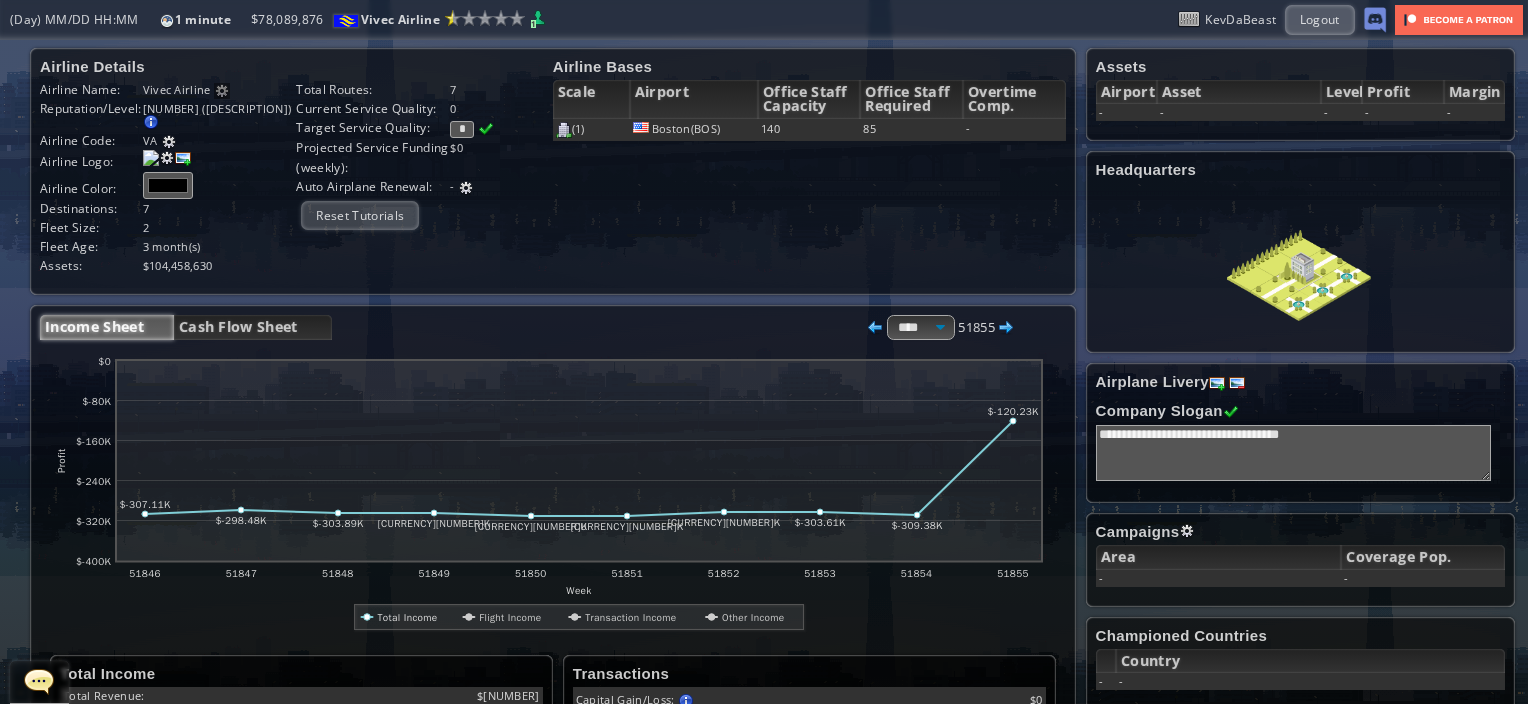 click on "*" at bounding box center [462, 129] 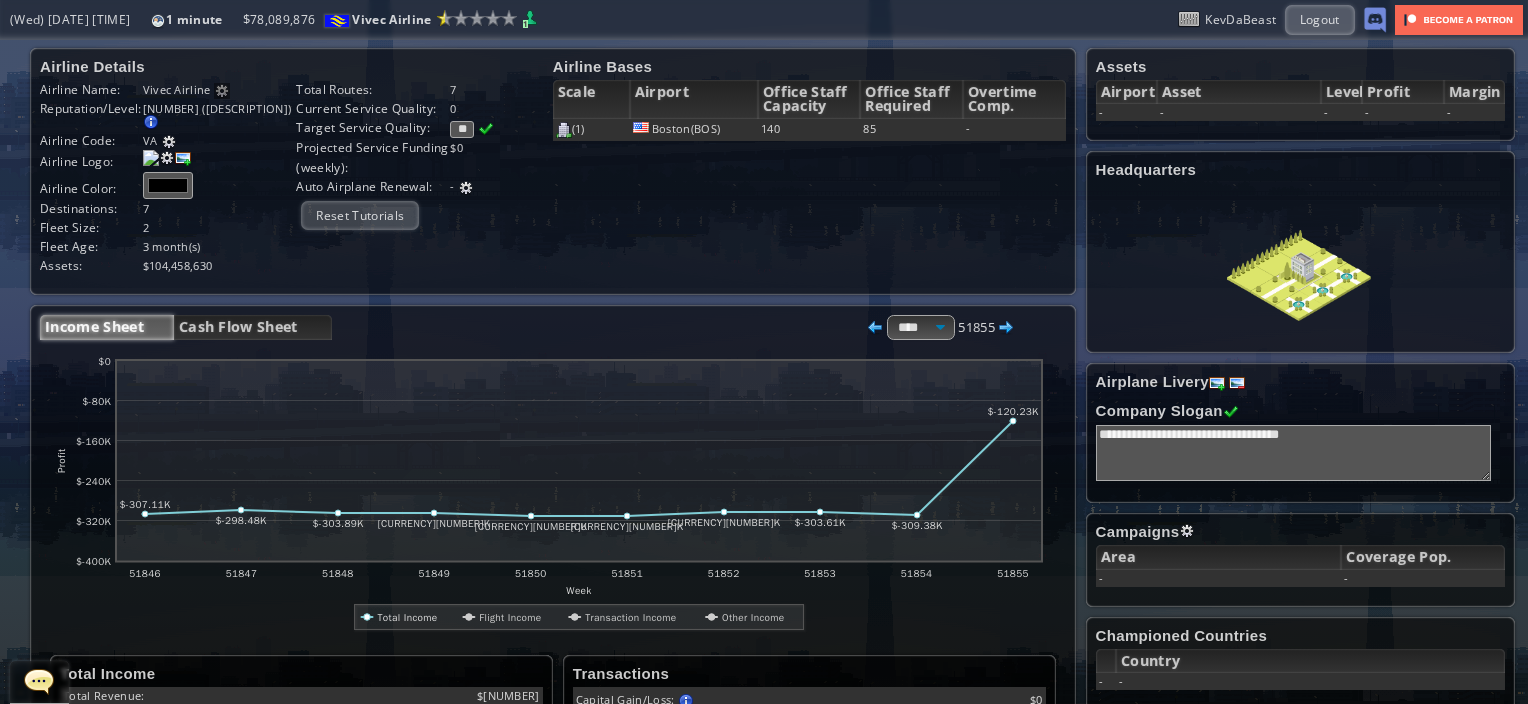 type on "**" 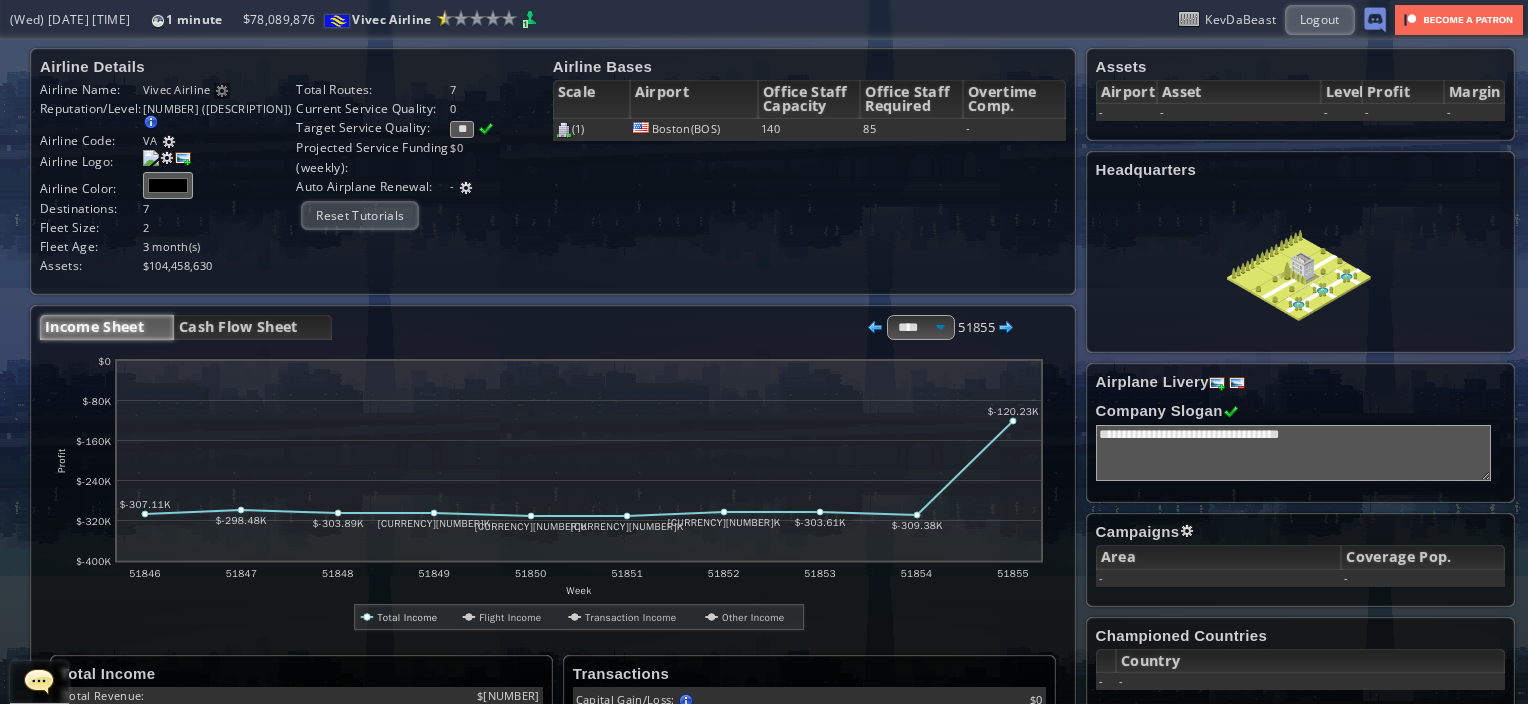 click at bounding box center (486, 129) 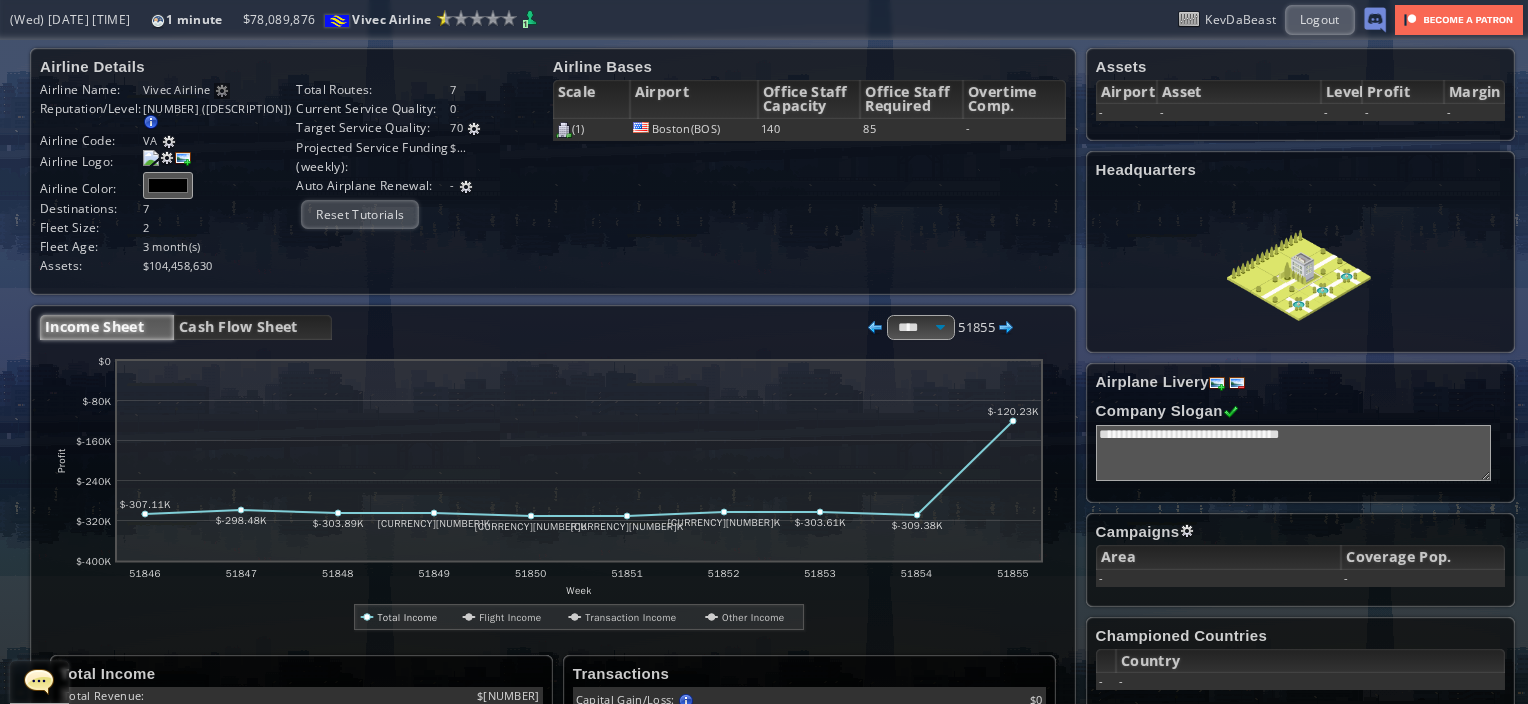 click on "[NUMBER]
**
Value must be an integer [NUMBER] - [NUMBER]" at bounding box center [220, 89] 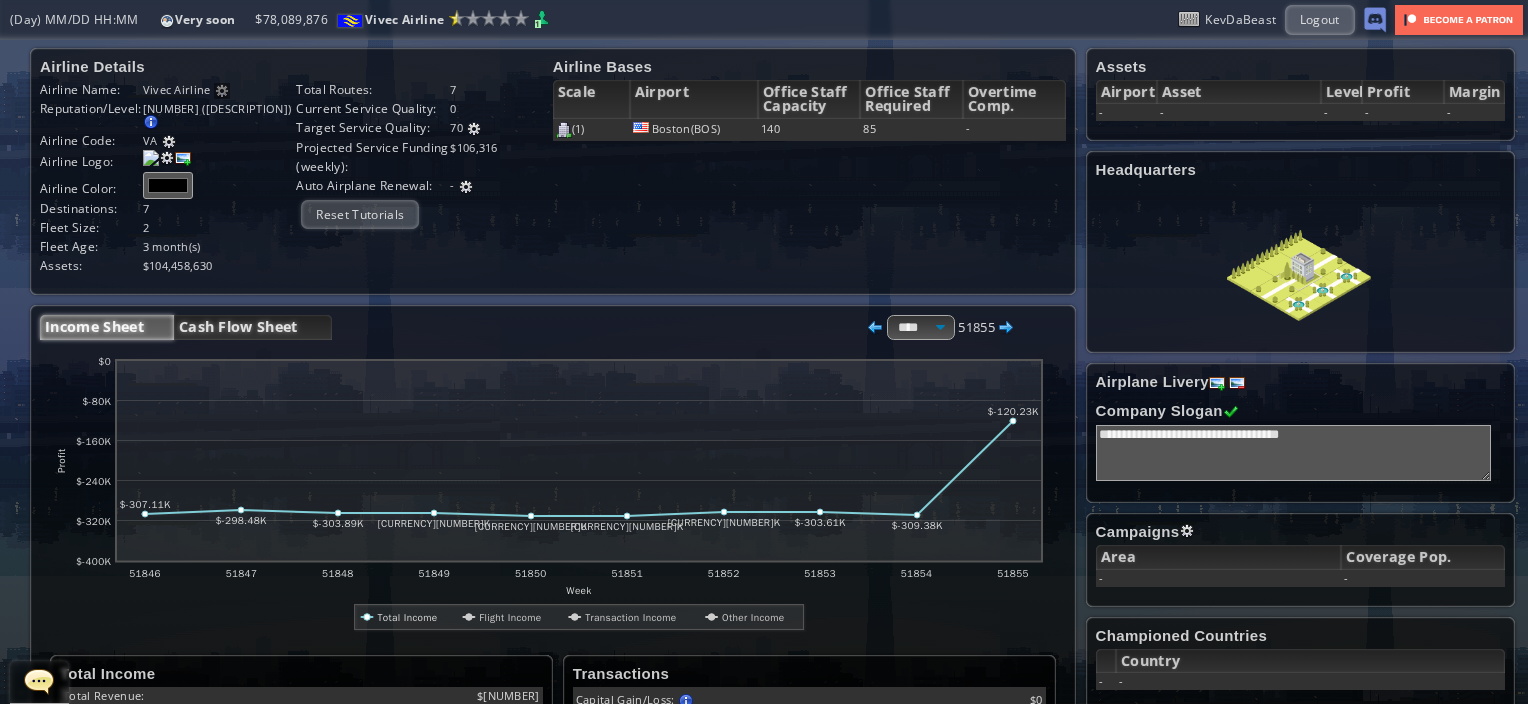 click on "Cash Flow Sheet" at bounding box center [253, 327] 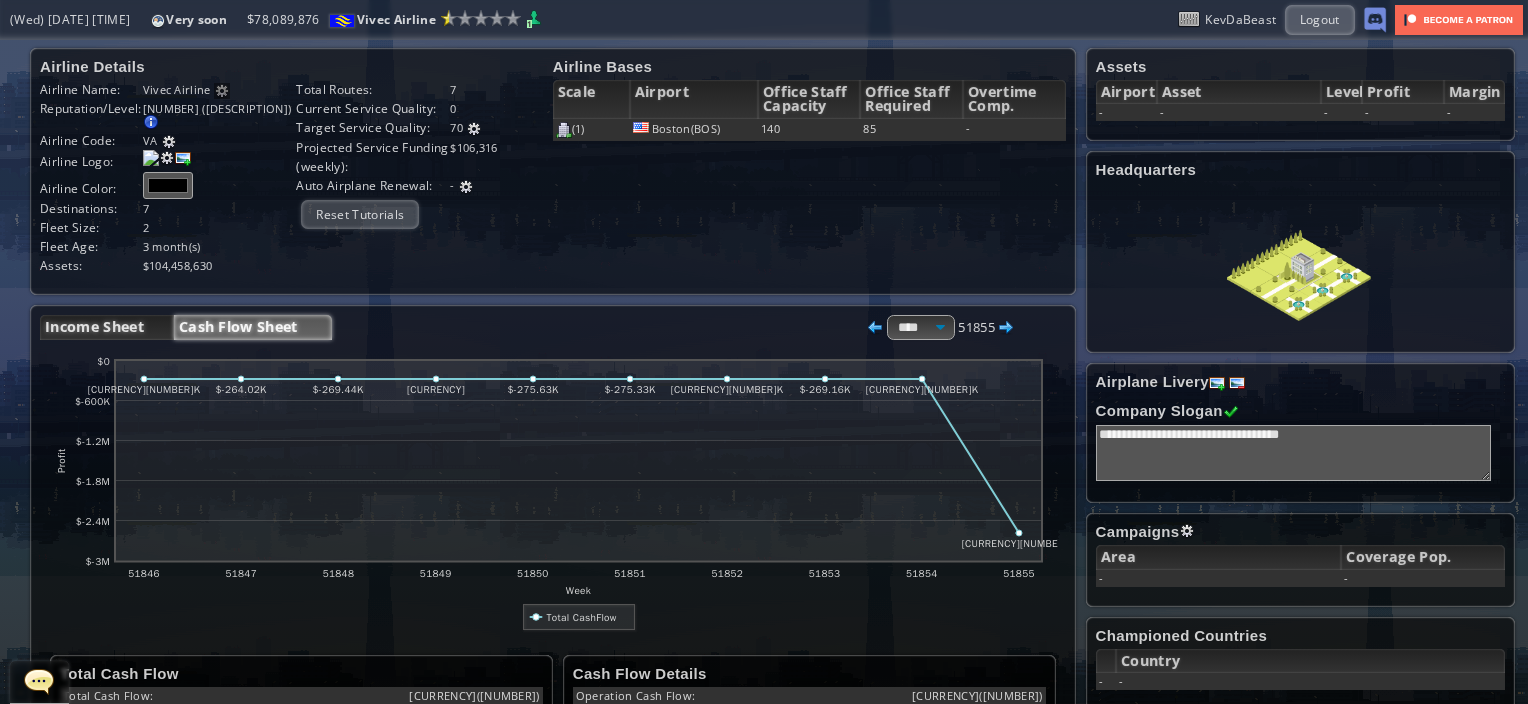 click on "Income Sheet" at bounding box center (107, 327) 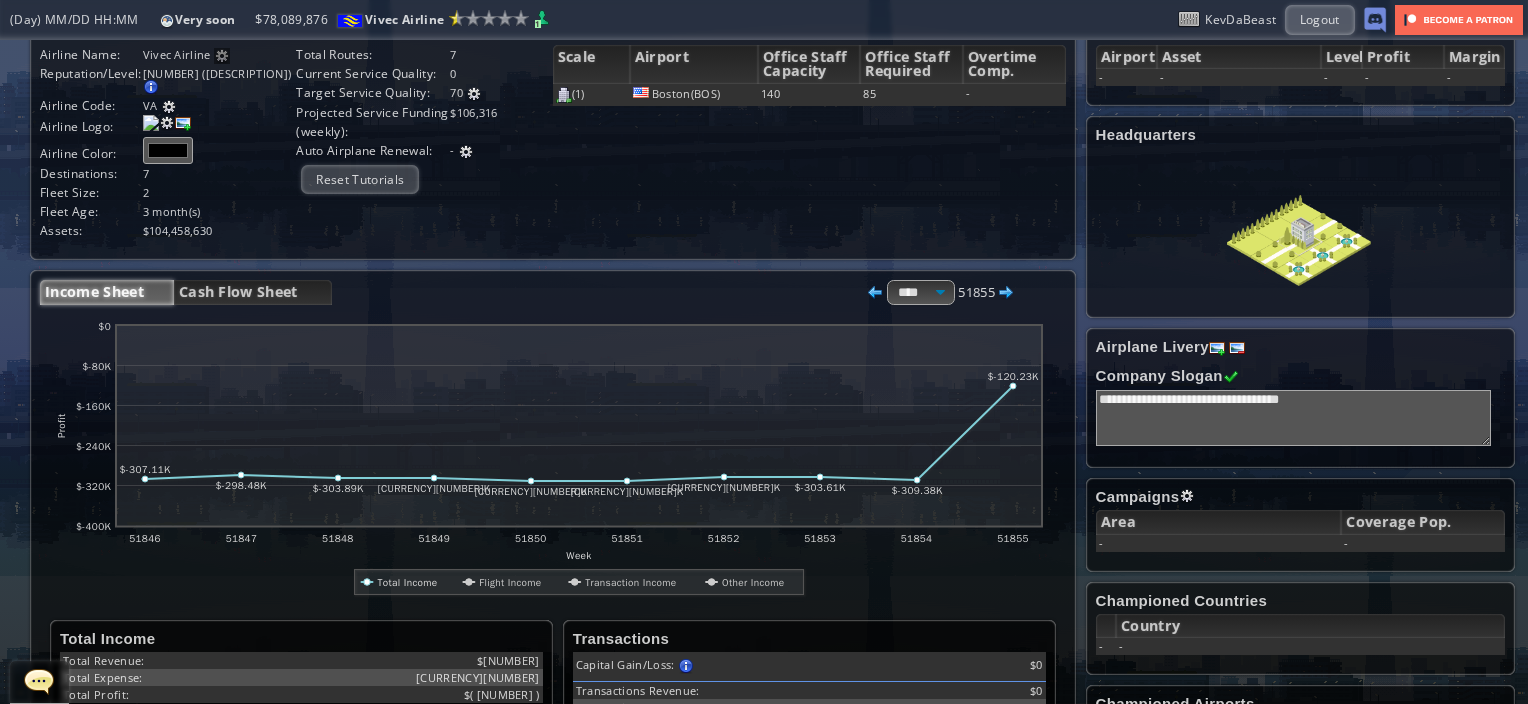 scroll, scrollTop: 0, scrollLeft: 0, axis: both 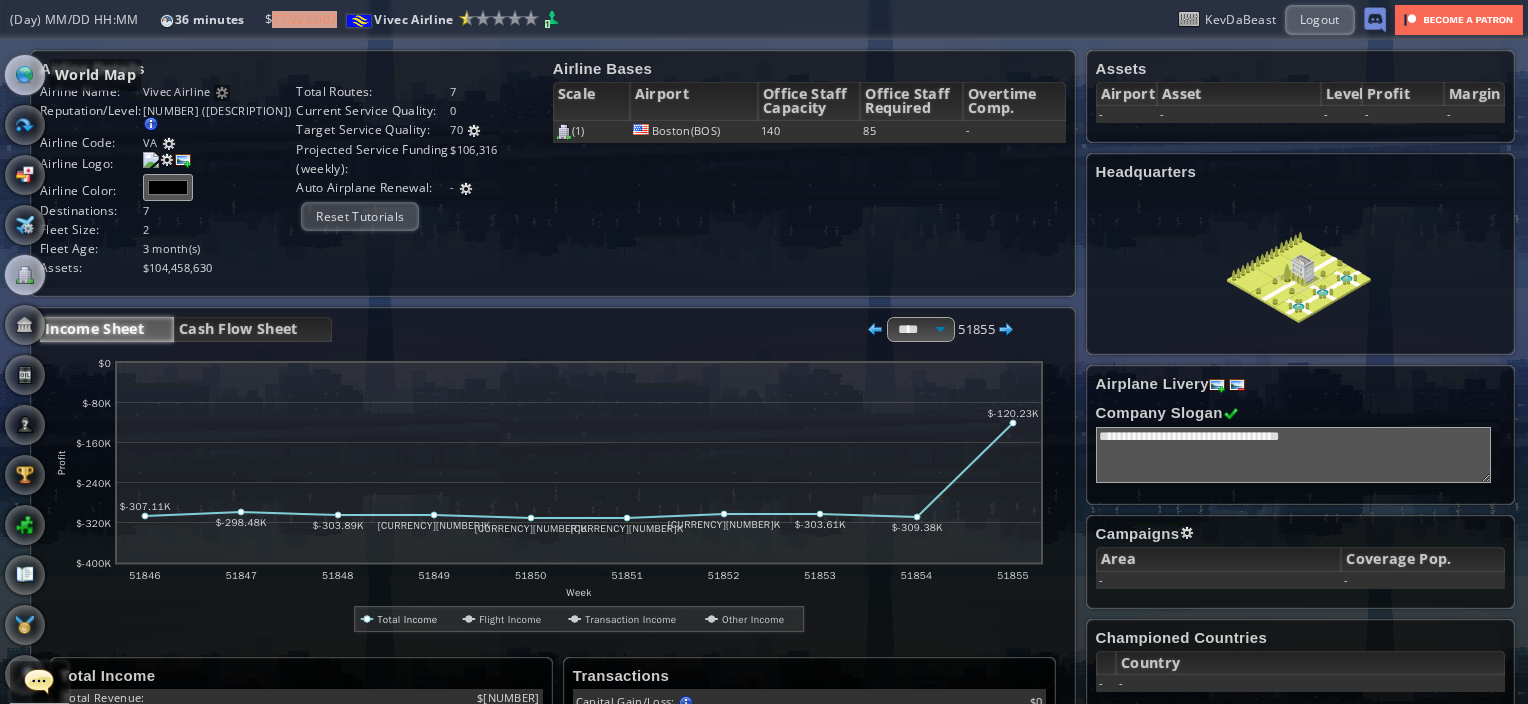 click at bounding box center [25, 75] 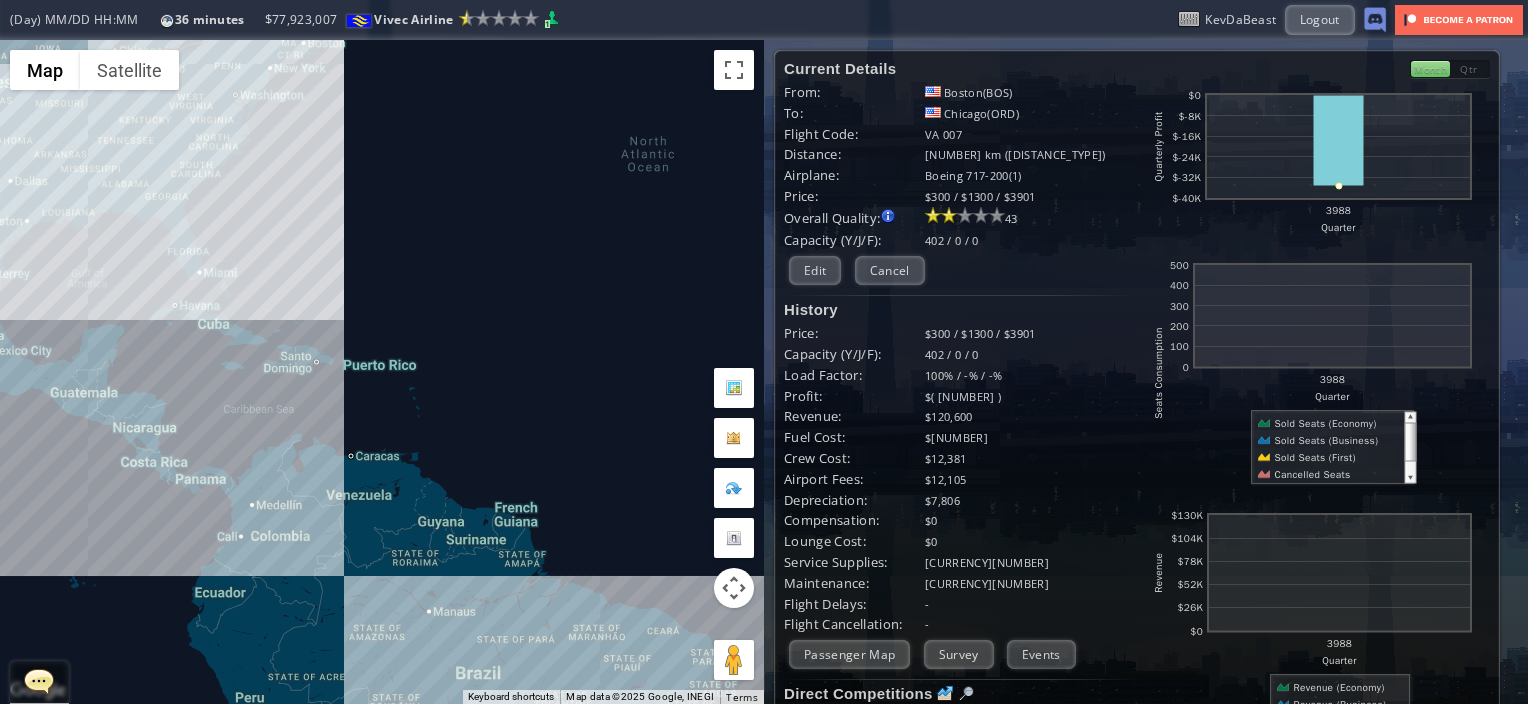 drag, startPoint x: 433, startPoint y: 474, endPoint x: 355, endPoint y: 141, distance: 342.01315 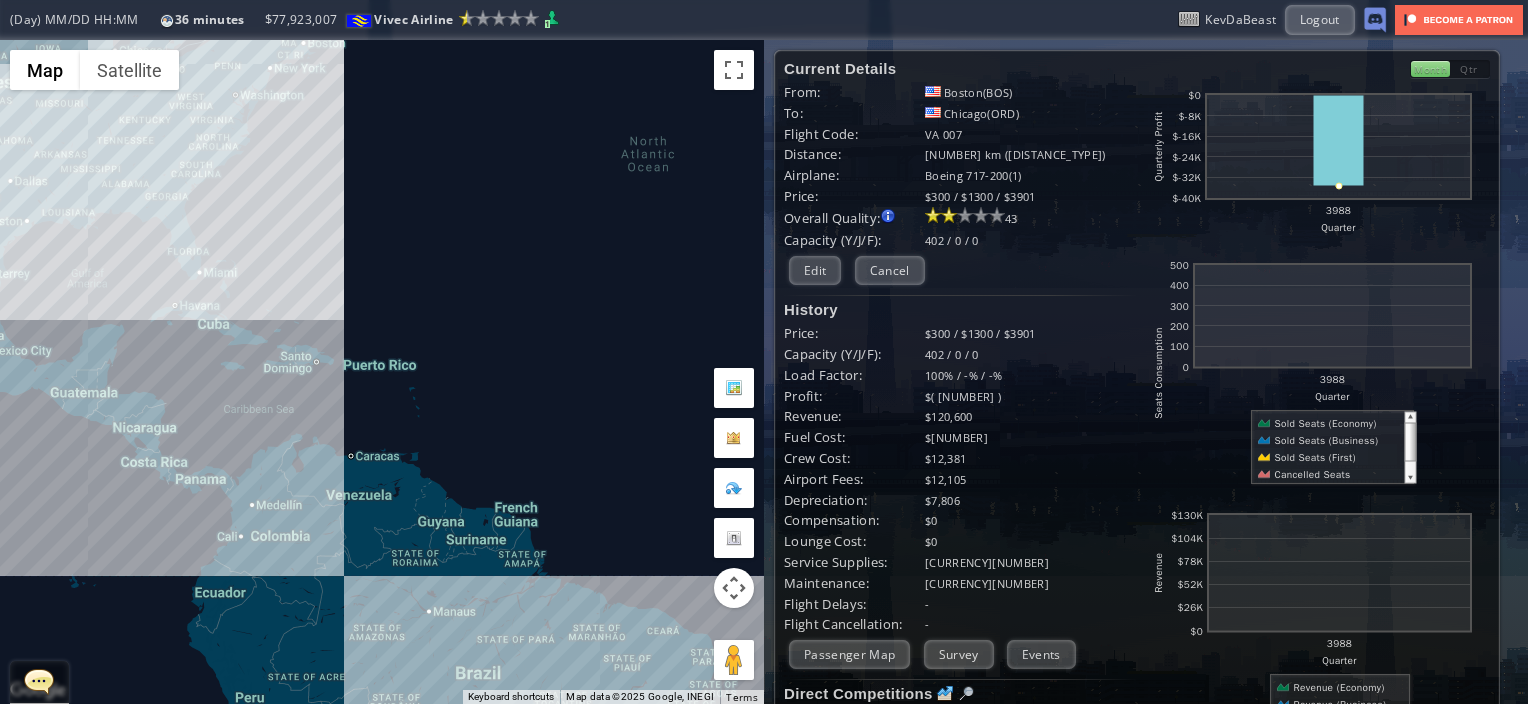 click on "To navigate, press the arrow keys." at bounding box center (382, 372) 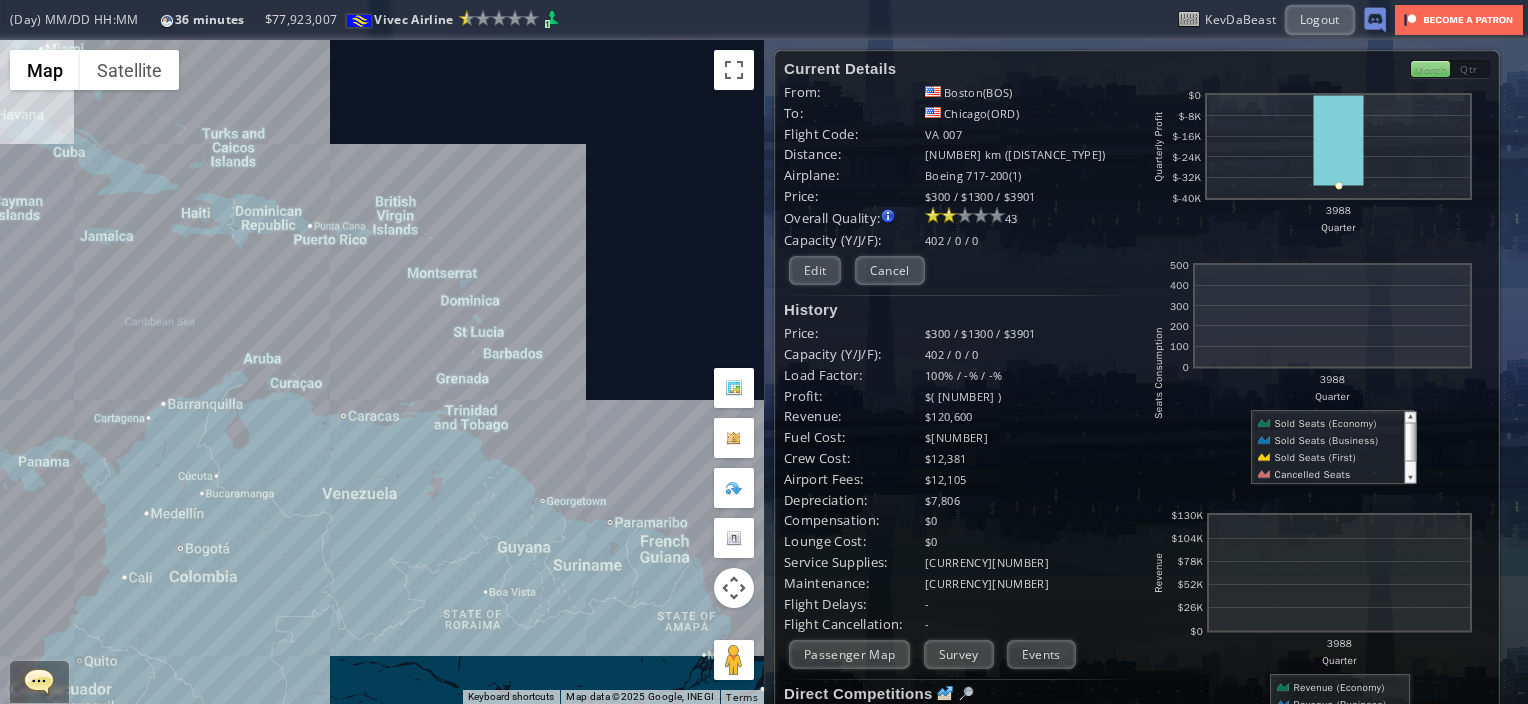 click on "To navigate, press the arrow keys." at bounding box center (382, 372) 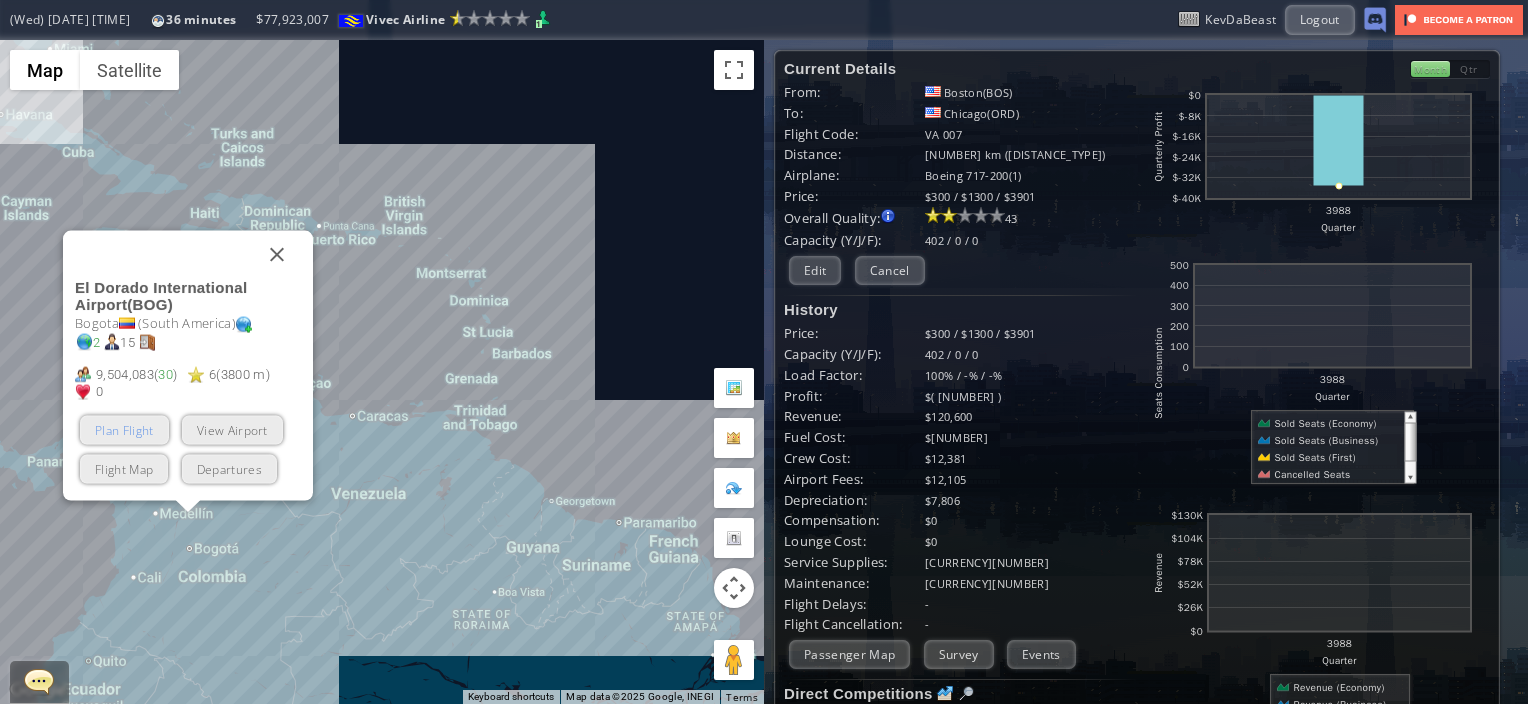 click on "Plan Flight" at bounding box center [124, 430] 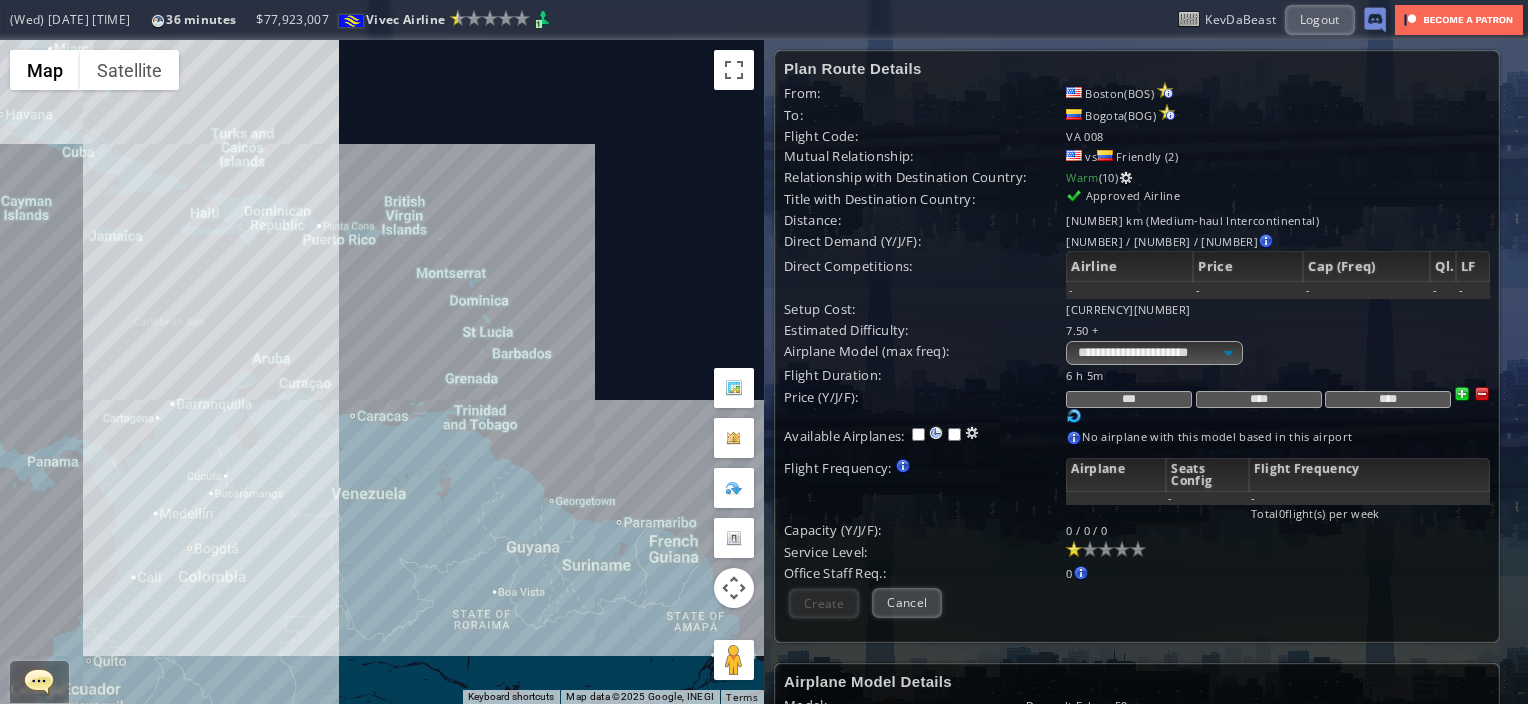 click on "To navigate, press the arrow keys." at bounding box center (382, 372) 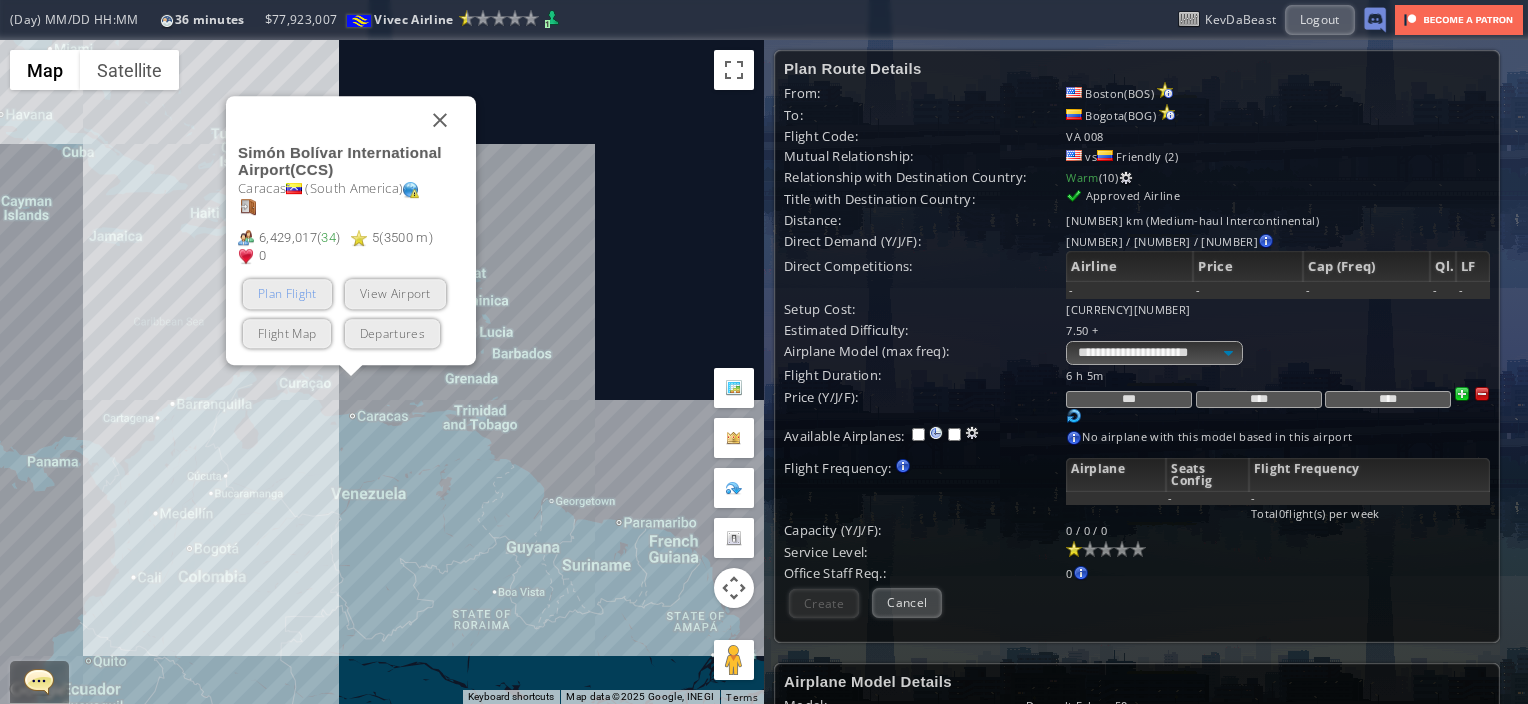 click on "Plan Flight" at bounding box center [287, 294] 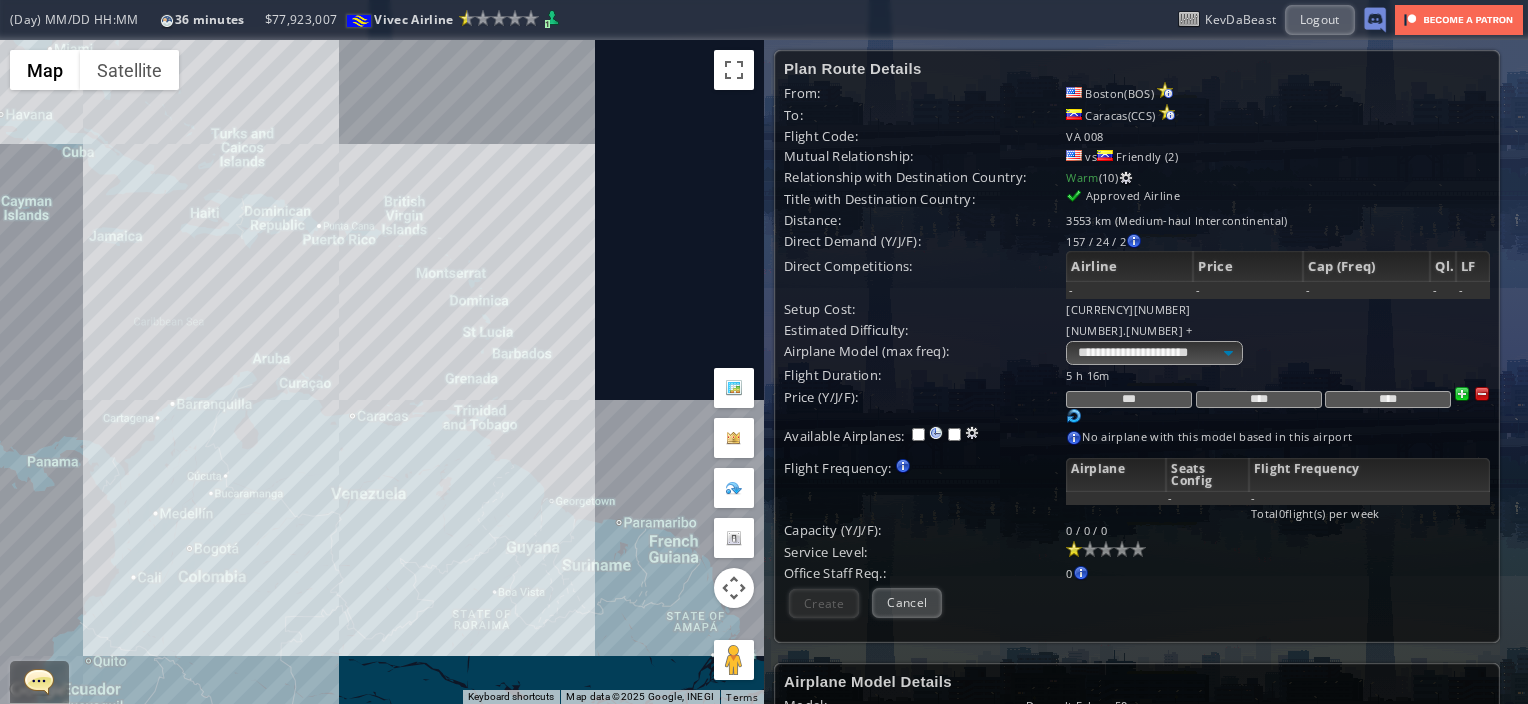 click on "To navigate, press the arrow keys." at bounding box center (382, 372) 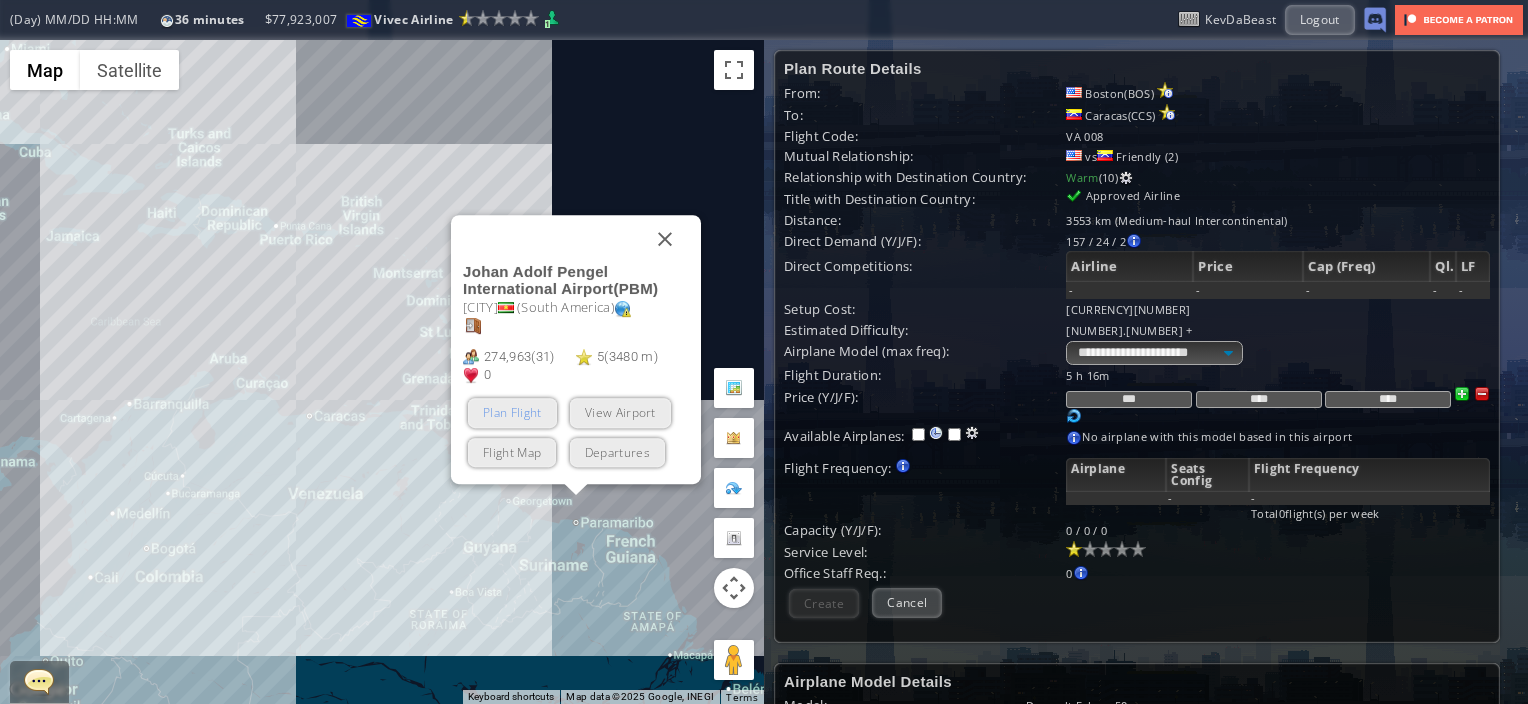 click on "Plan Flight" at bounding box center [512, 413] 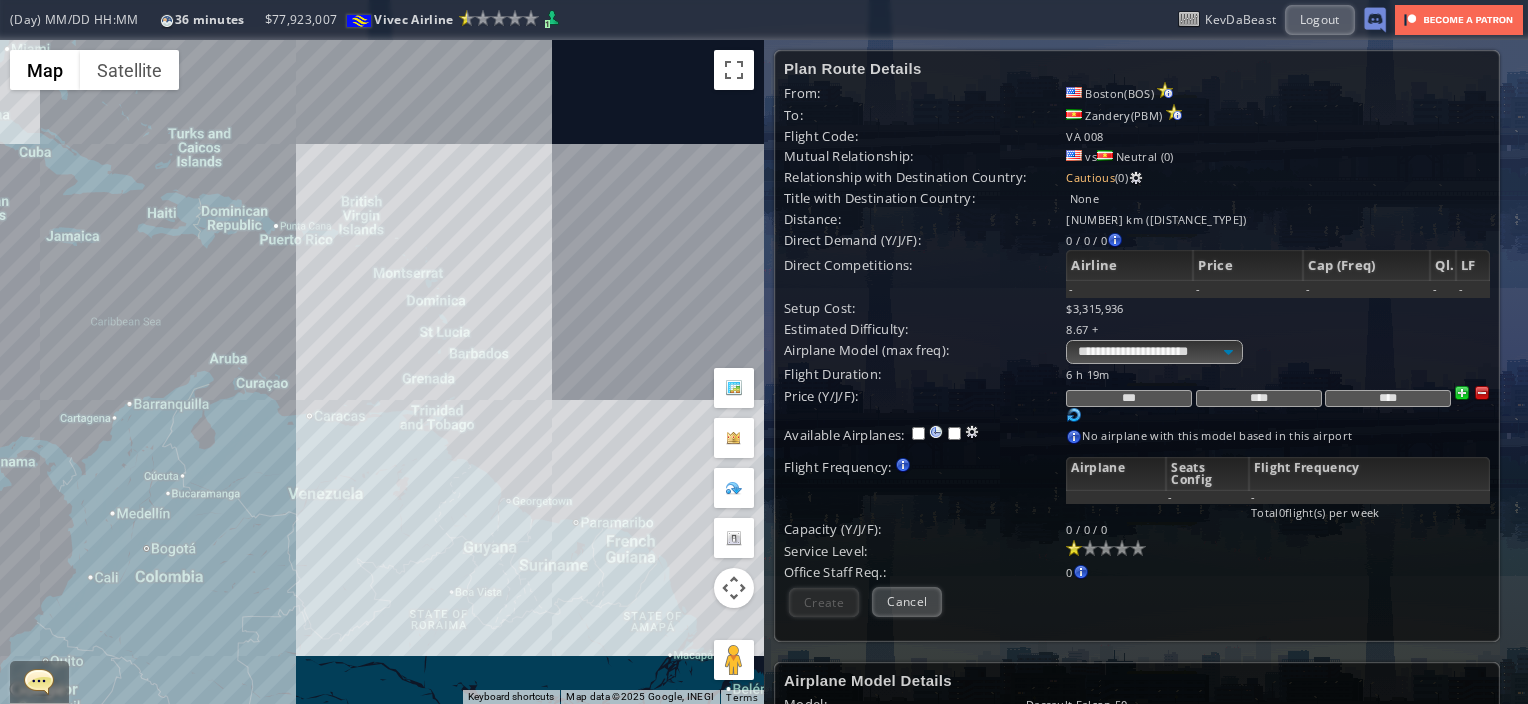 click on "To navigate, press the arrow keys." at bounding box center (382, 372) 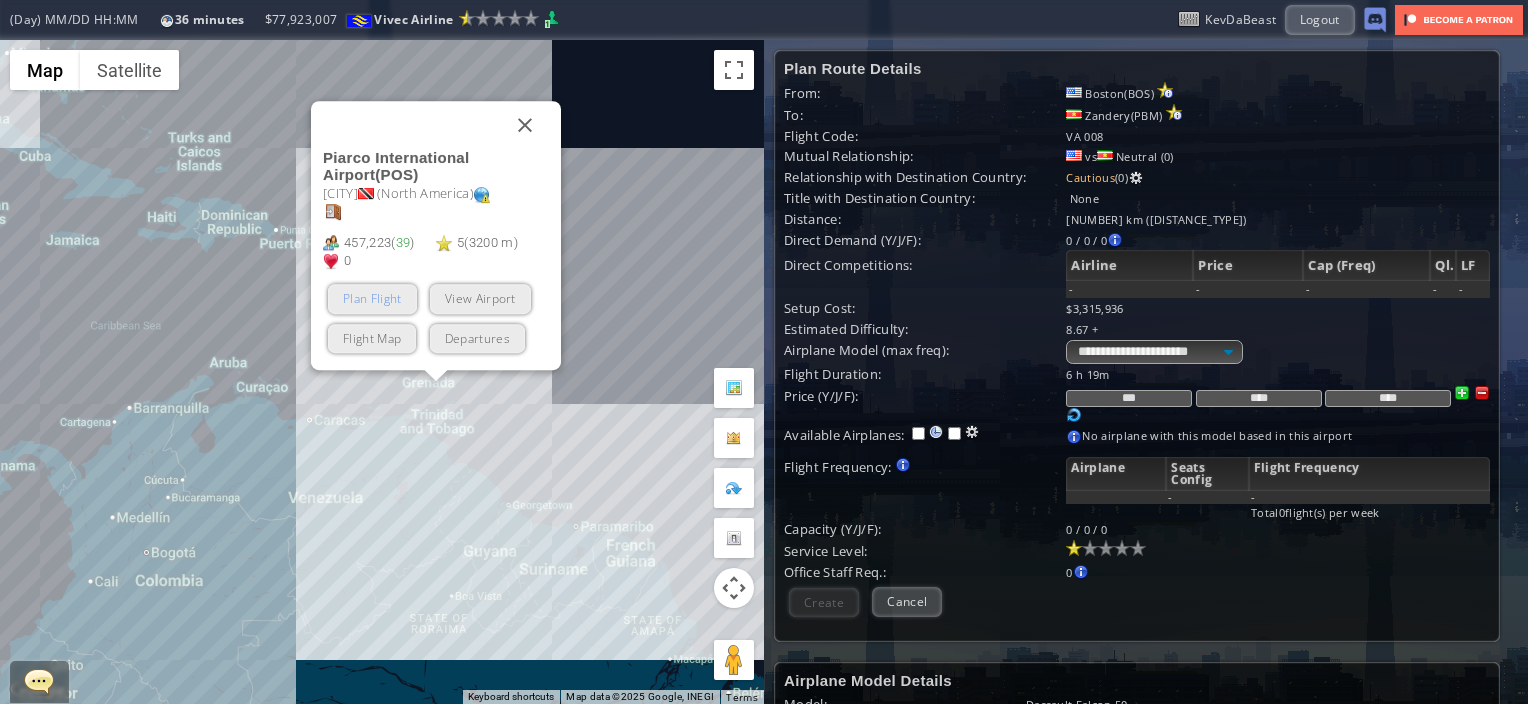 click on "Plan Flight" at bounding box center (372, 299) 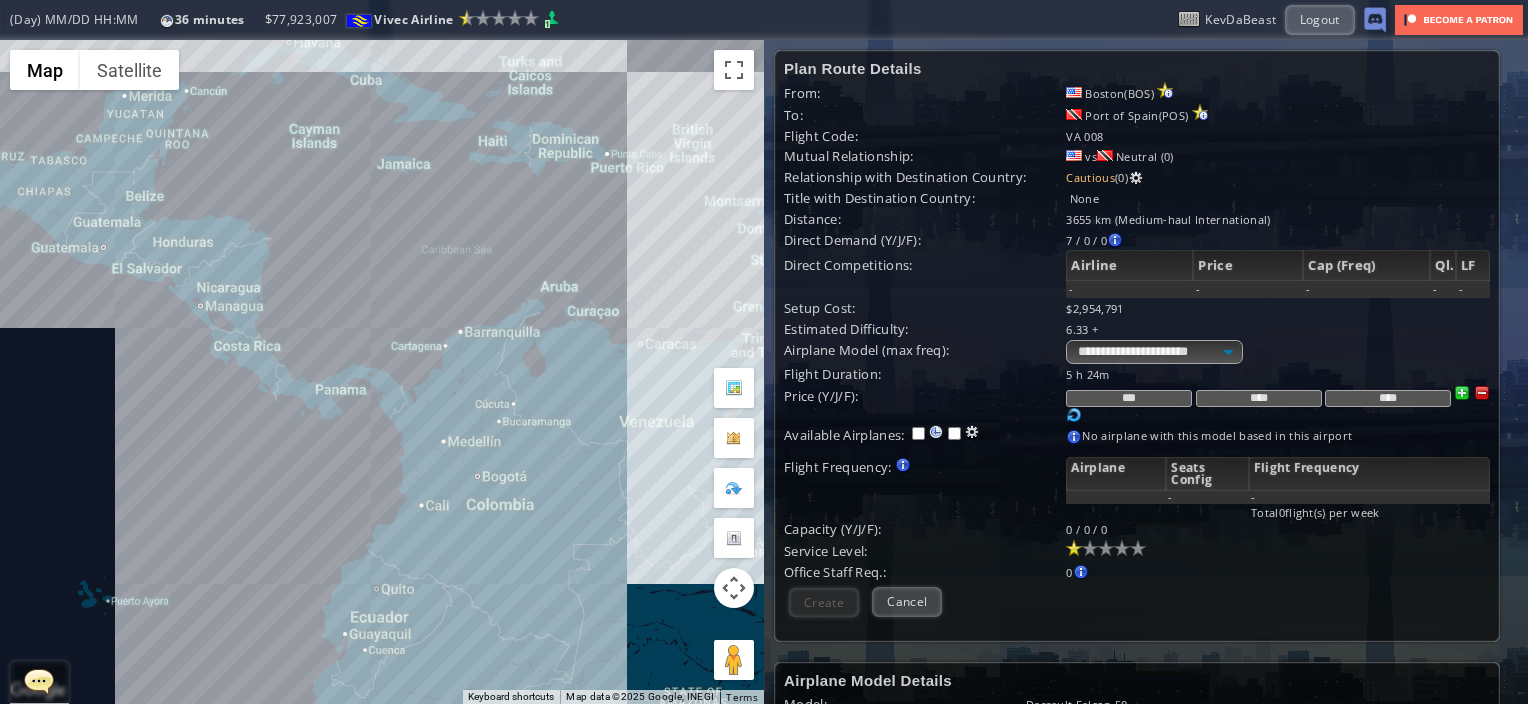 drag, startPoint x: 396, startPoint y: 468, endPoint x: 731, endPoint y: 392, distance: 343.51273 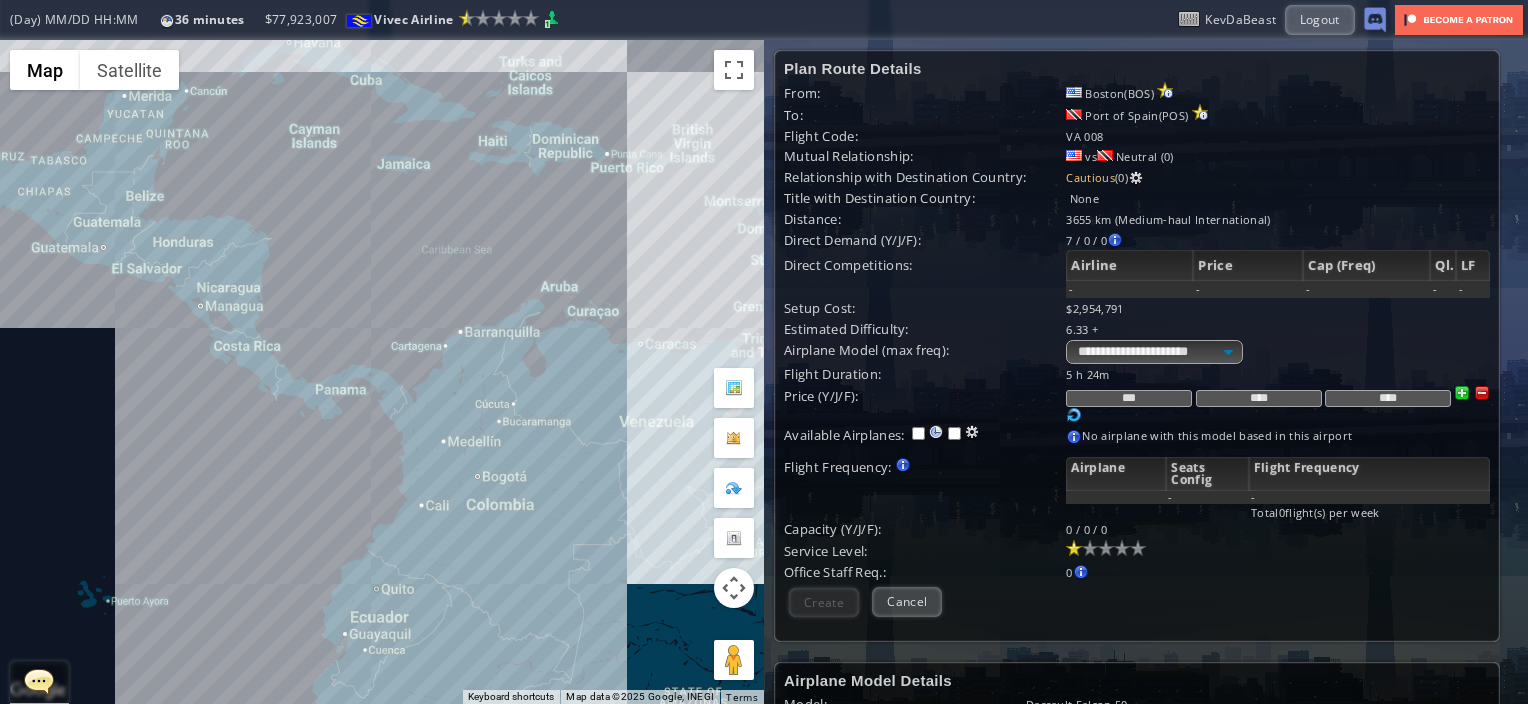 click on "To navigate, press the arrow keys. Map Terrain Satellite Labels Keyboard shortcuts Map Data Map data ©2025 Google, INEGI Map data ©2025 Google, INEGI 200 km  Click to toggle between metric and imperial units Terms Report a map error" at bounding box center [382, 372] 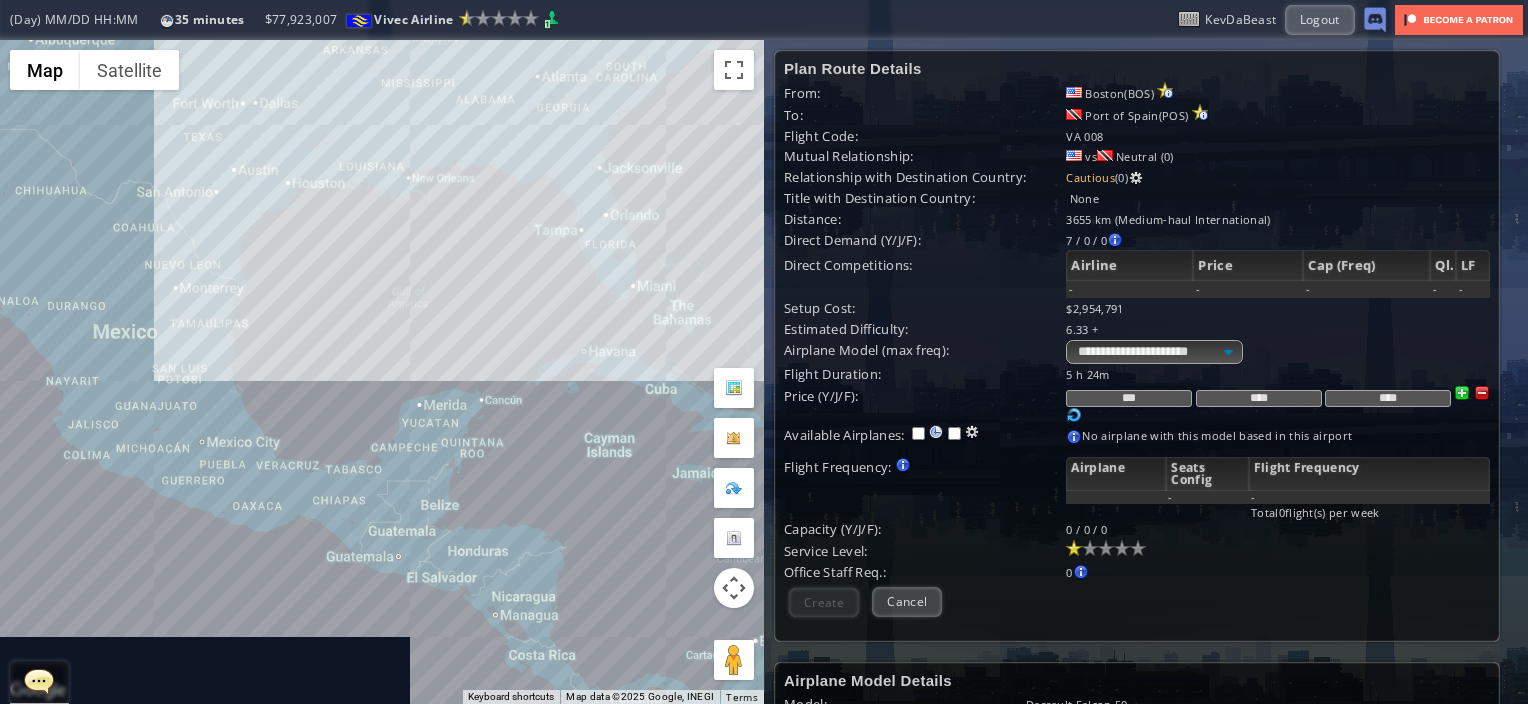 drag, startPoint x: 214, startPoint y: 212, endPoint x: 504, endPoint y: 516, distance: 420.13806 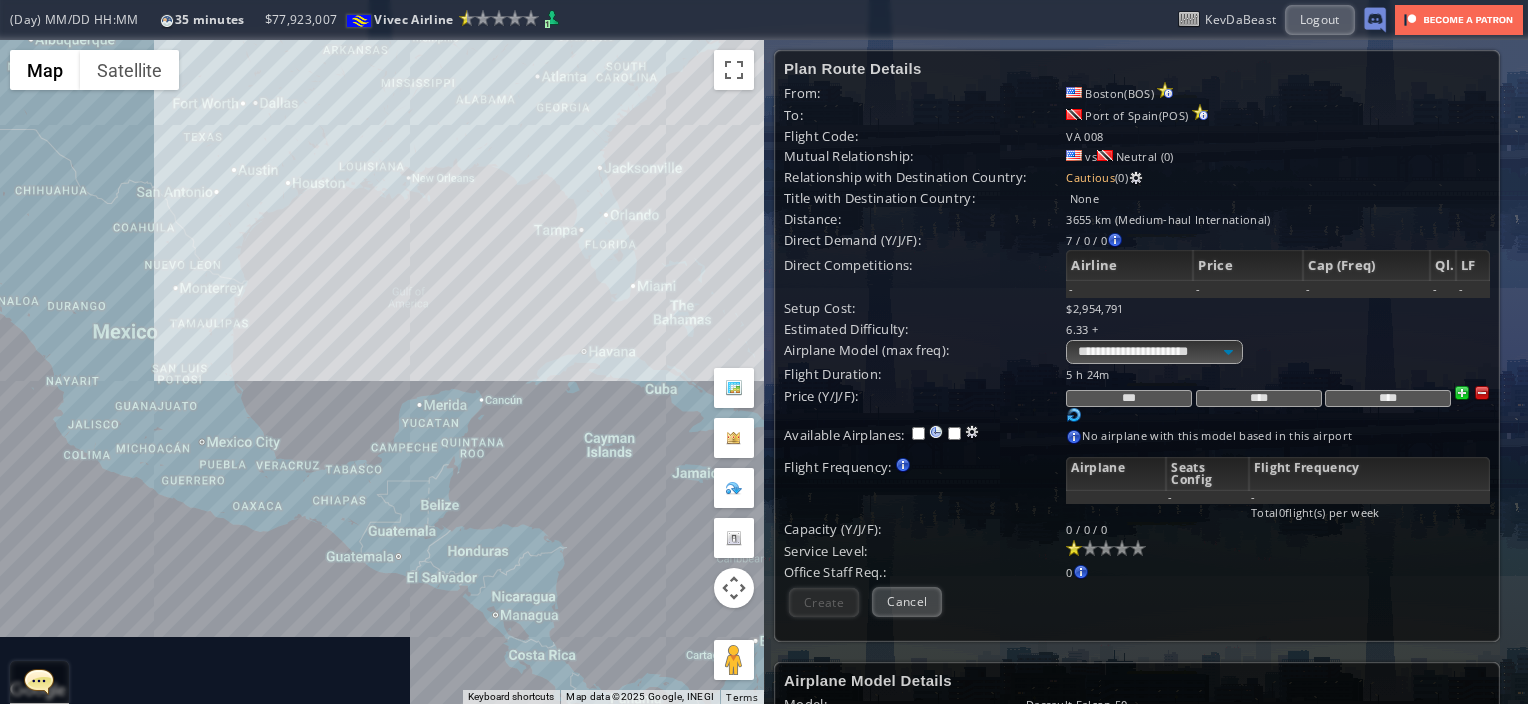 click on "To navigate, press the arrow keys." at bounding box center [382, 372] 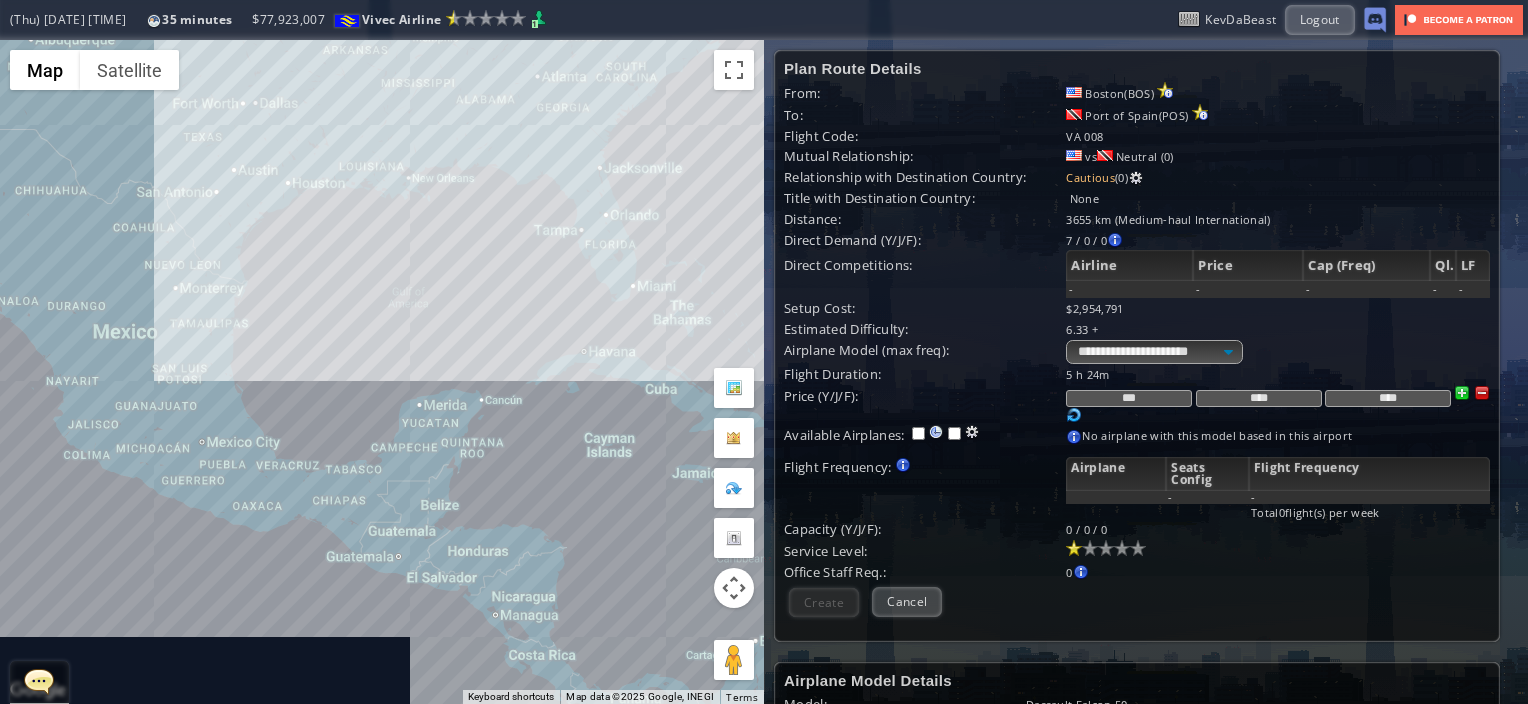 click on "To navigate, press the arrow keys." at bounding box center [382, 372] 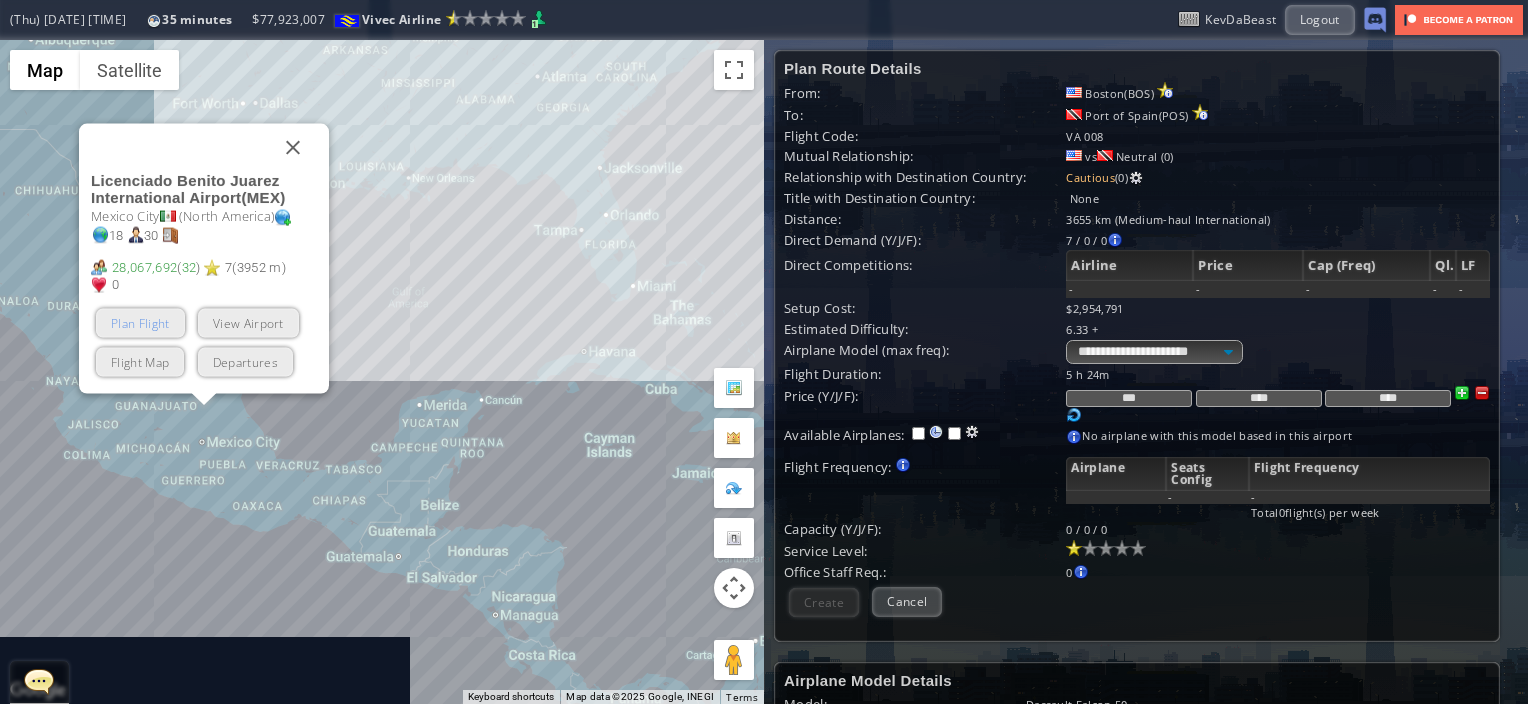 click on "Plan Flight" at bounding box center [140, 323] 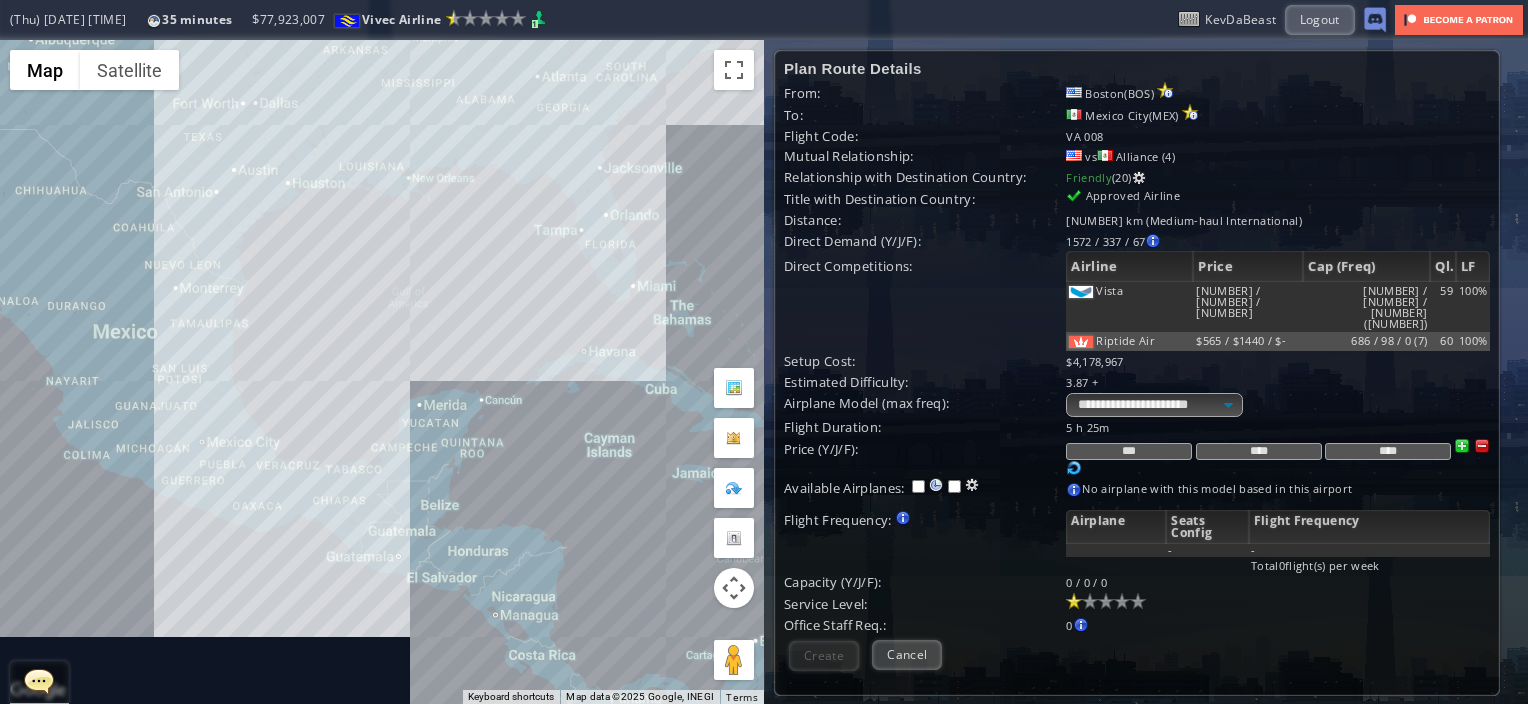 click on "To navigate, press the arrow keys." at bounding box center [382, 372] 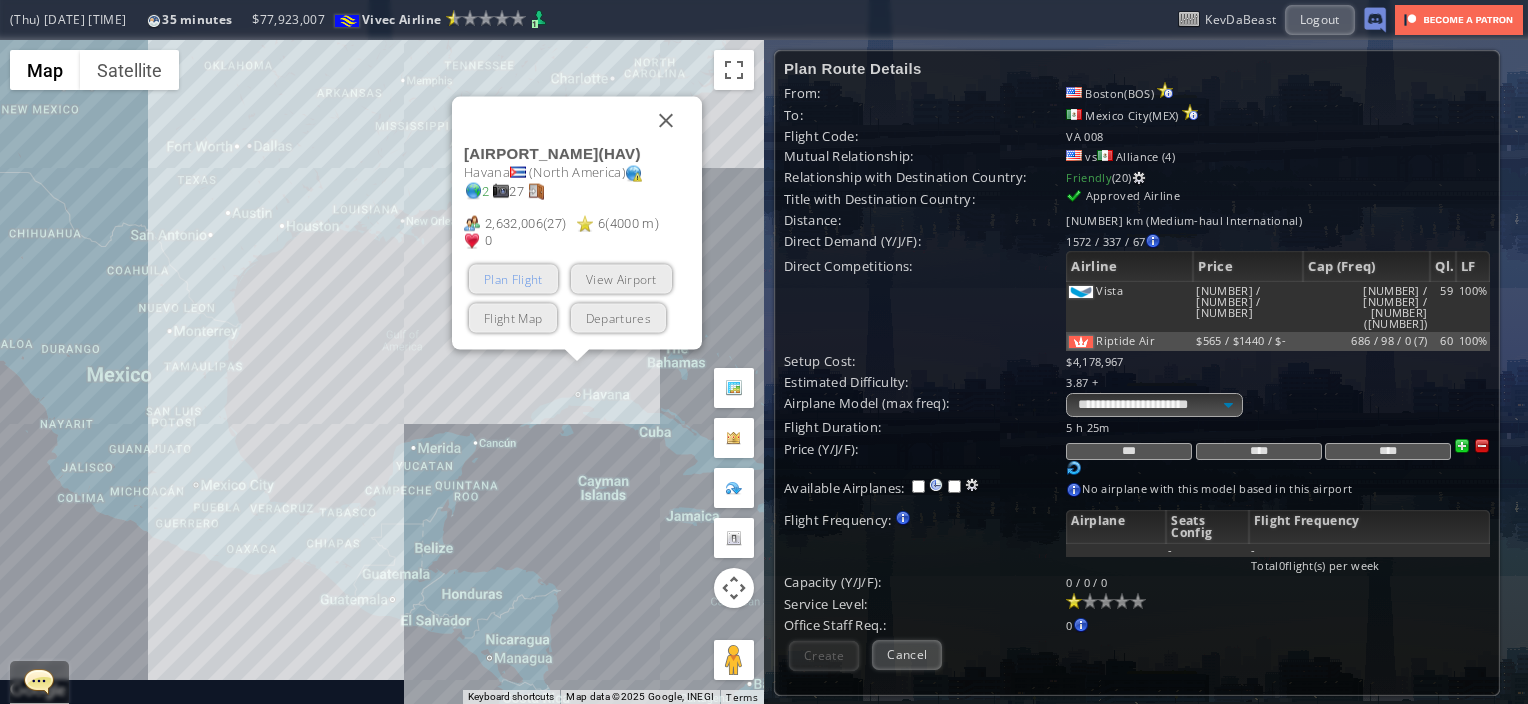click on "Plan Flight" at bounding box center (513, 279) 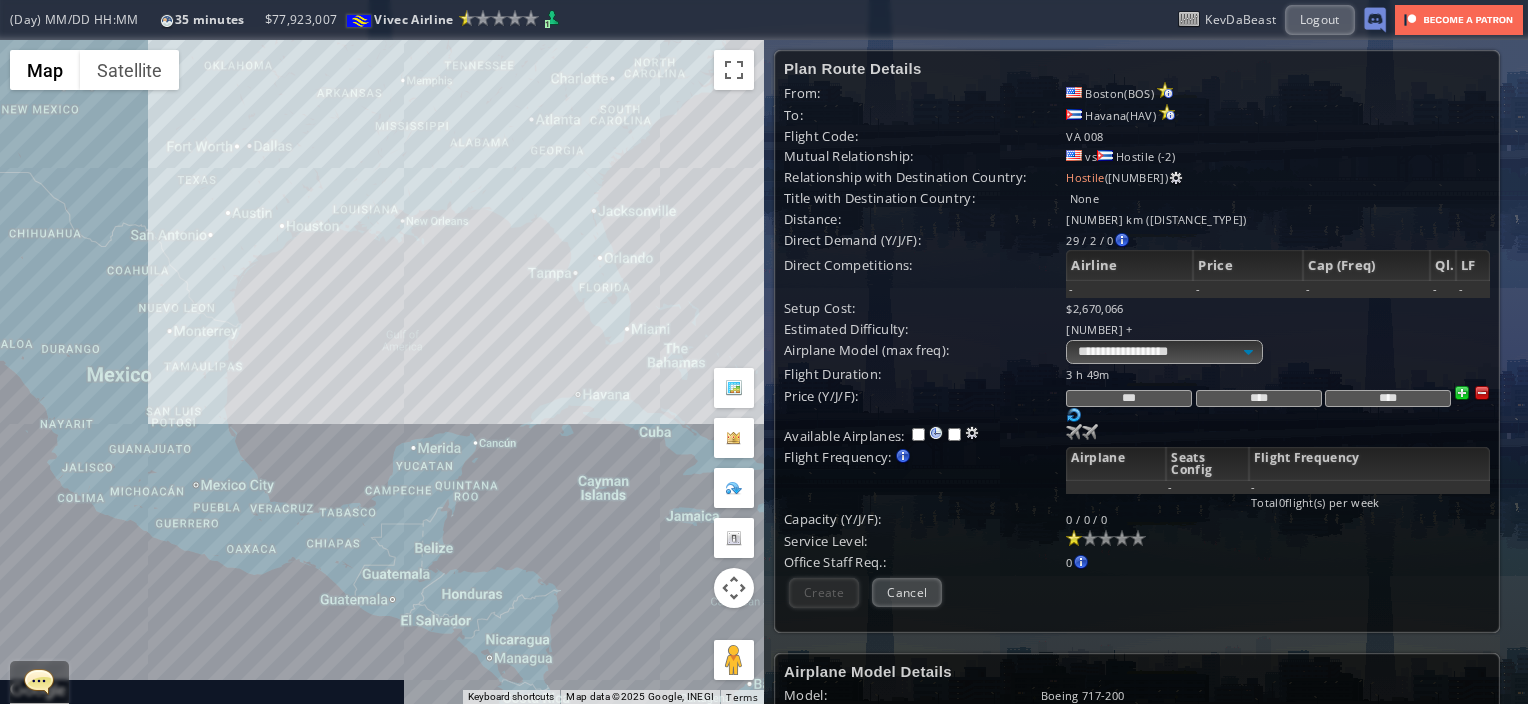 click on "To navigate, press the arrow keys." at bounding box center (382, 372) 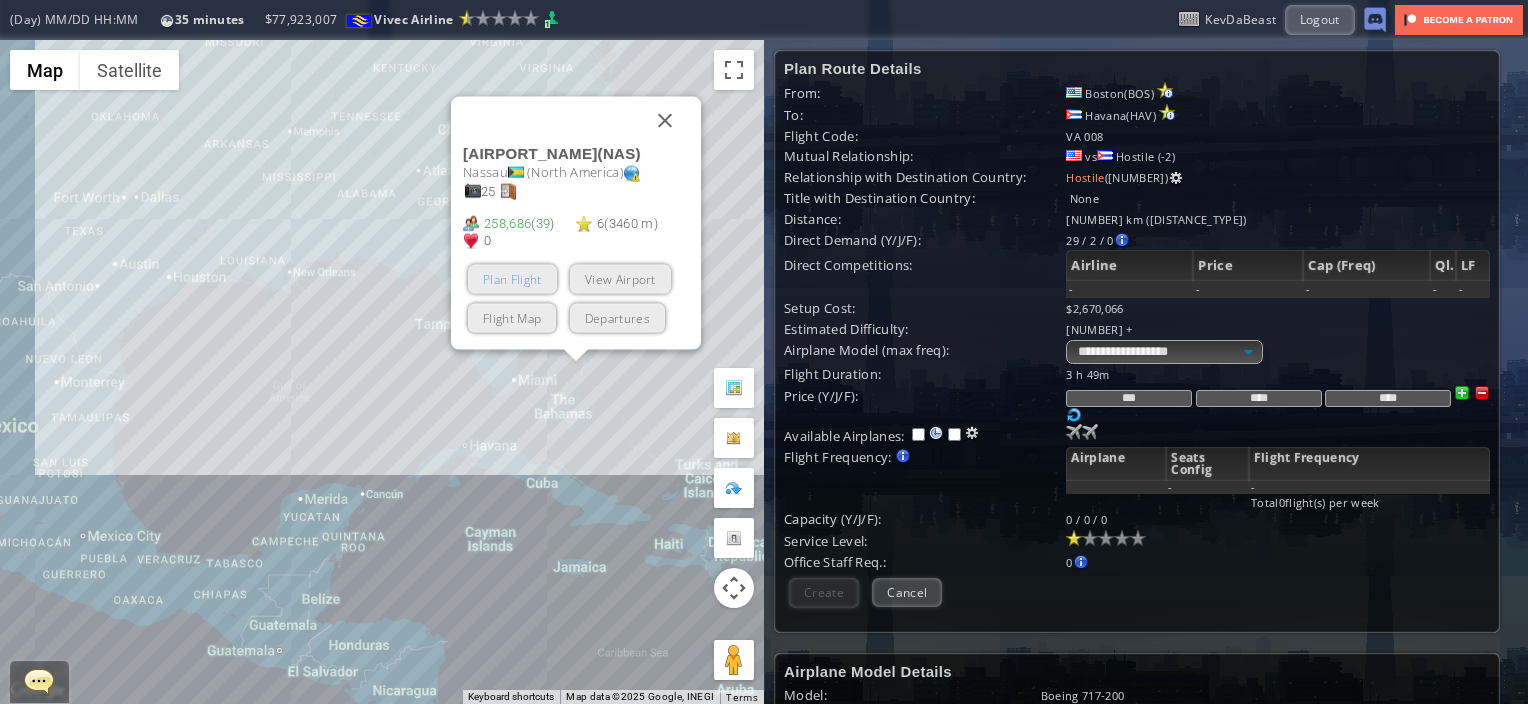 click on "Plan Flight" at bounding box center (512, 279) 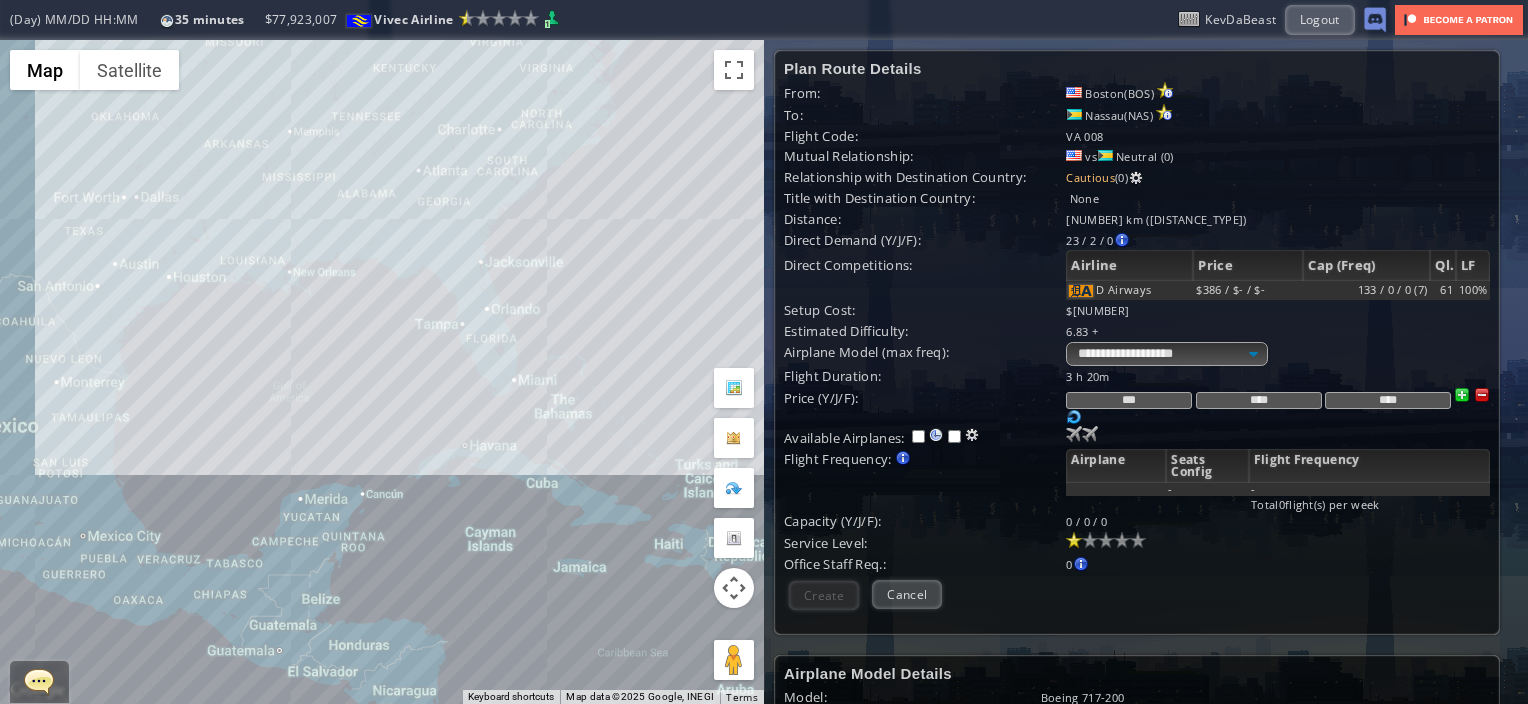 click on "To navigate, press the arrow keys." at bounding box center (382, 372) 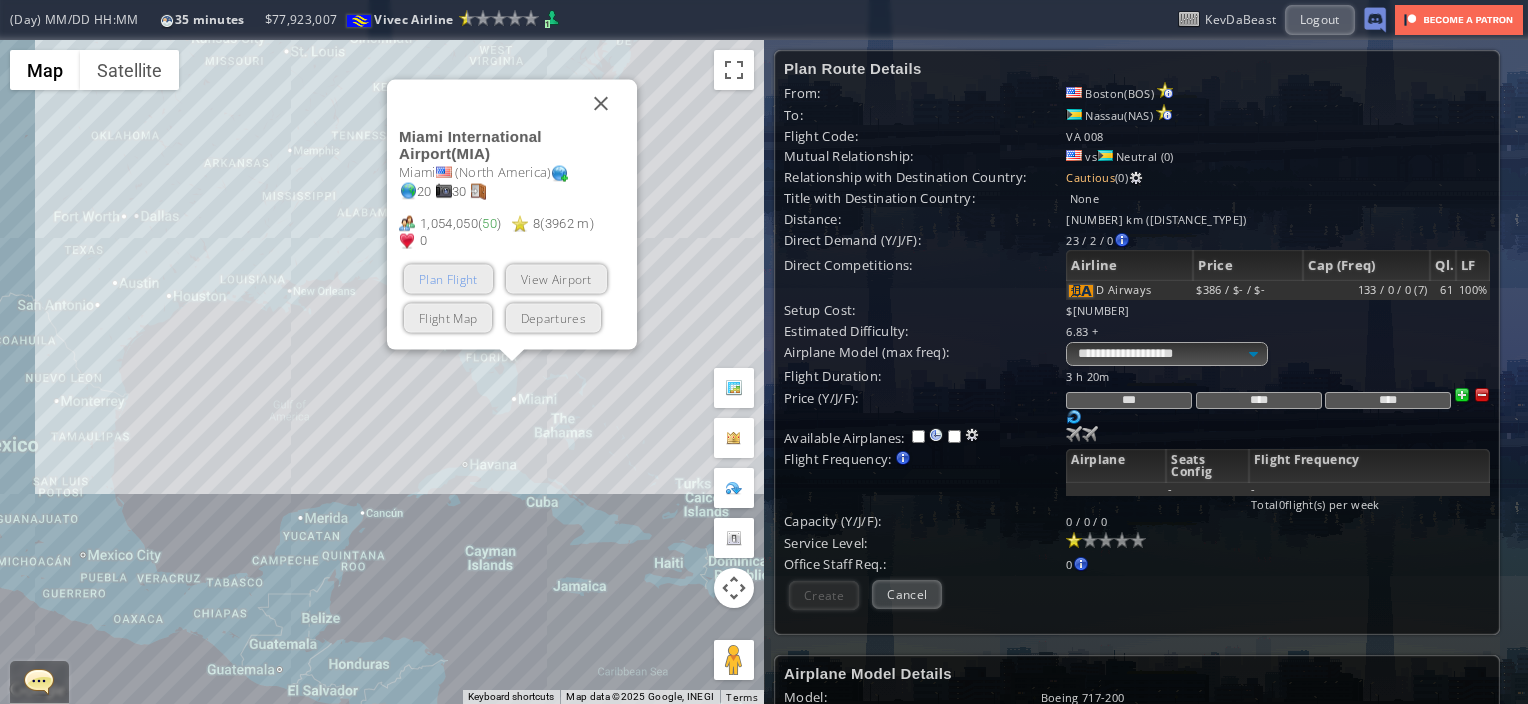 click on "Plan Flight" at bounding box center [448, 279] 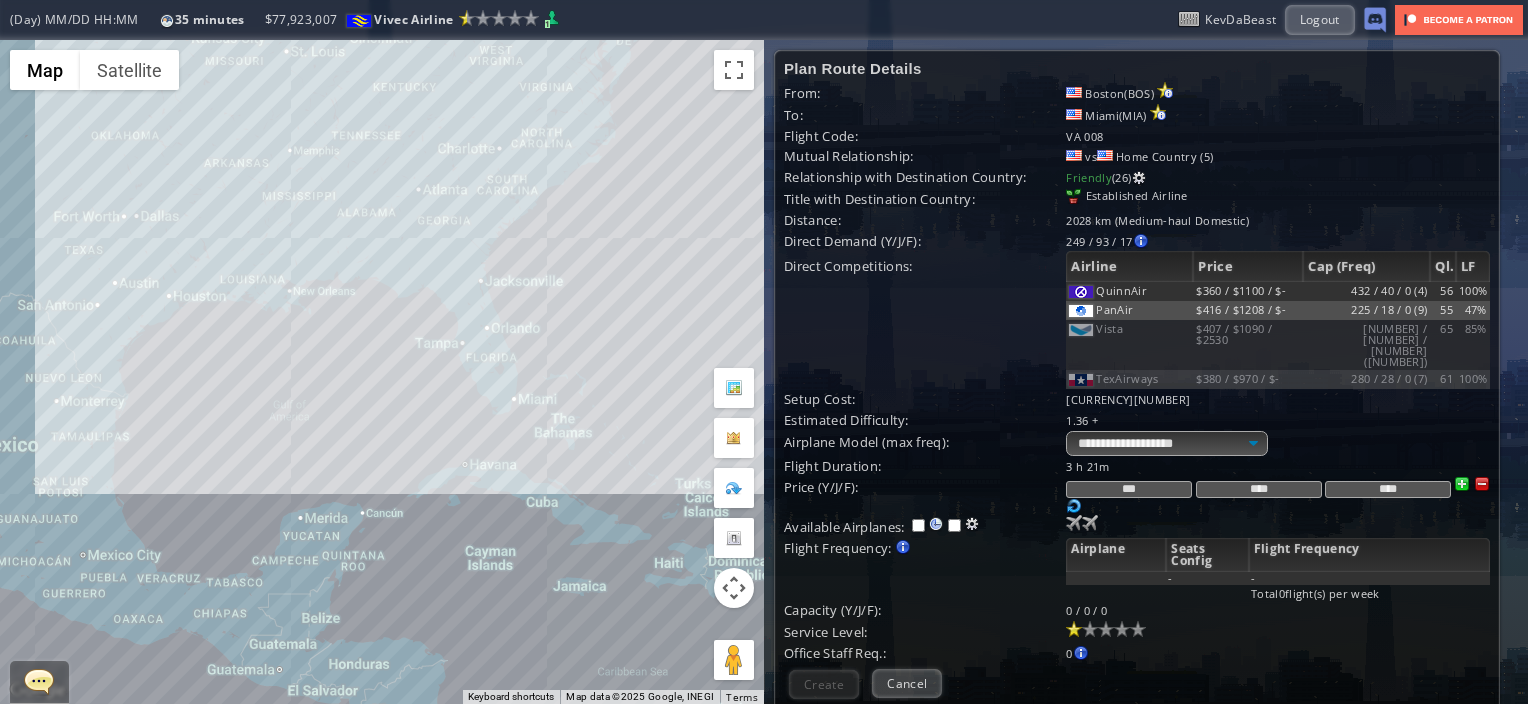click on "To navigate, press the arrow keys." at bounding box center [382, 372] 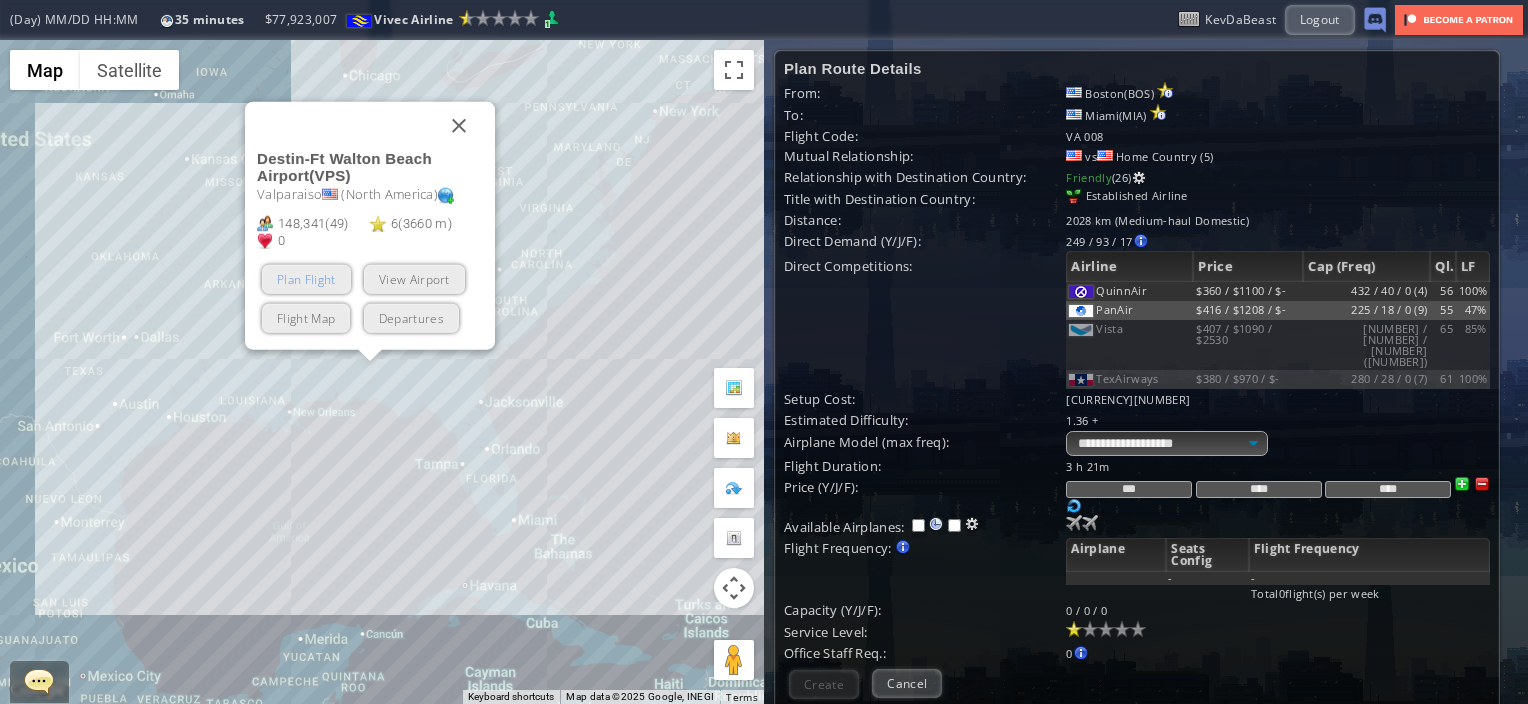click on "Plan Flight" at bounding box center (306, 279) 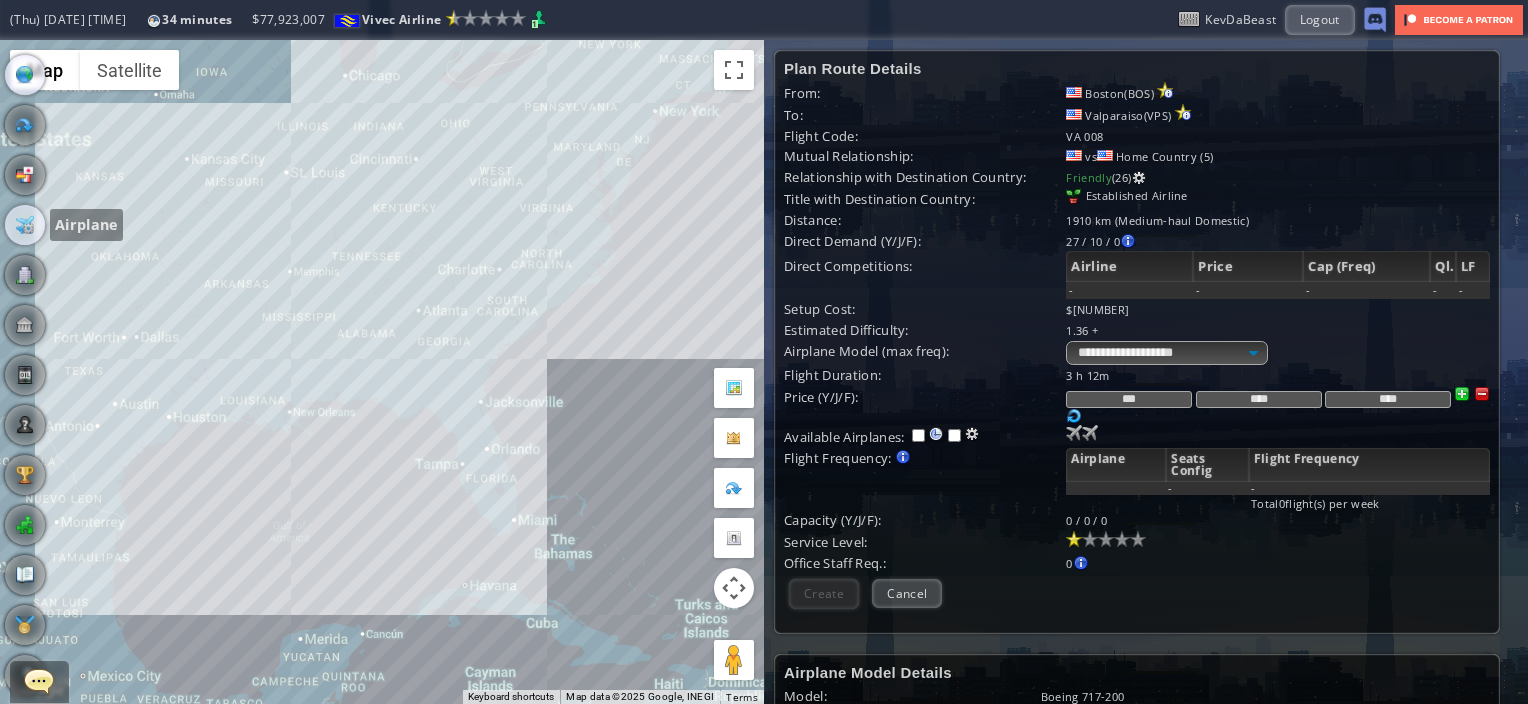click at bounding box center (25, 225) 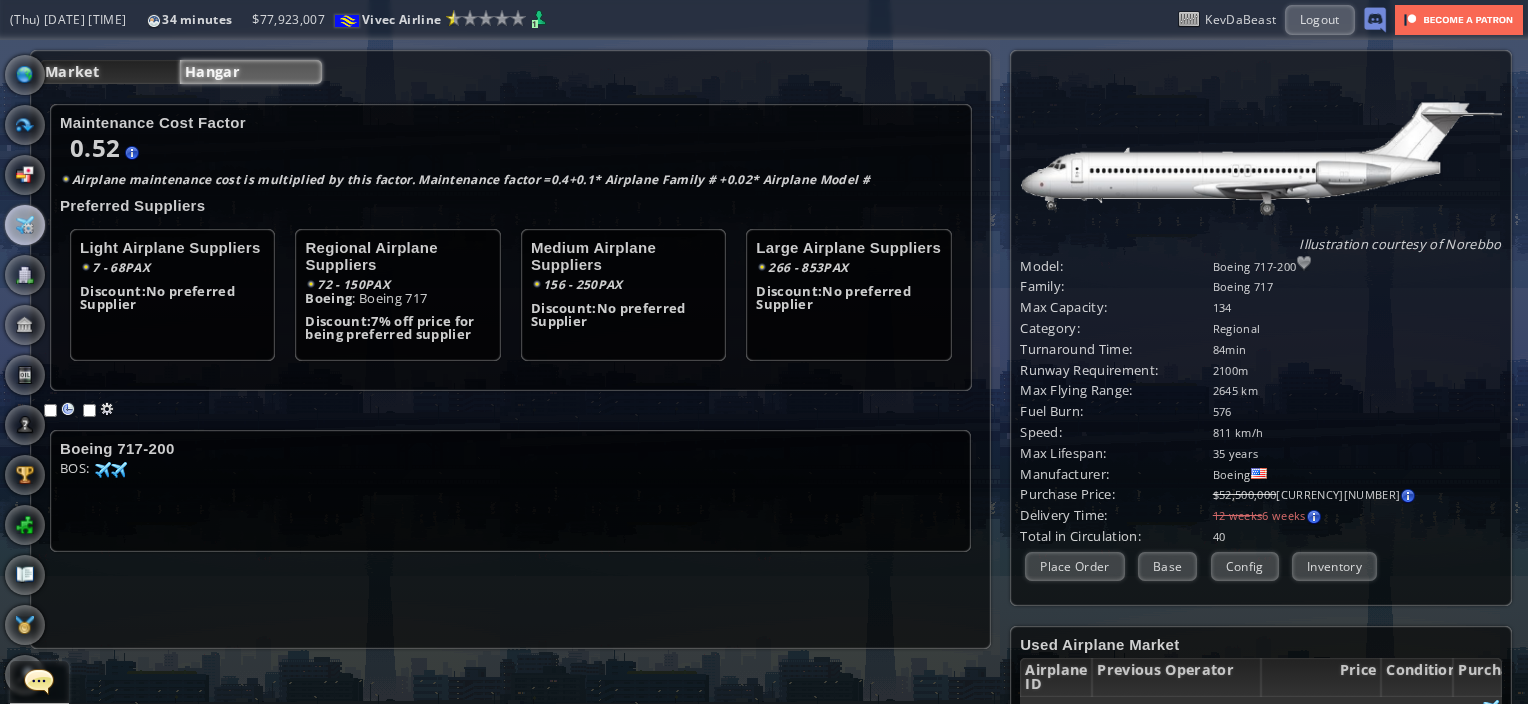 click on "Market" at bounding box center (110, 72) 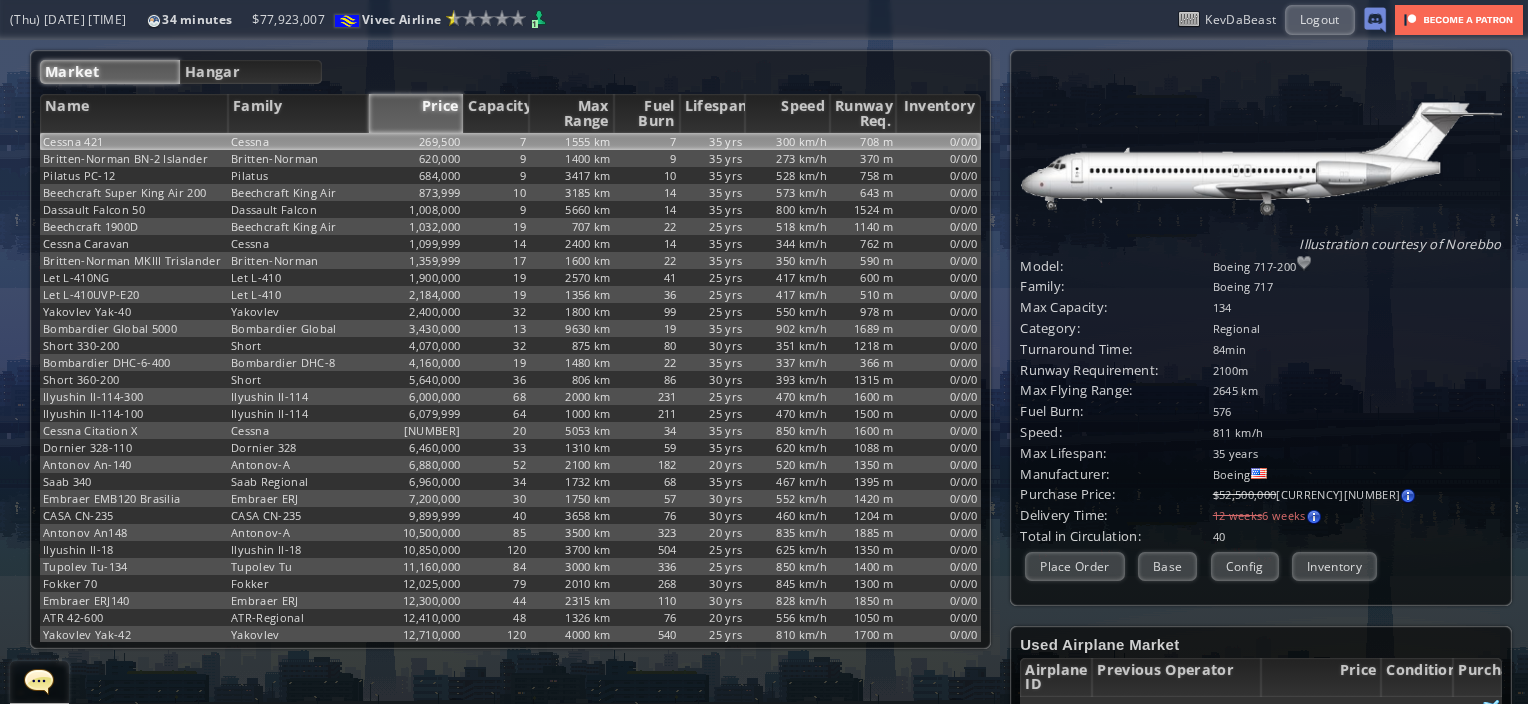 click on "269,500" at bounding box center [416, 141] 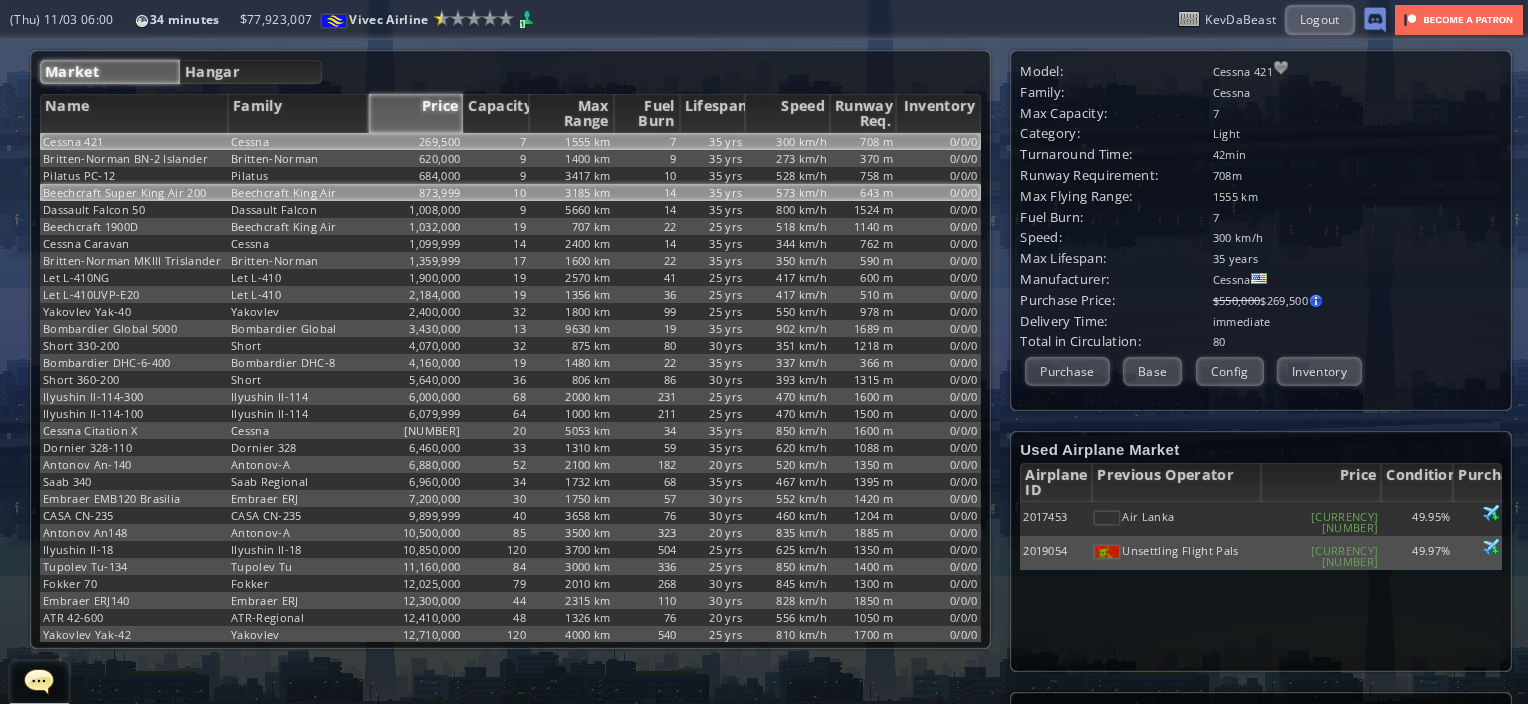 click on "873,999" at bounding box center (416, 141) 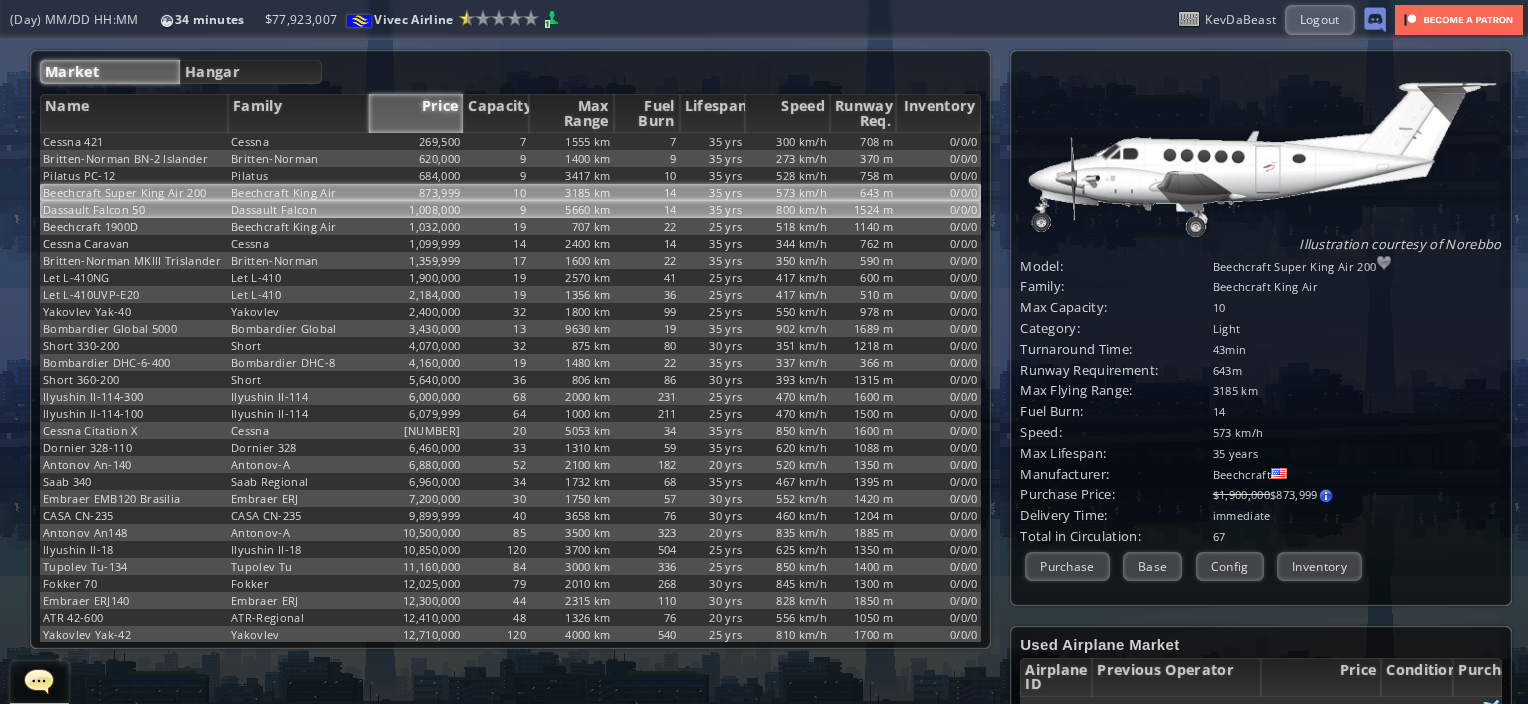 click on "5660 km" at bounding box center [571, 141] 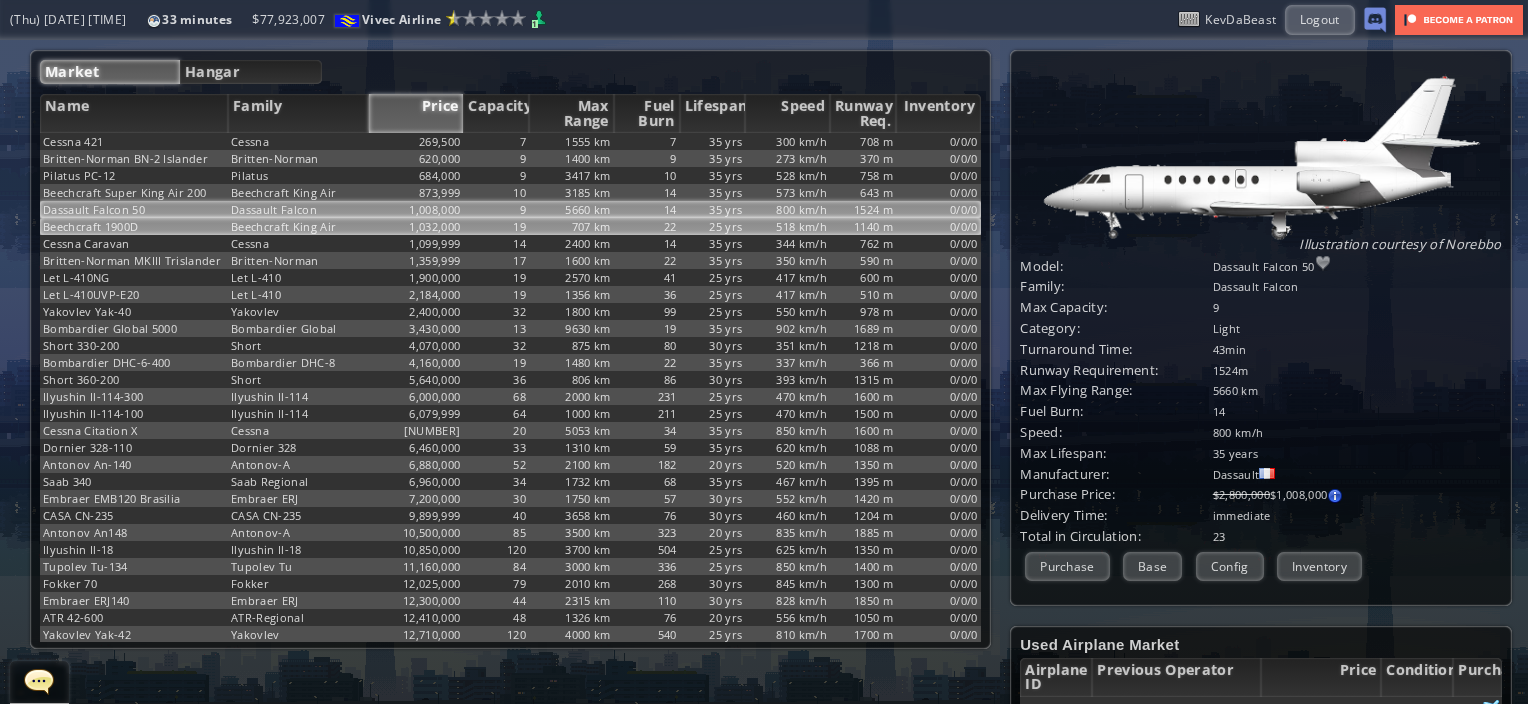click on "707 km" at bounding box center (571, 141) 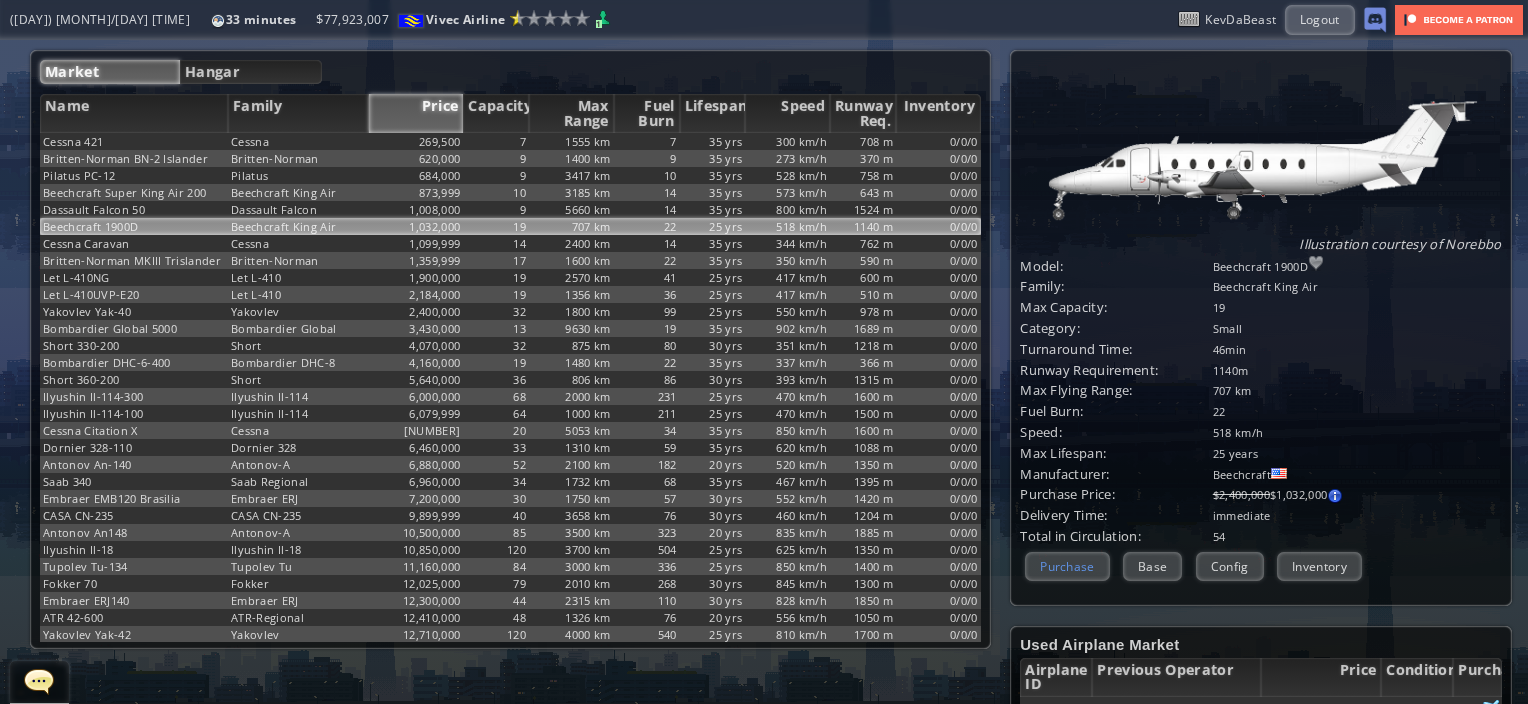 click on "Purchase" at bounding box center (1067, 566) 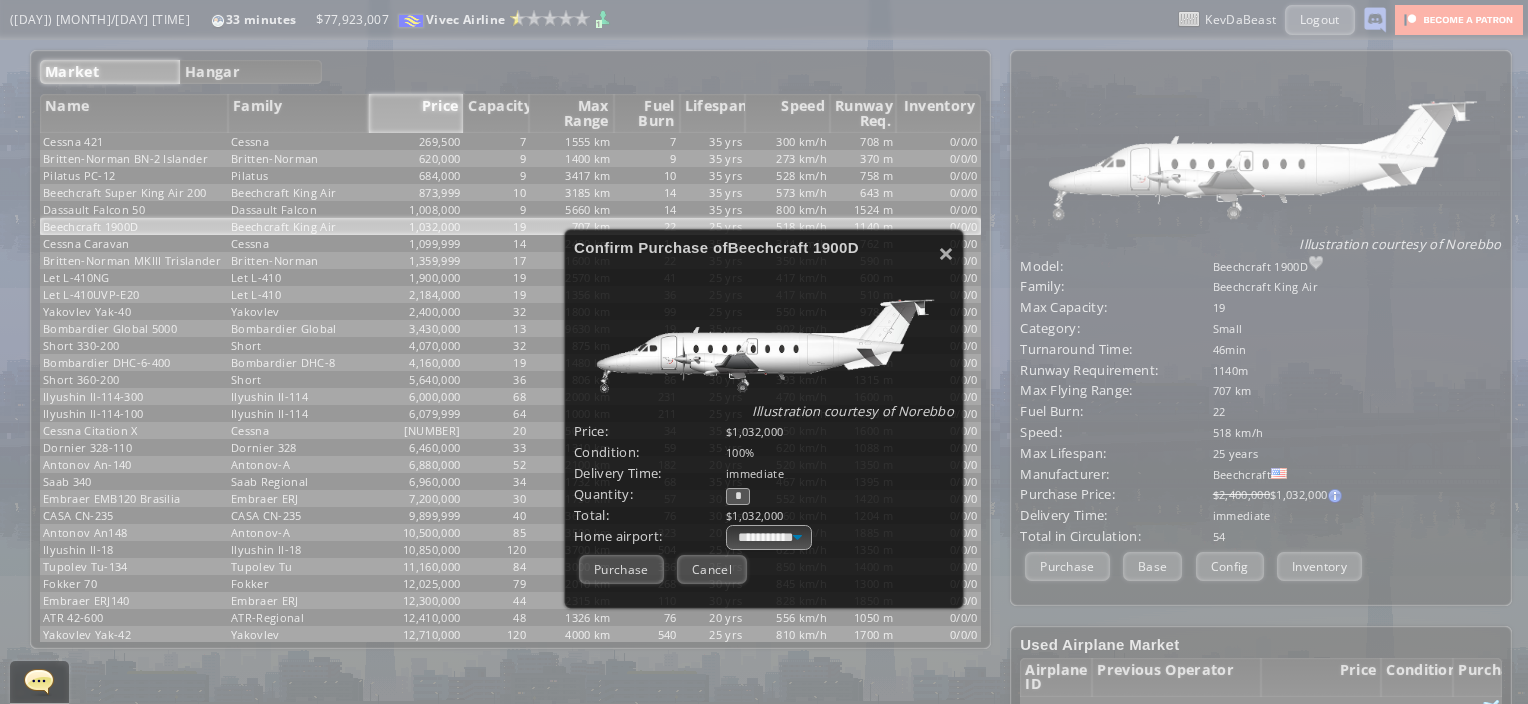 click on "*" at bounding box center (738, 496) 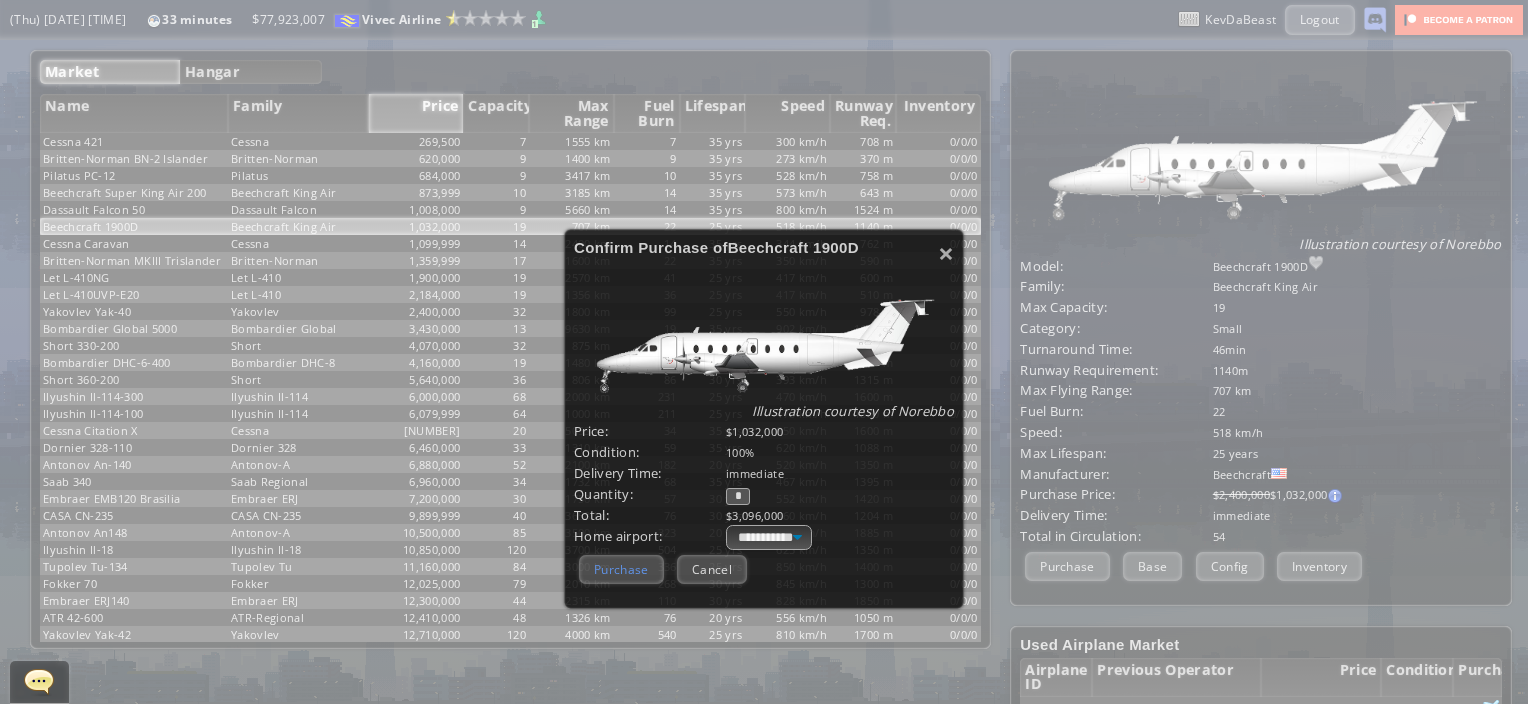 type on "*" 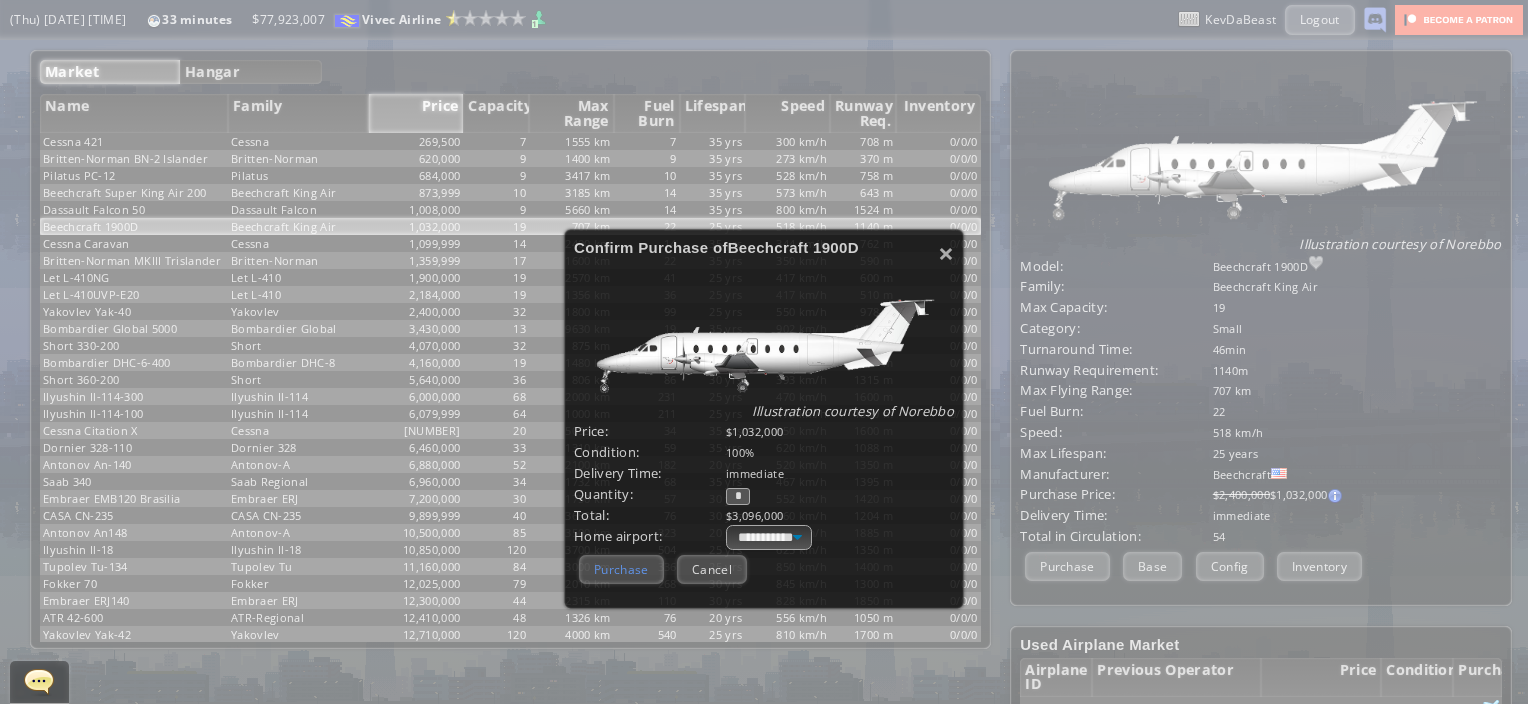 click on "Purchase" at bounding box center (621, 569) 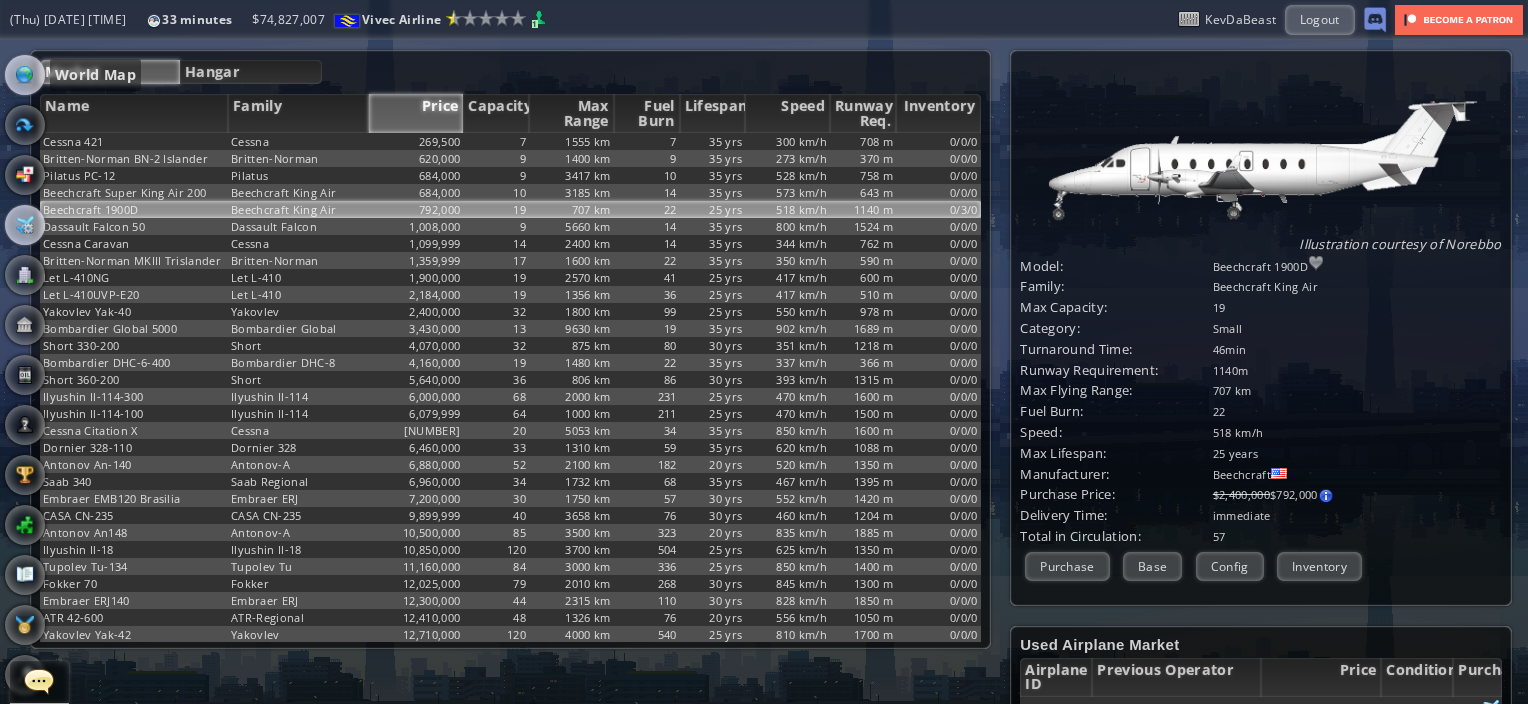 click at bounding box center (25, 75) 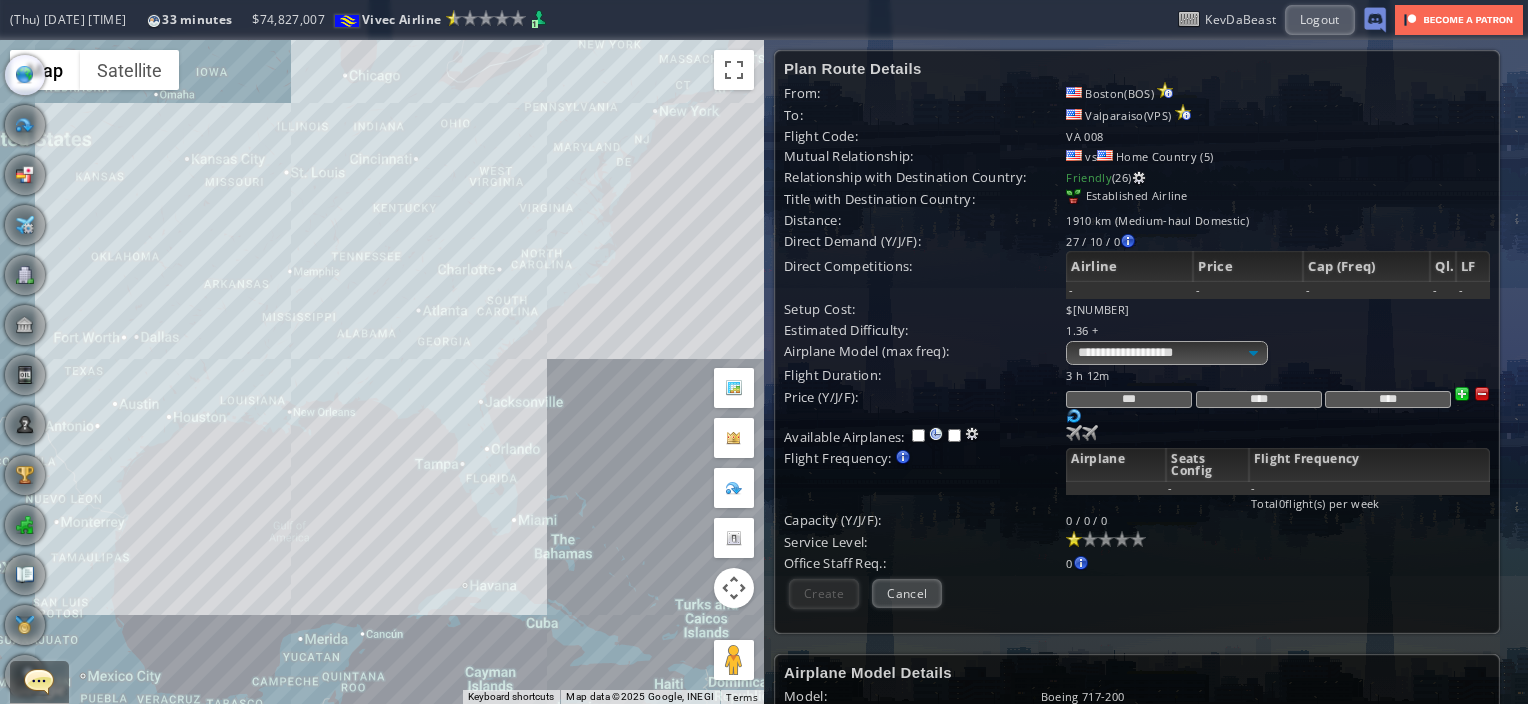 click on "To navigate, press the arrow keys." at bounding box center (382, 372) 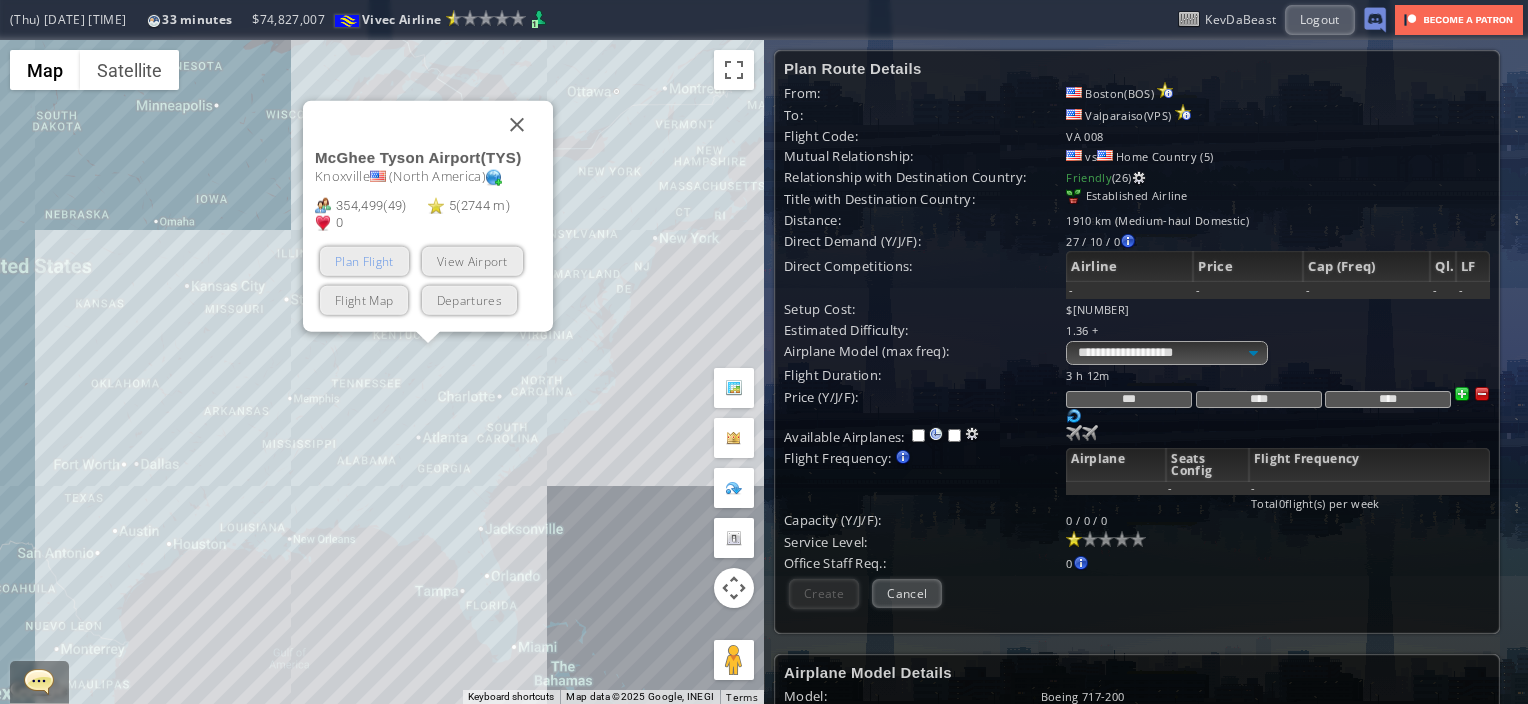 click on "Plan Flight" at bounding box center (364, 261) 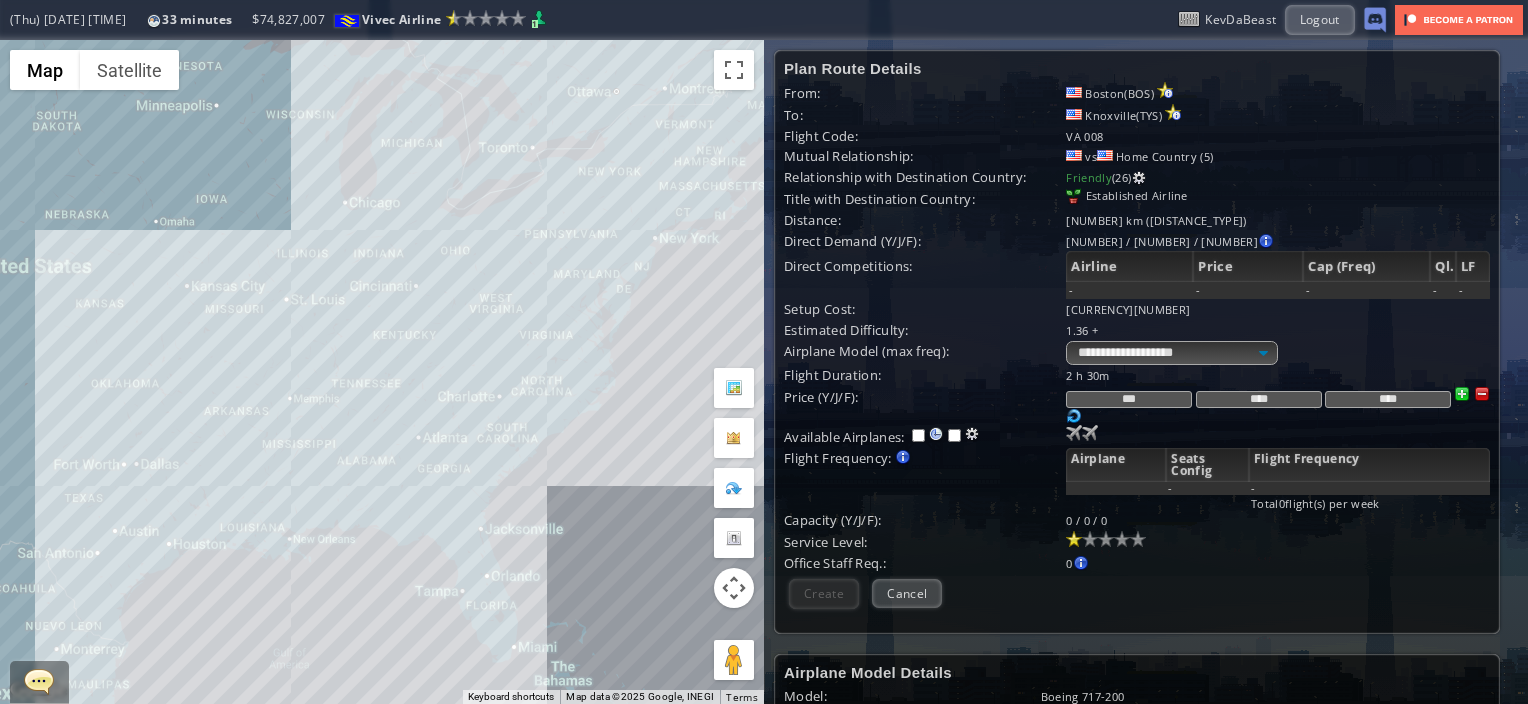 click on "To navigate, press the arrow keys." at bounding box center [382, 372] 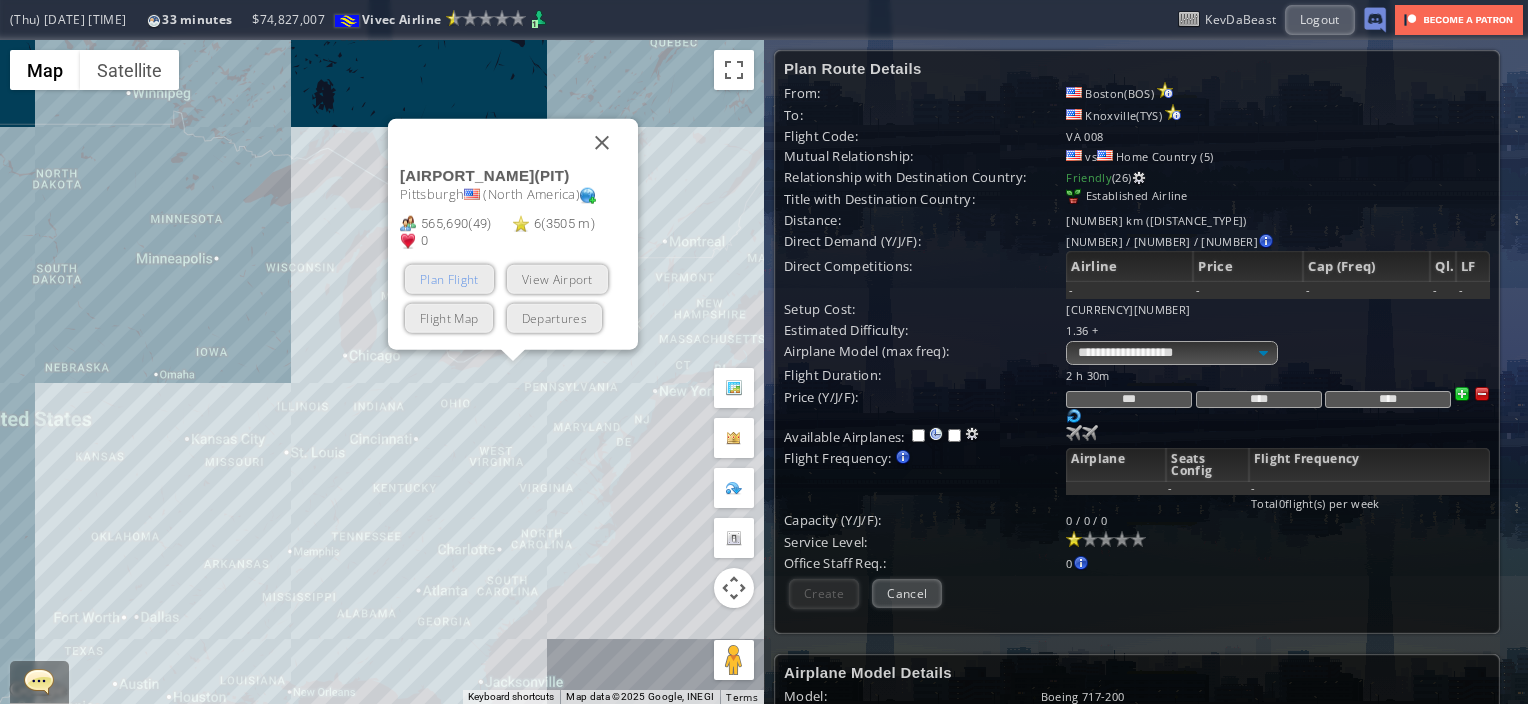 click on "Plan Flight" at bounding box center (449, 279) 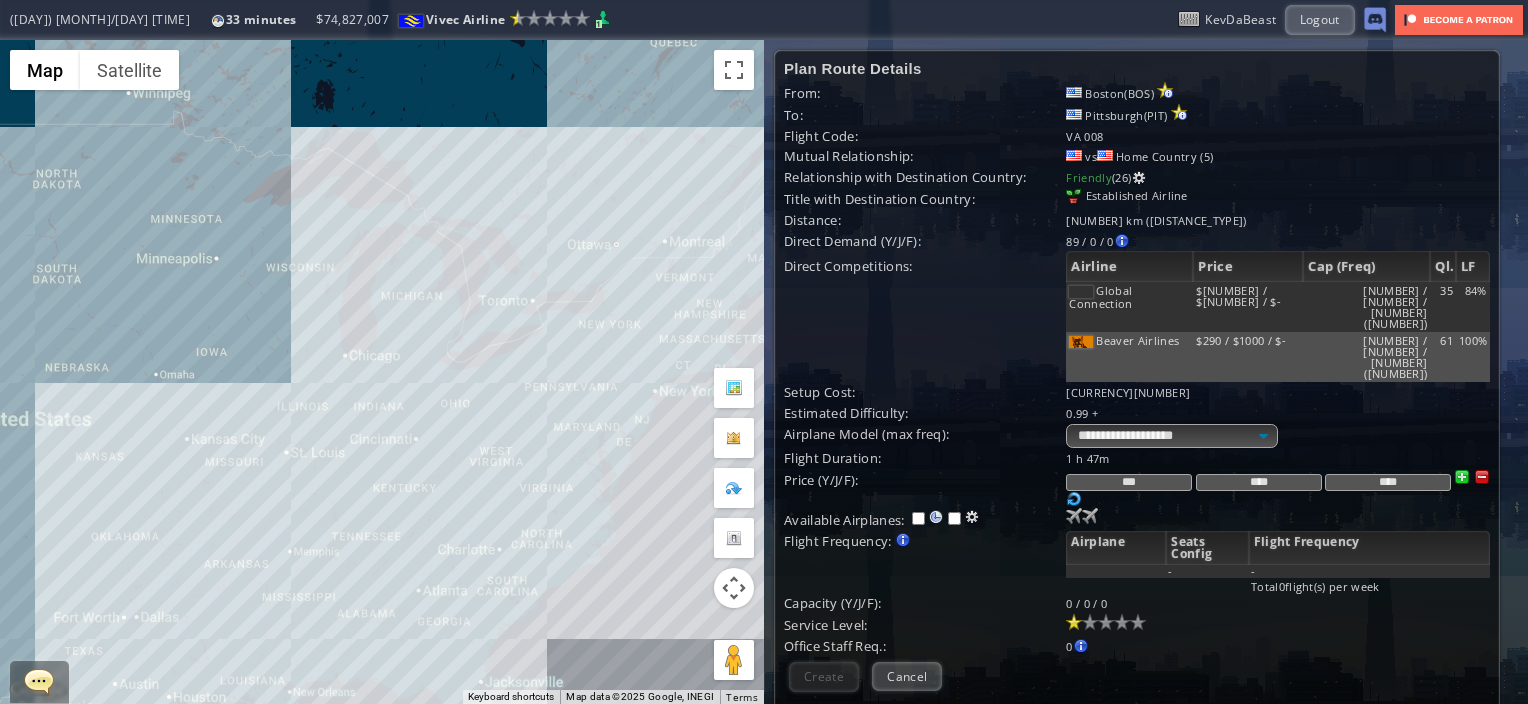 click on "To navigate, press the arrow keys." at bounding box center (382, 372) 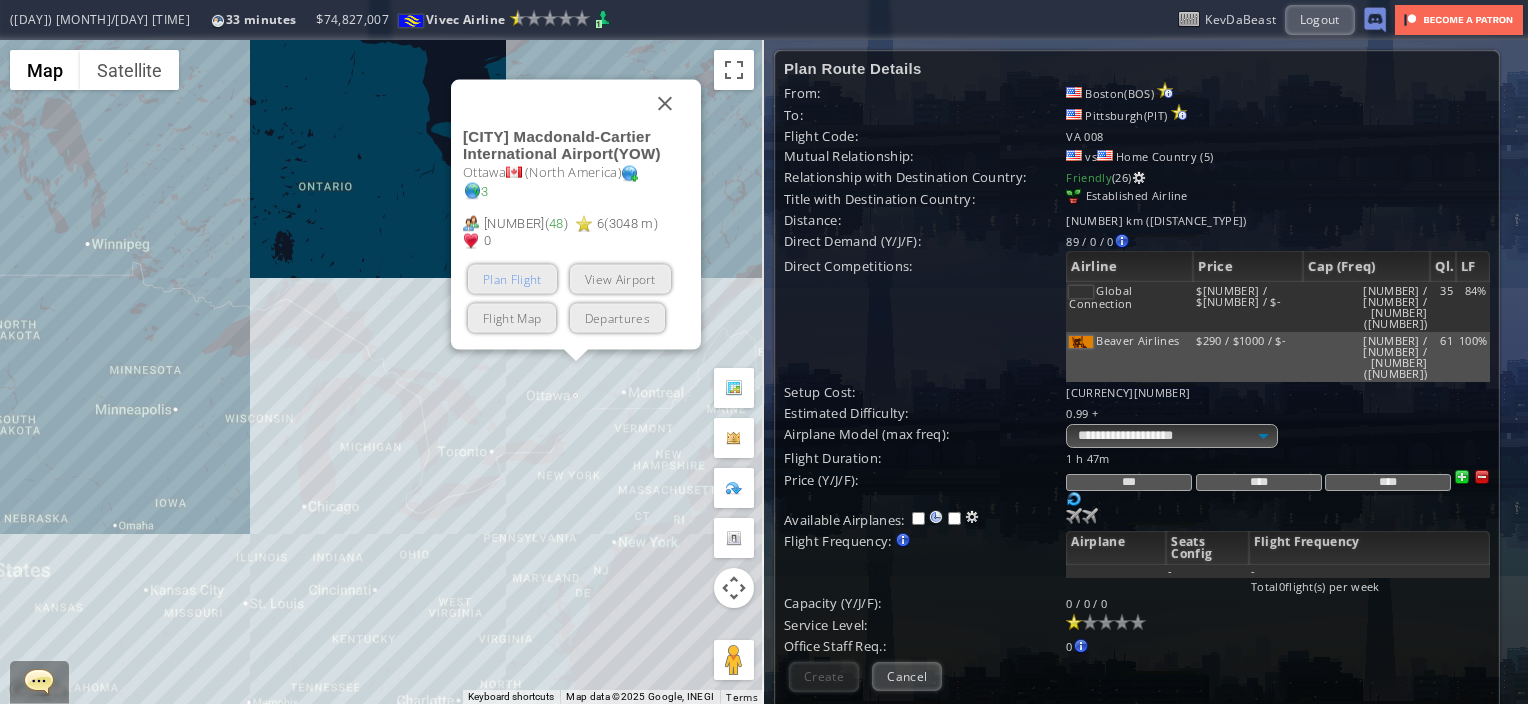 click on "Plan Flight" at bounding box center [512, 279] 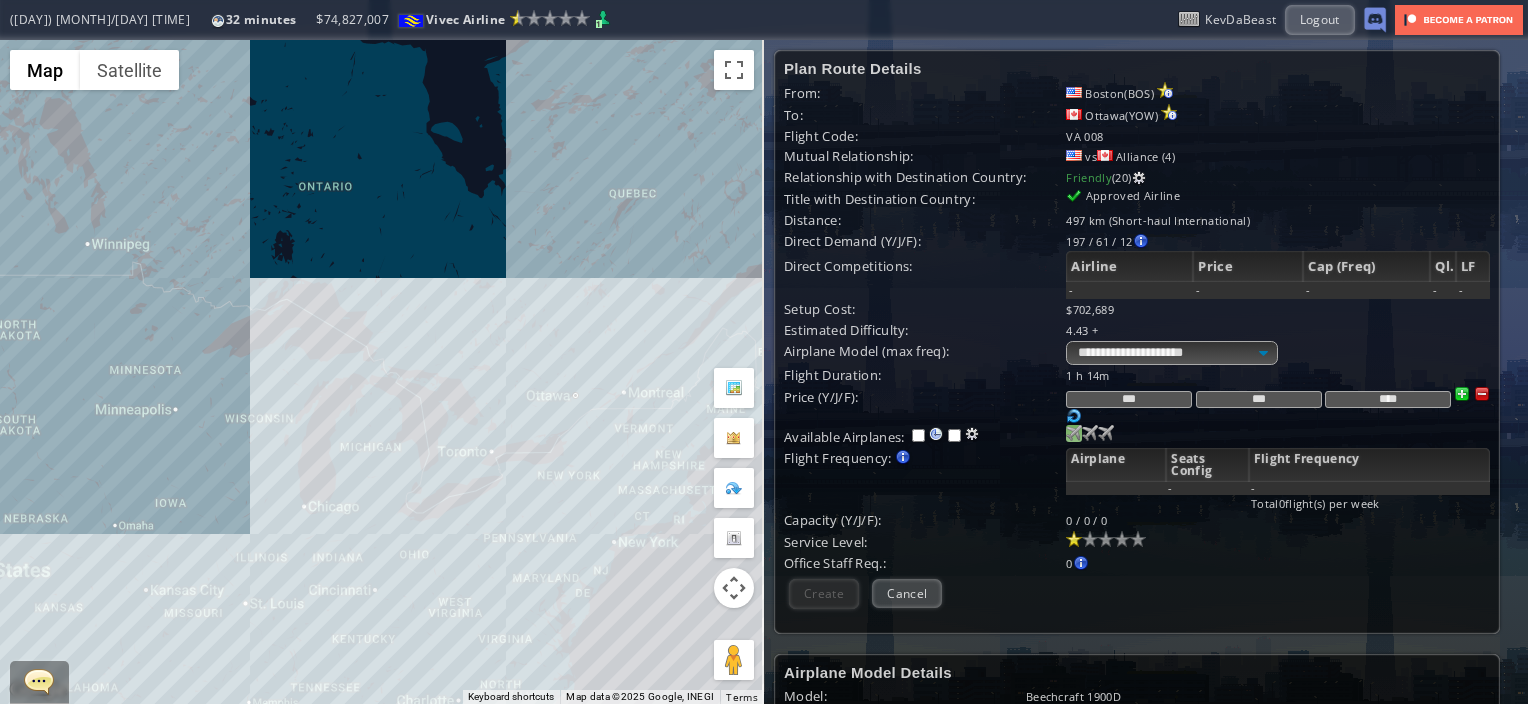click at bounding box center [1074, 433] 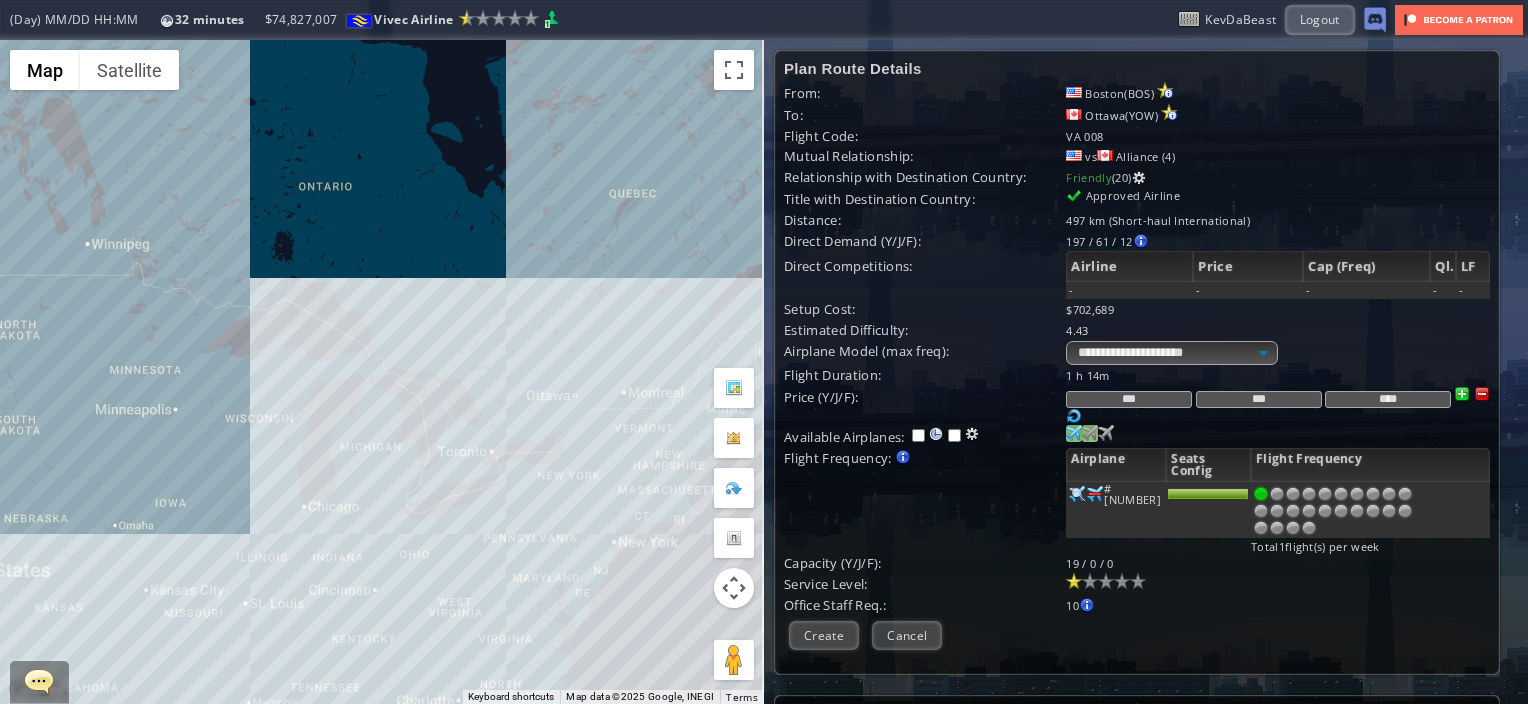 click at bounding box center [1074, 433] 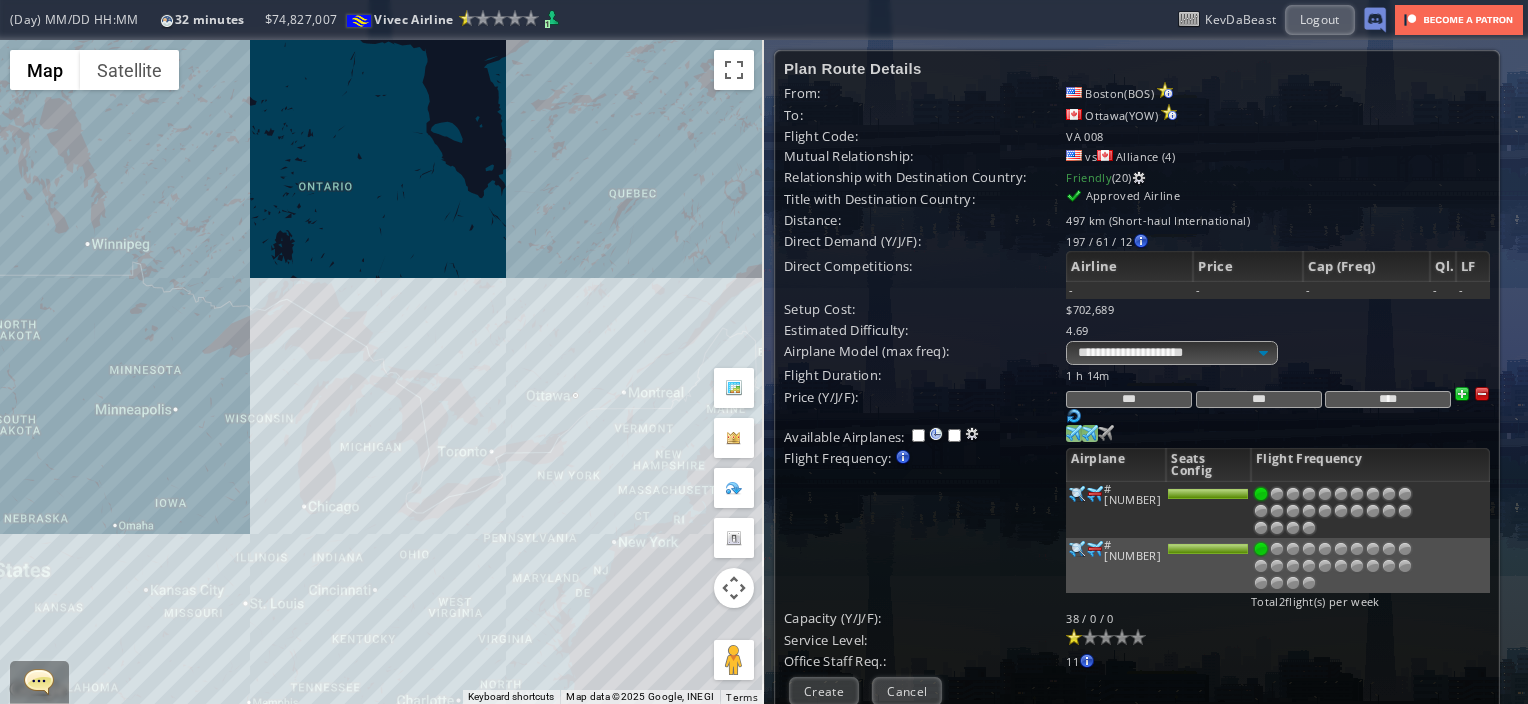 click at bounding box center [1074, 433] 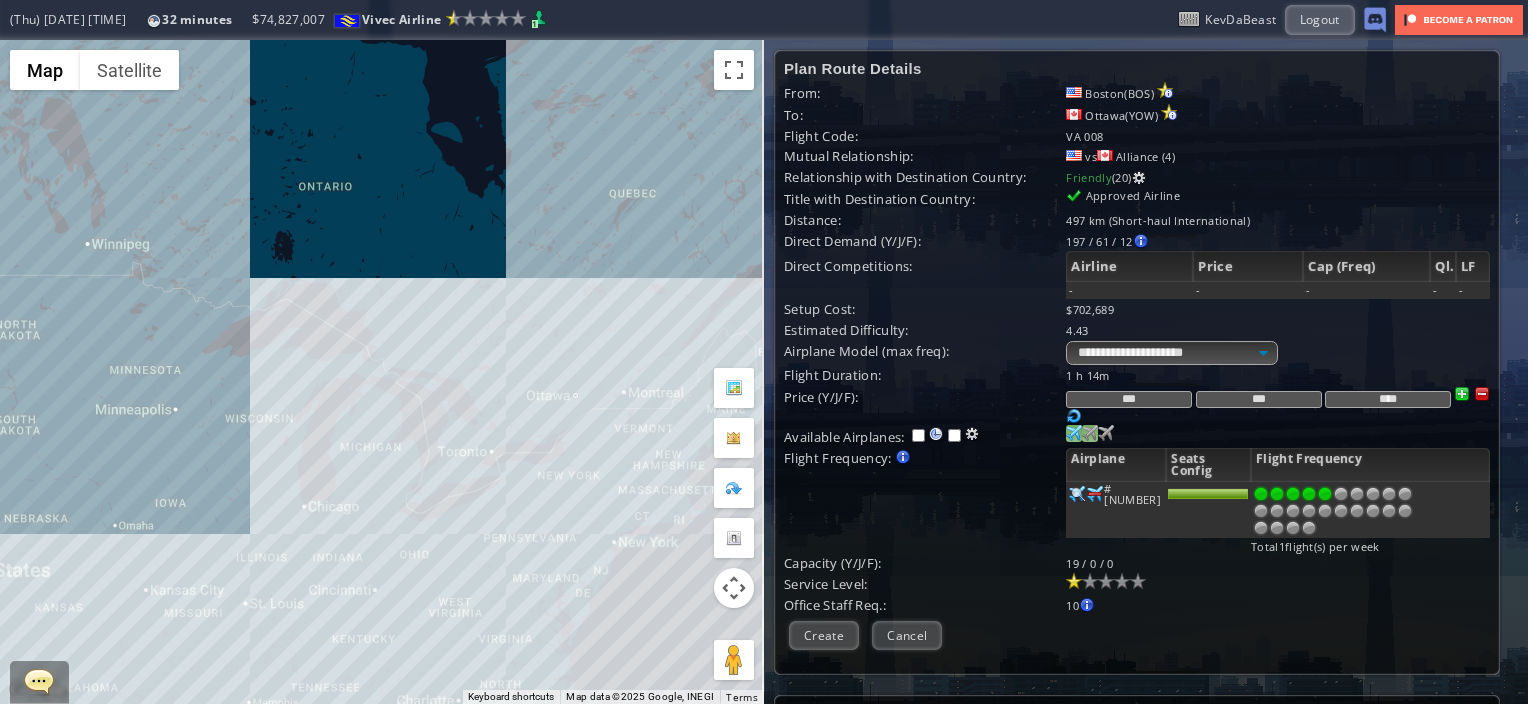 click at bounding box center [1325, 494] 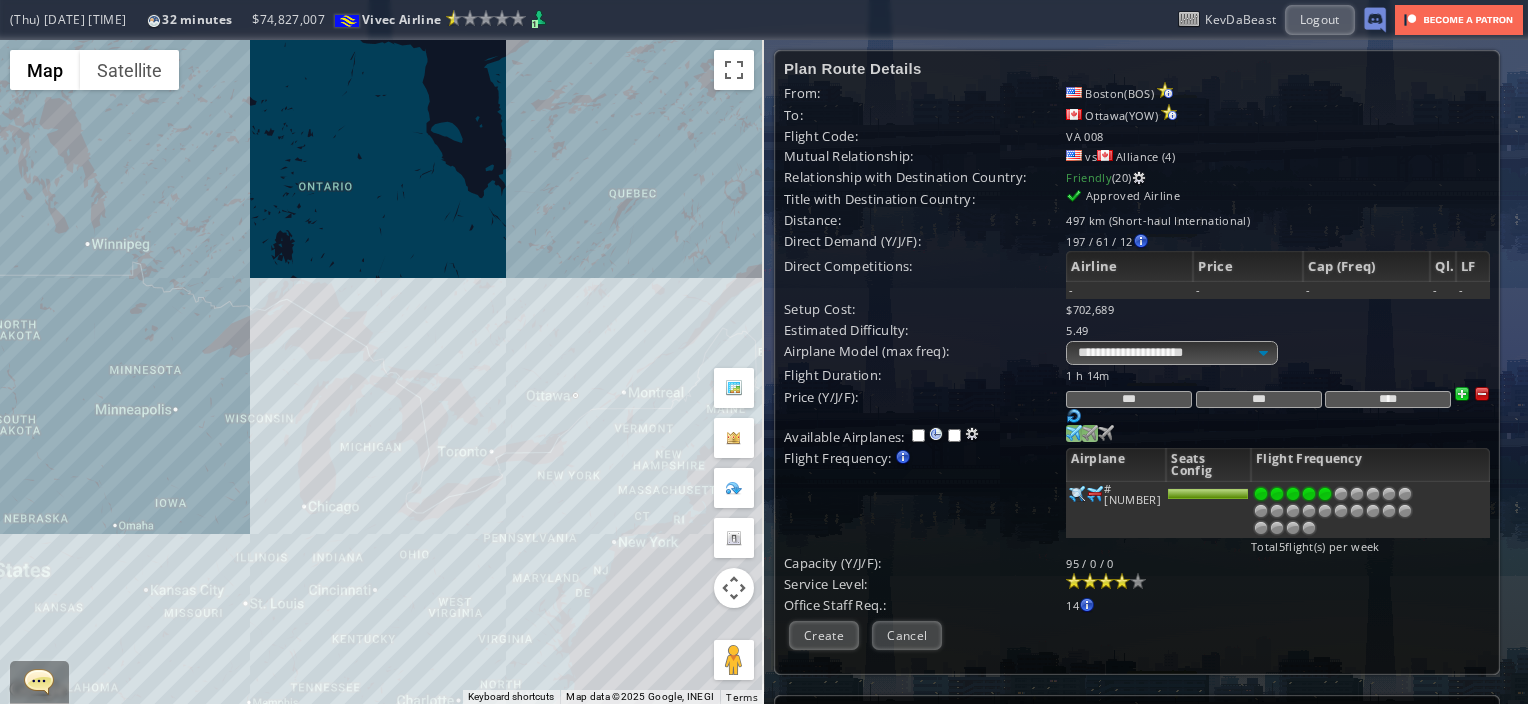 click at bounding box center [1122, 581] 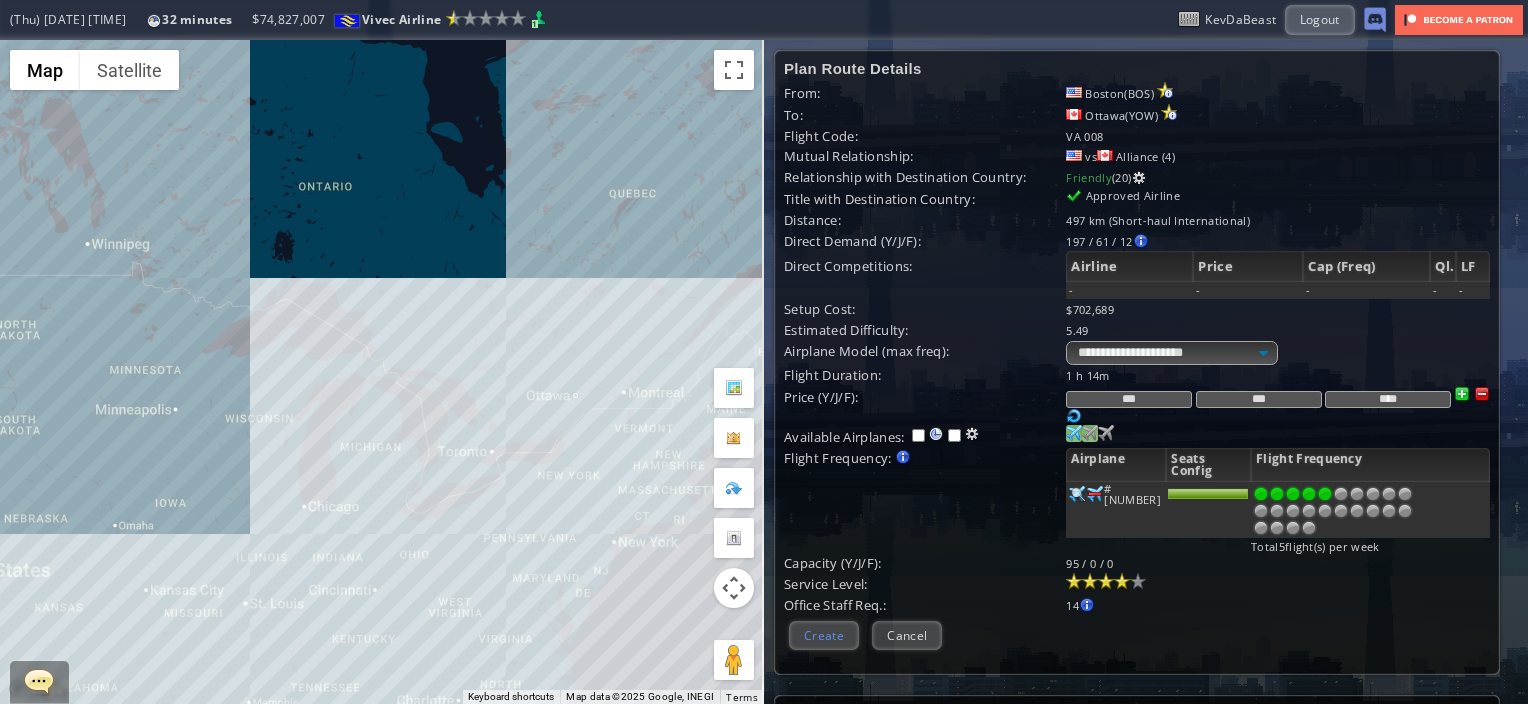 click on "Create" at bounding box center (824, 635) 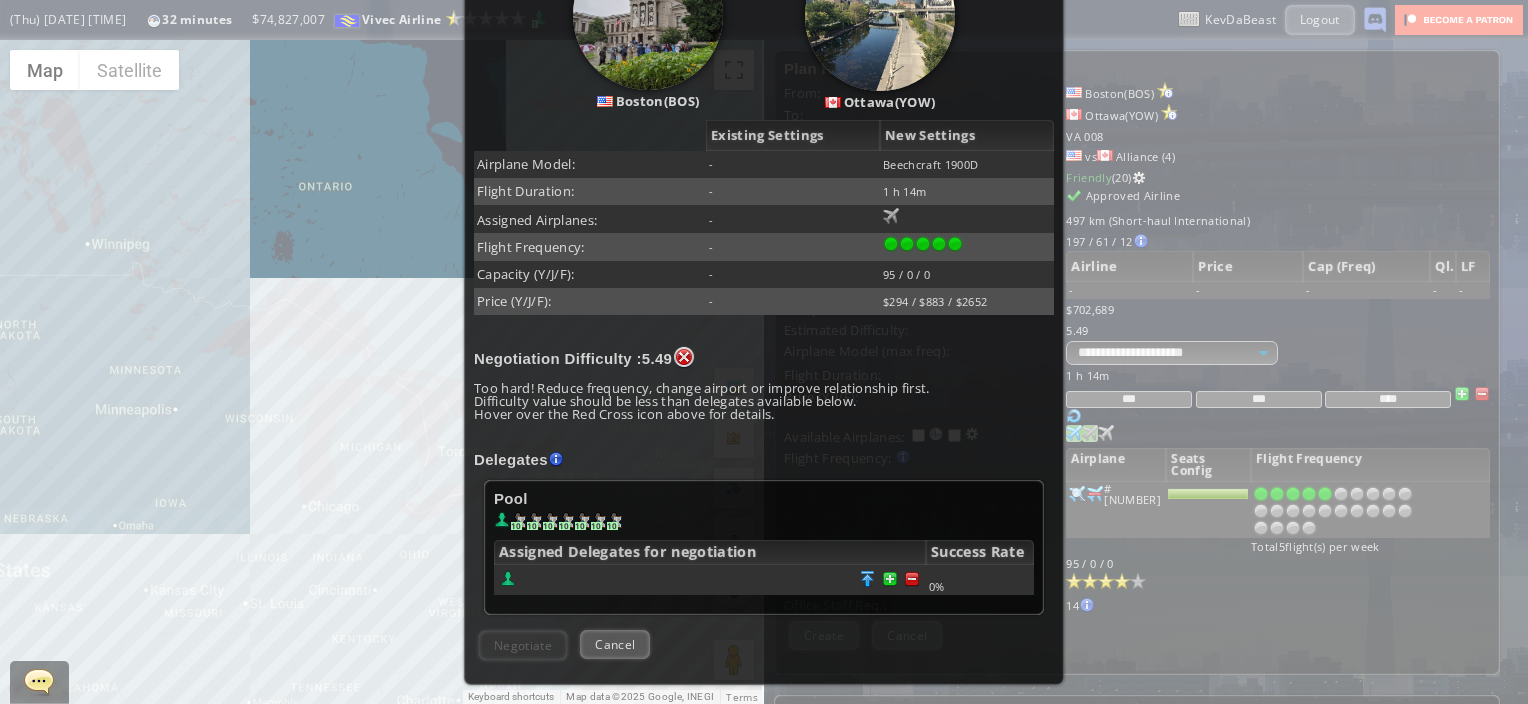 scroll, scrollTop: 327, scrollLeft: 0, axis: vertical 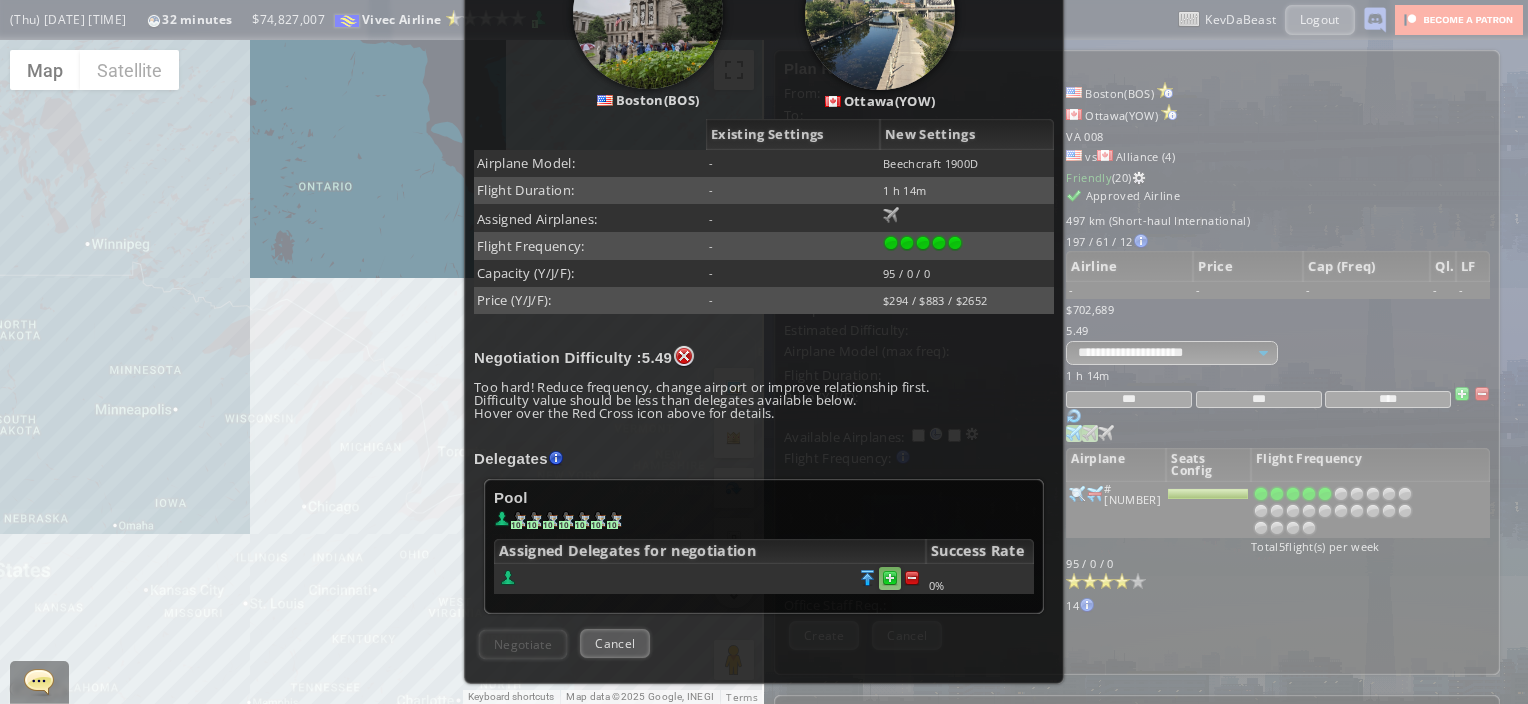 click at bounding box center (912, 578) 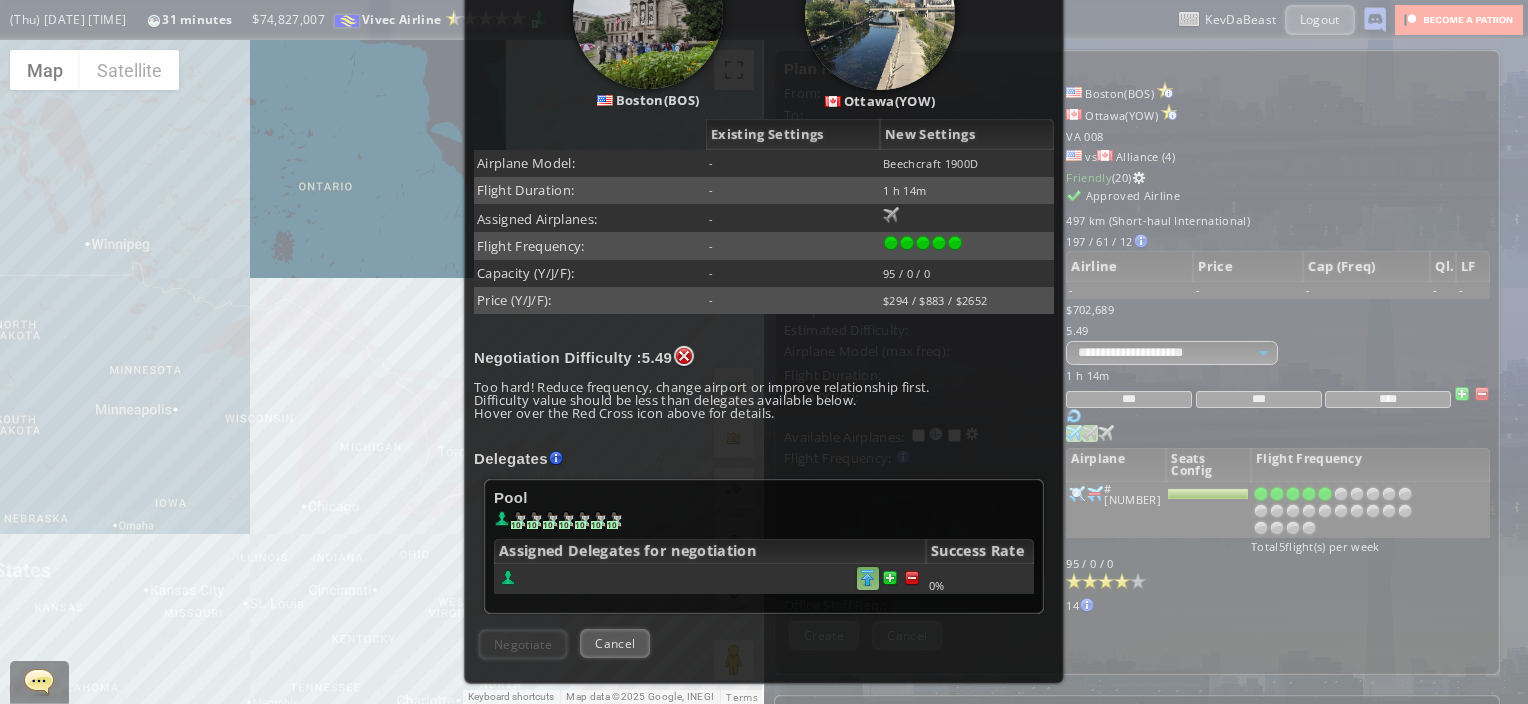 click at bounding box center (912, 578) 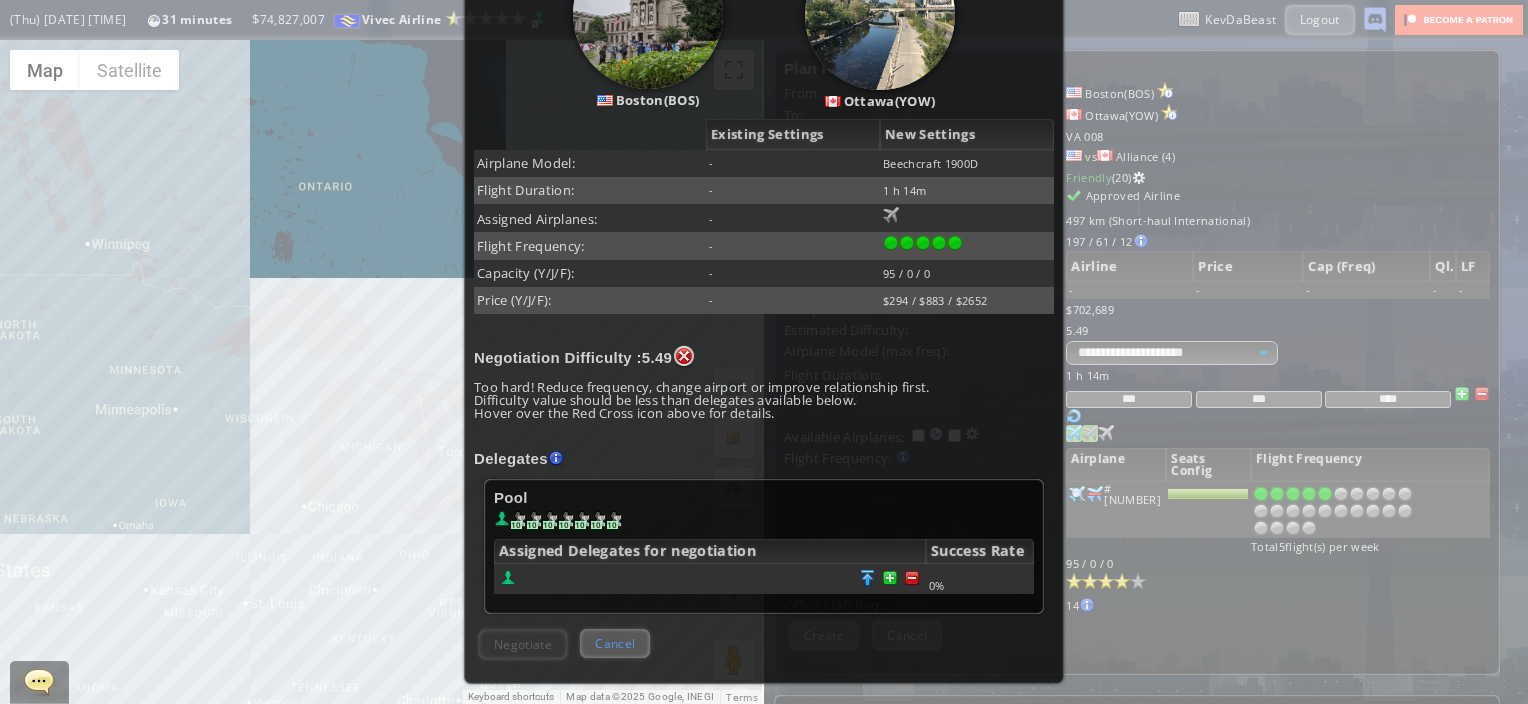 click on "Cancel" at bounding box center [615, 643] 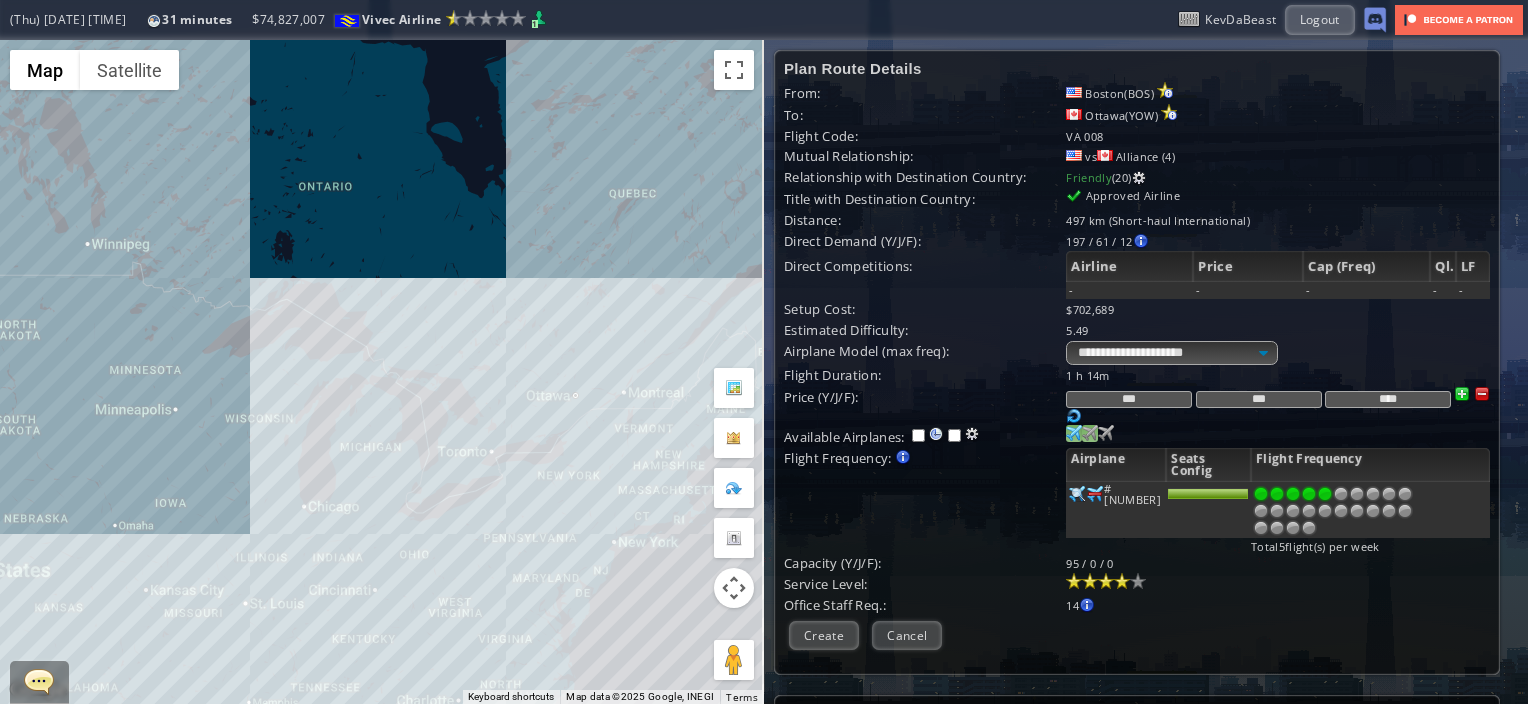 click on "To navigate, press the arrow keys." at bounding box center [382, 372] 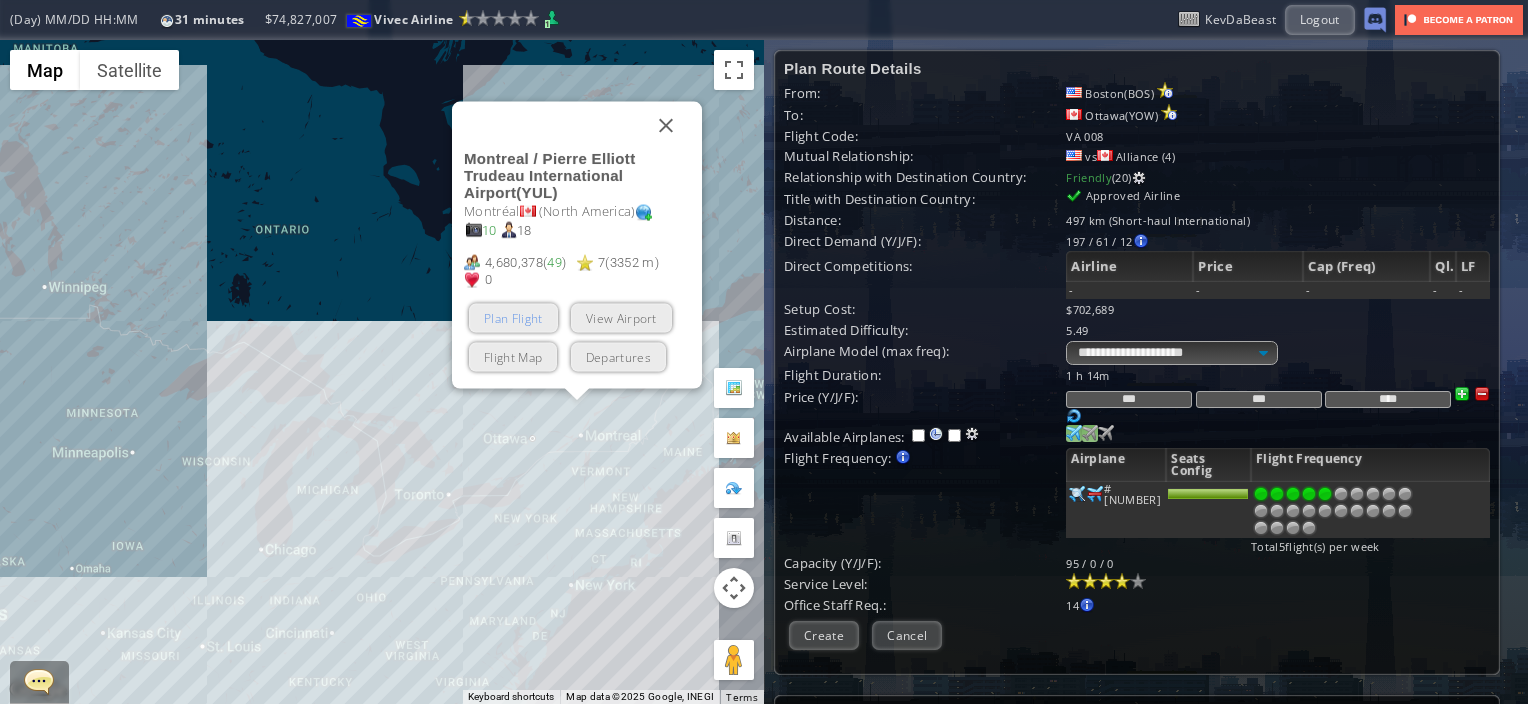 click on "Plan Flight" at bounding box center (513, 318) 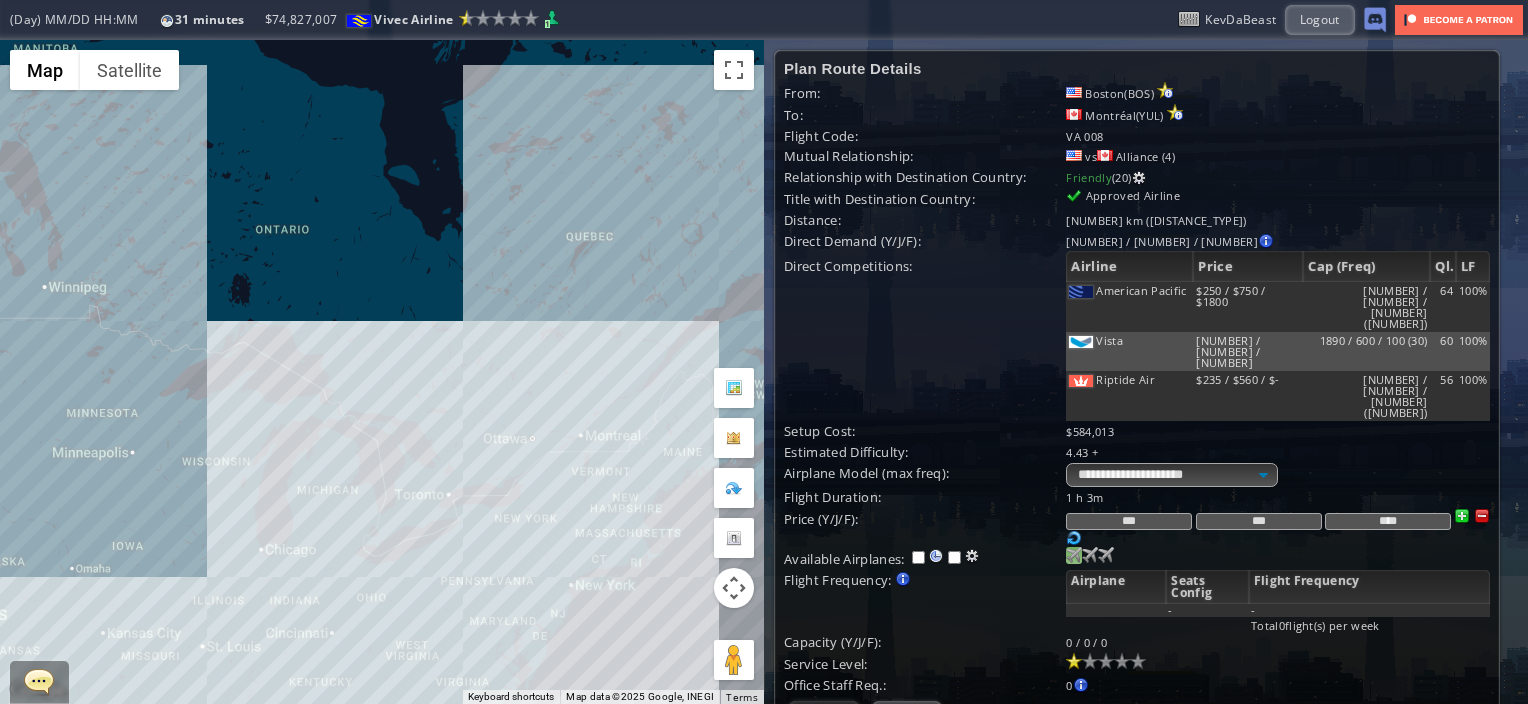 click at bounding box center [1074, 555] 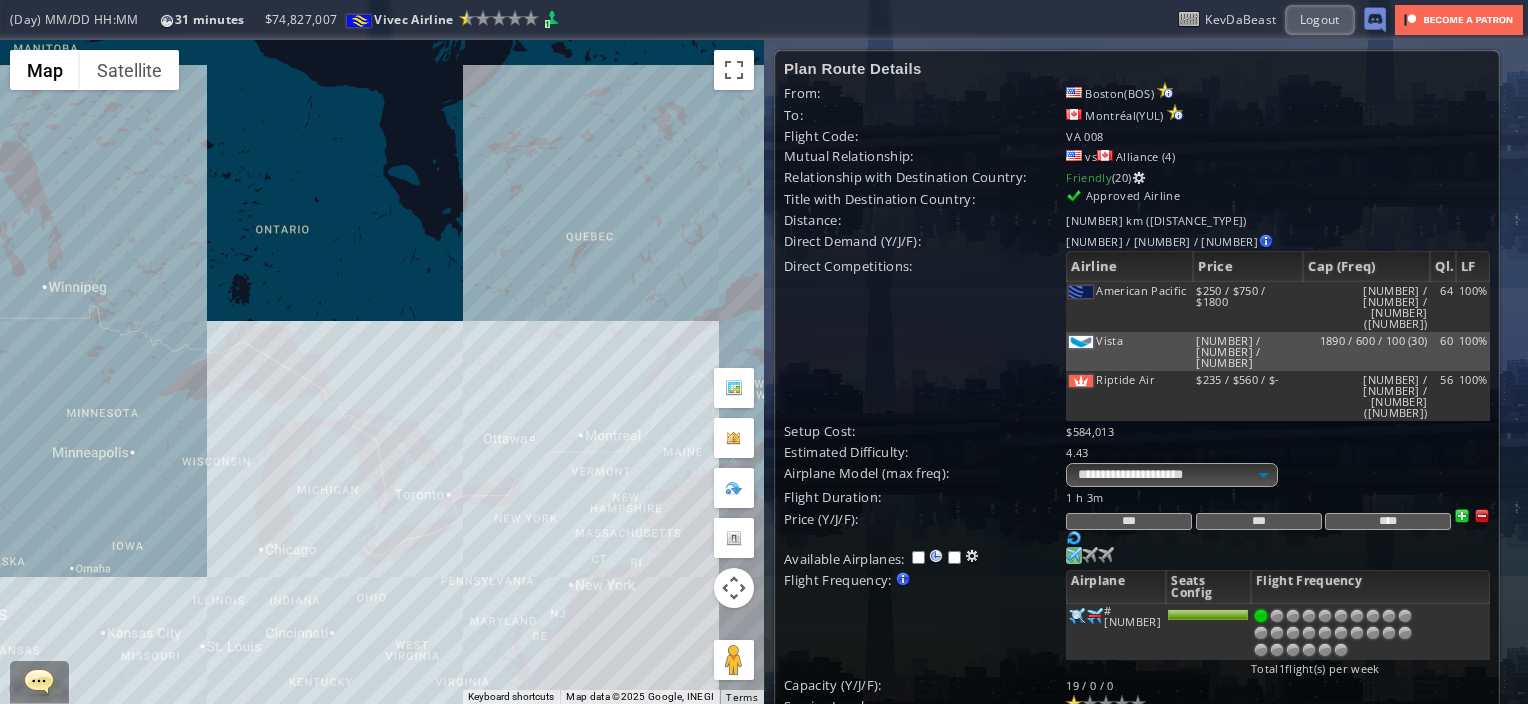 click on "To navigate, press the arrow keys." at bounding box center (382, 372) 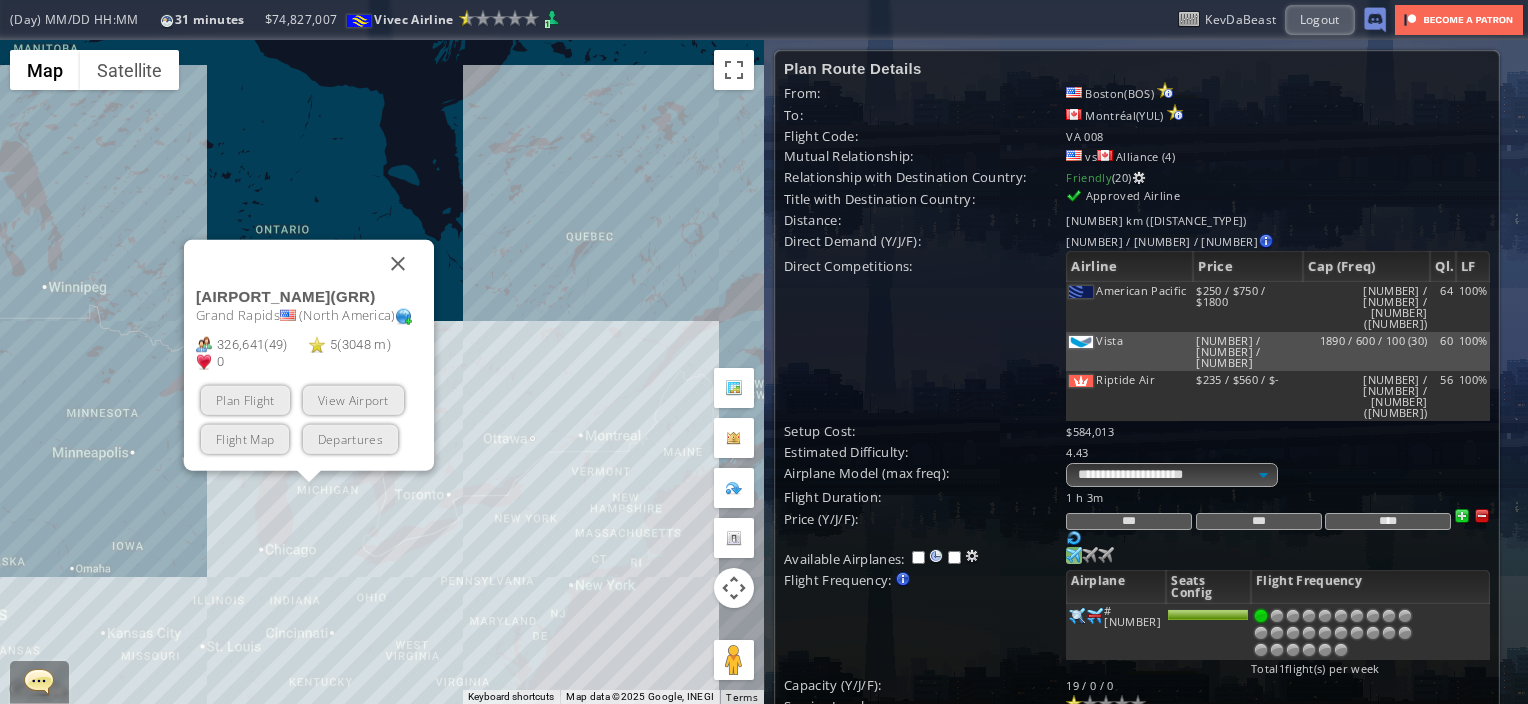 click on "To navigate, press the arrow keys.
Gerald R. Ford International Airport  ( GRR )
Grand Rapids  ( North America )
326,641  ( 49 )
5  ( 3048 m )
0
Plan Flight
View Airport
Flight Map
Departures" at bounding box center (382, 372) 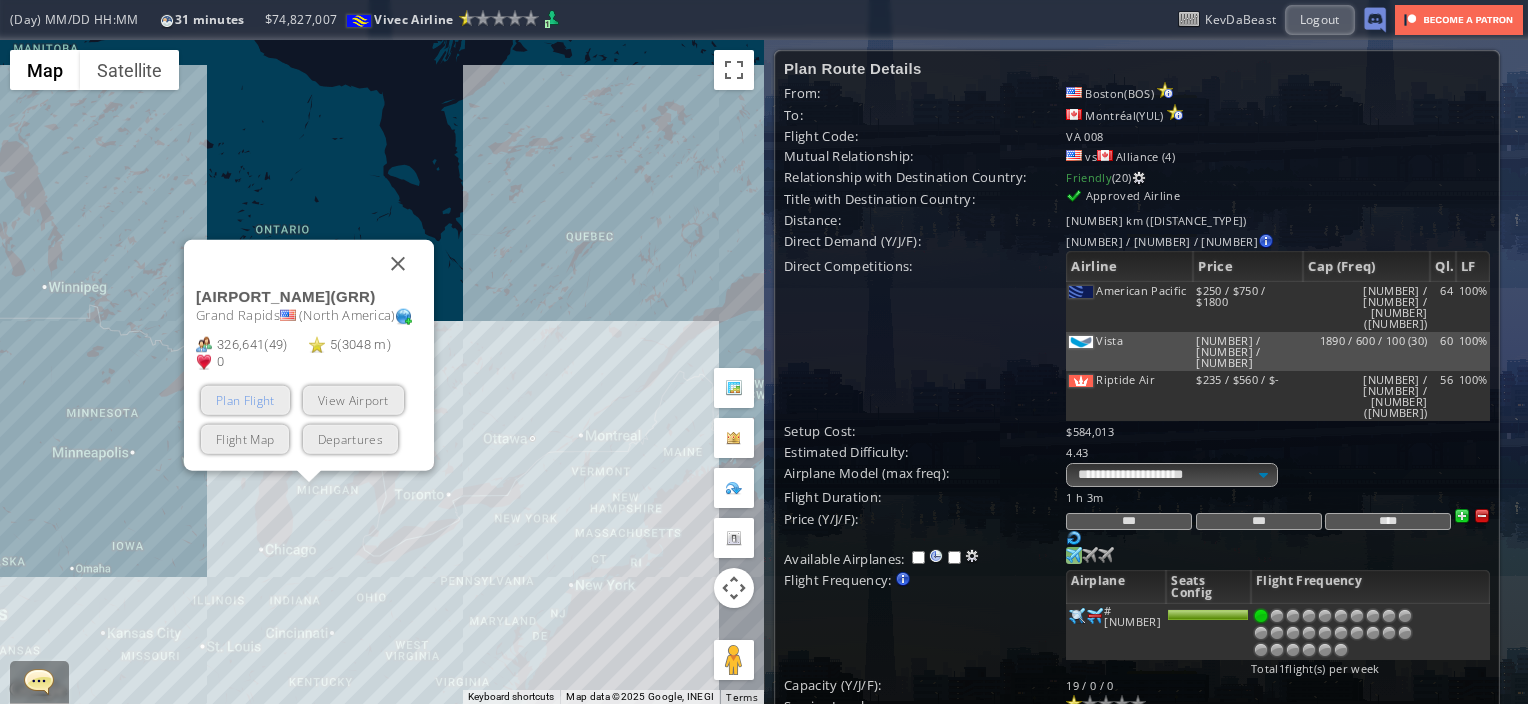 click on "Plan Flight" at bounding box center [245, 400] 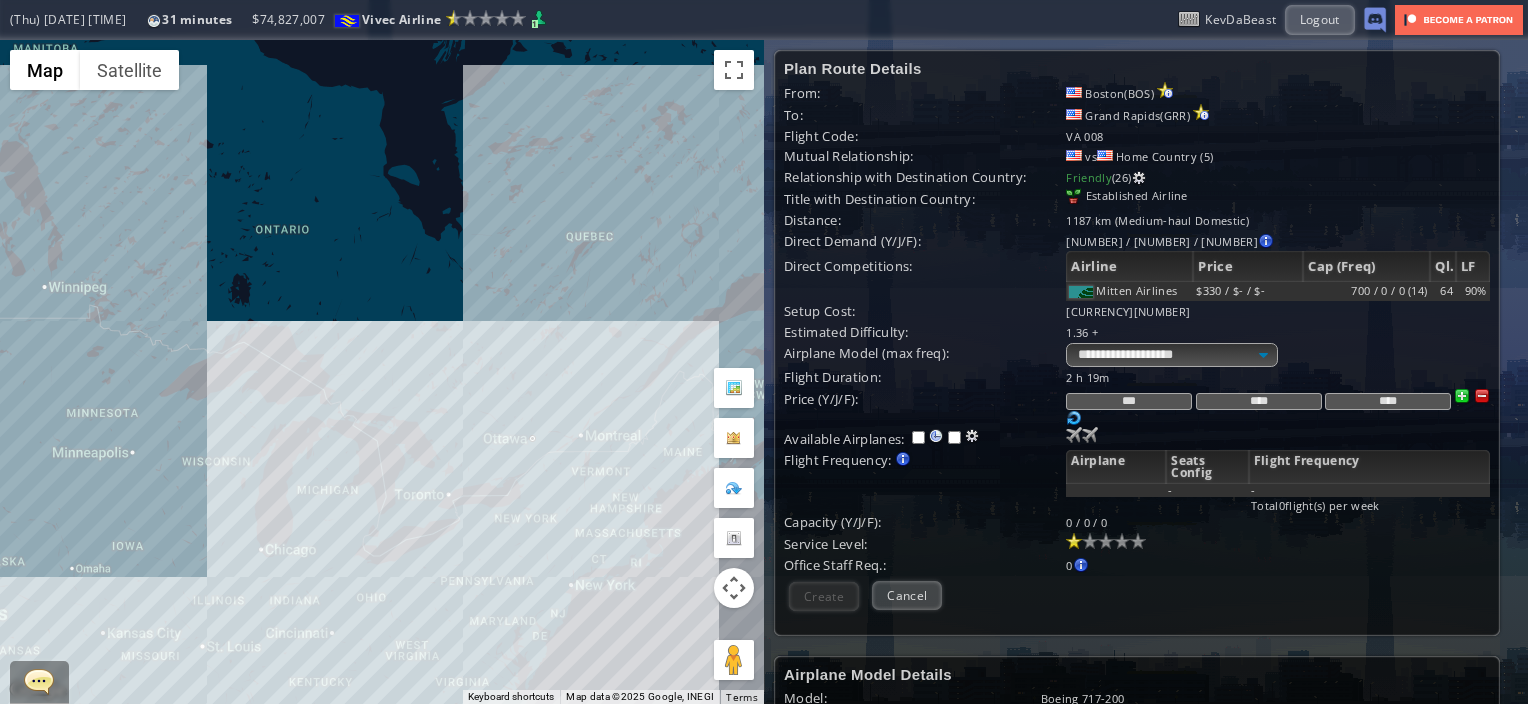click on "To navigate, press the arrow keys." at bounding box center [382, 372] 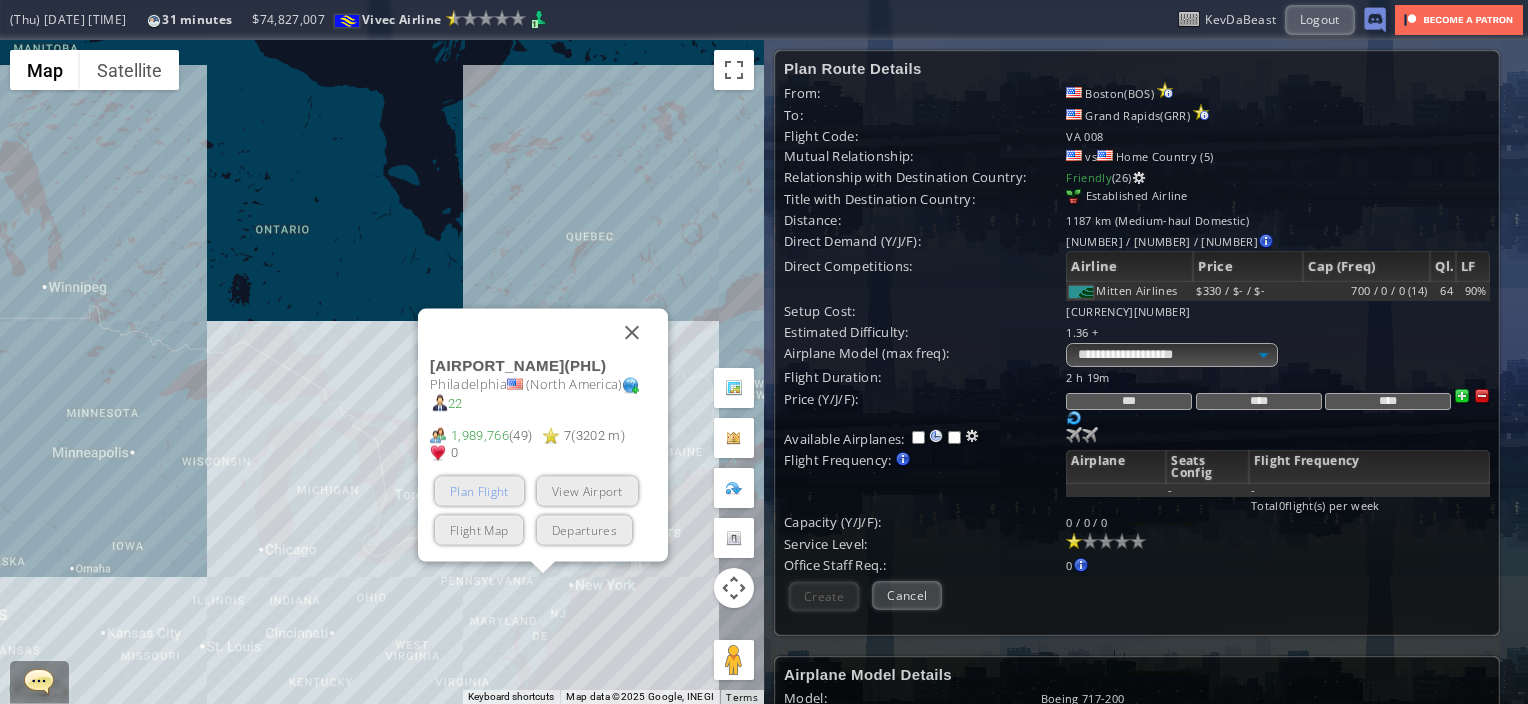 click on "Plan Flight" at bounding box center [479, 491] 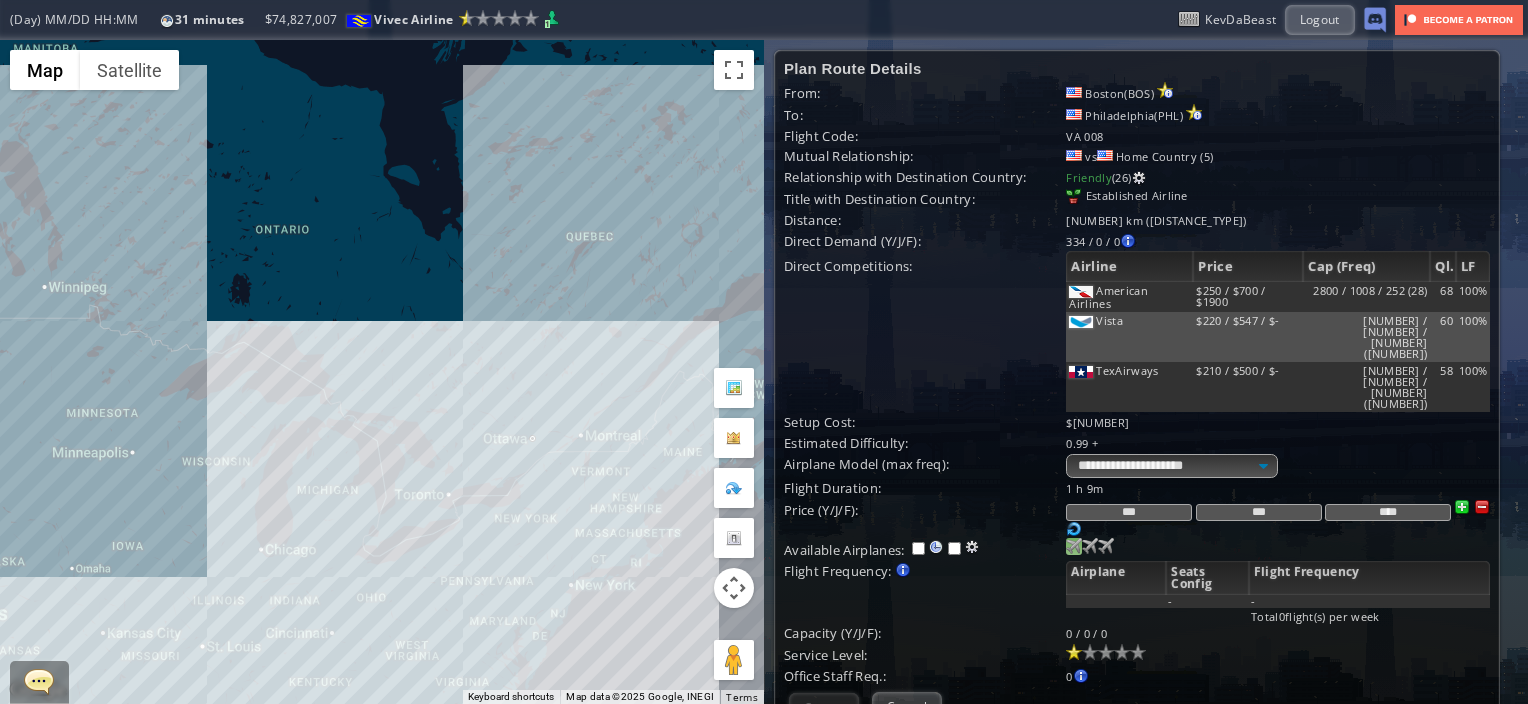click at bounding box center [1074, 546] 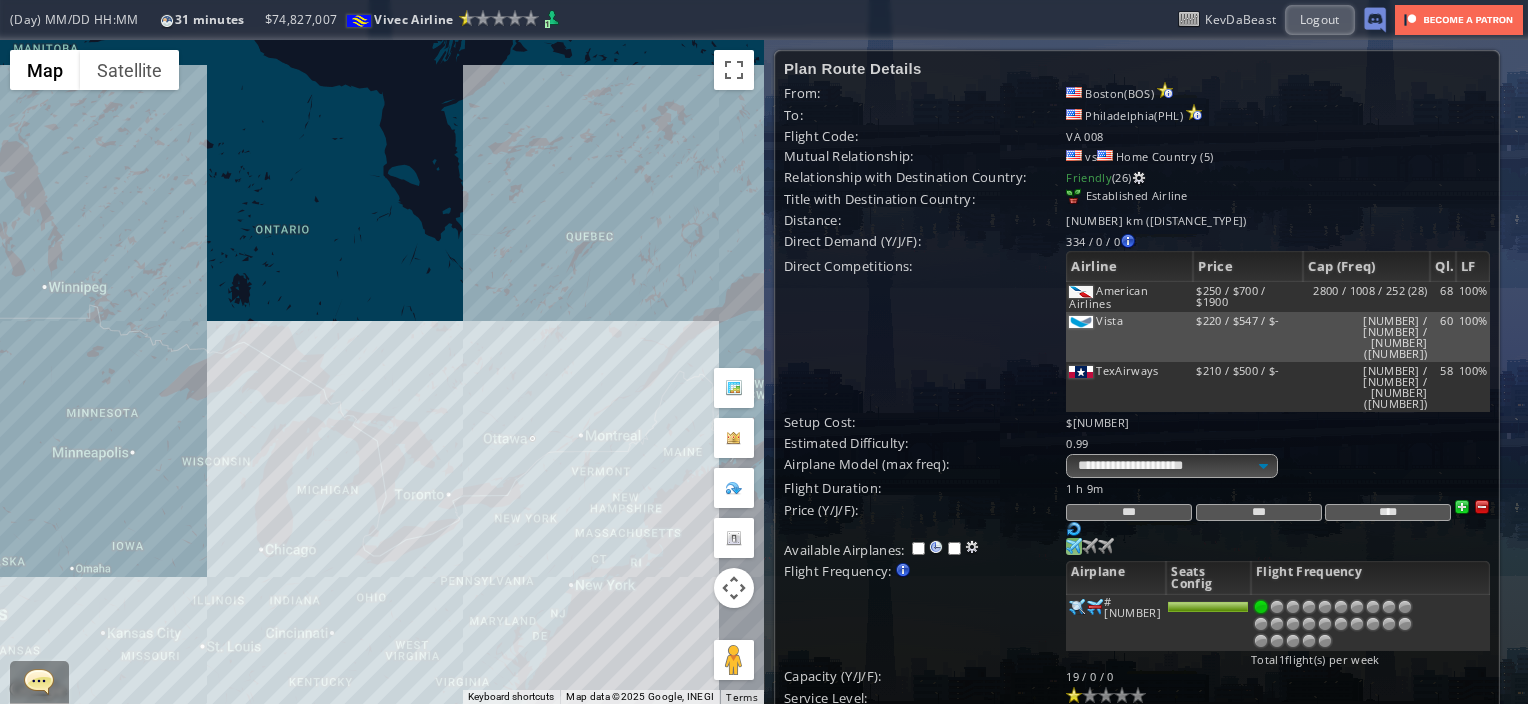 click on "To navigate, press the arrow keys." at bounding box center (382, 372) 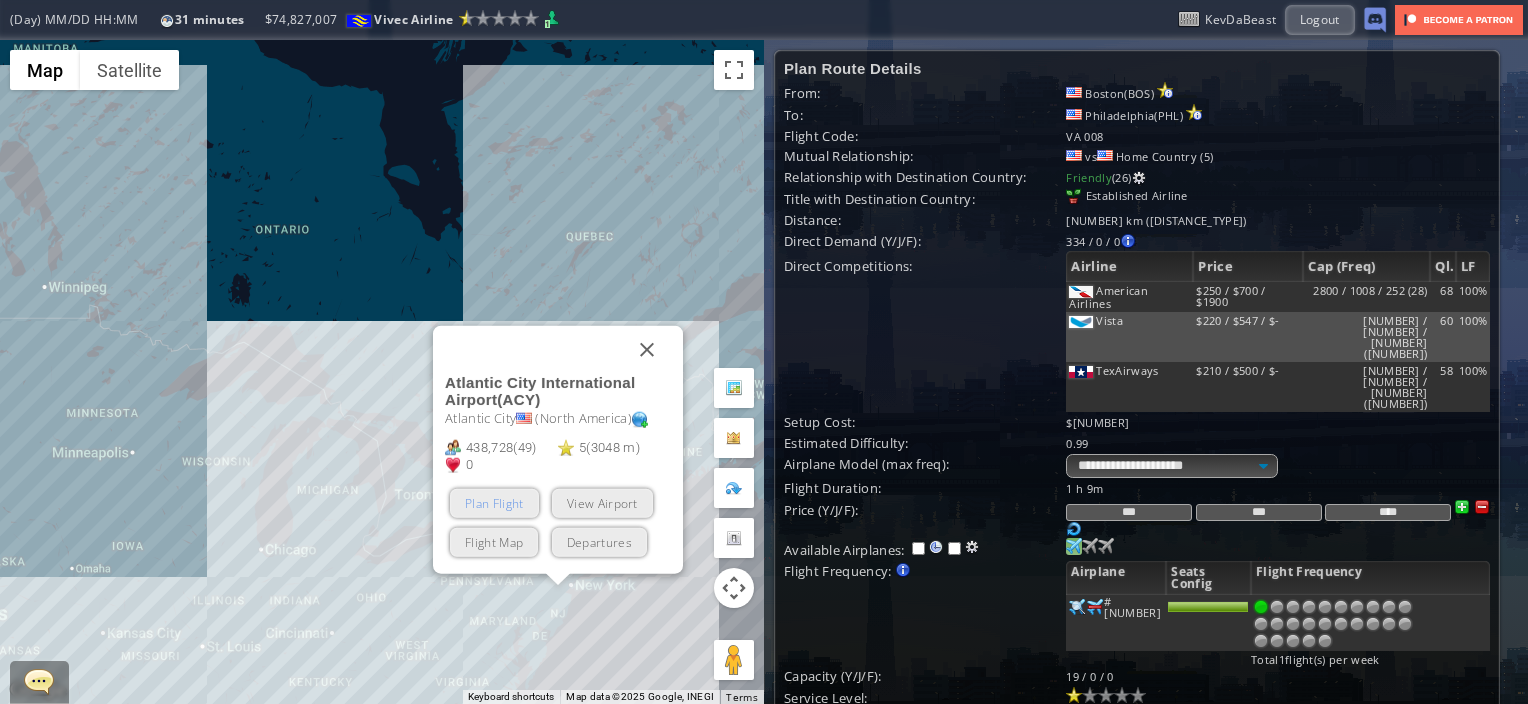 click on "Plan Flight" at bounding box center (494, 503) 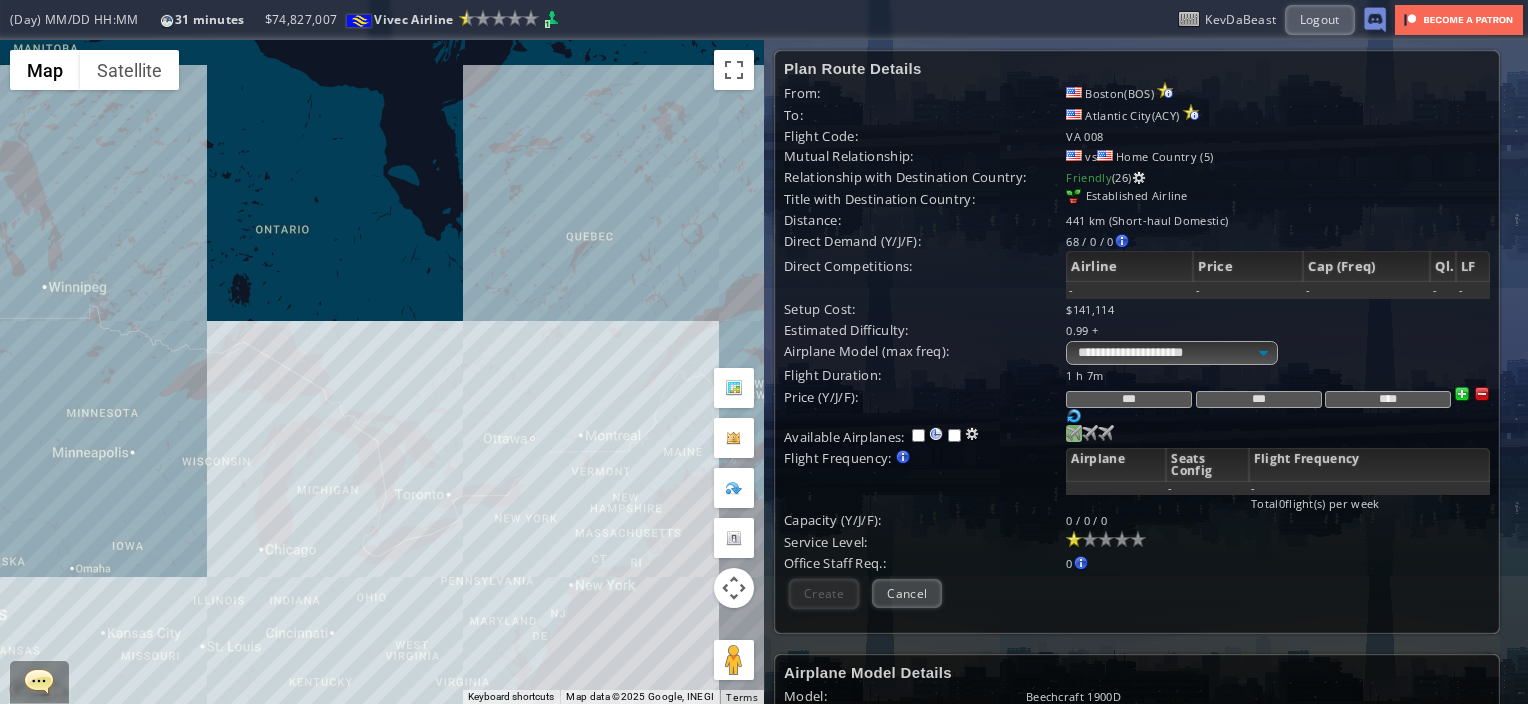 click at bounding box center (1074, 433) 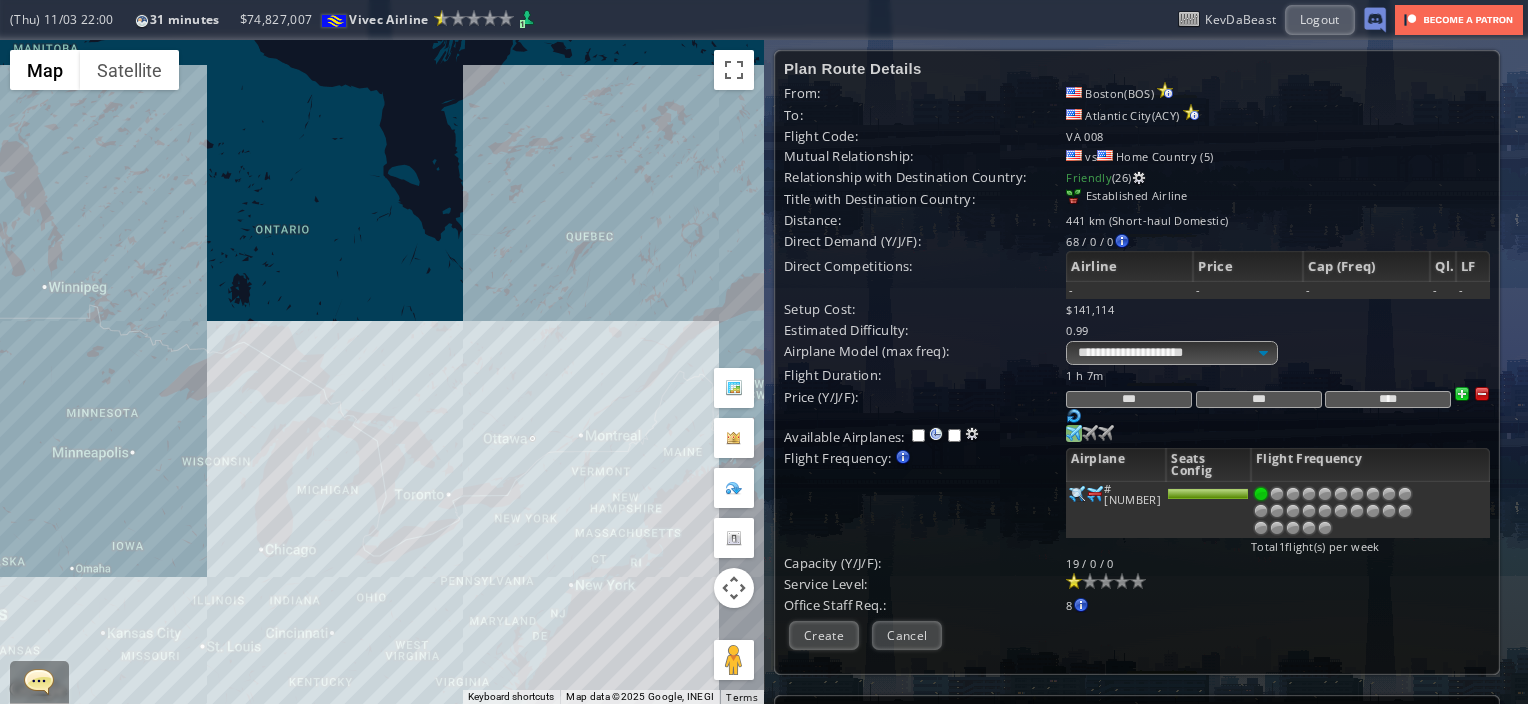 click on "To navigate, press the arrow keys." at bounding box center [382, 372] 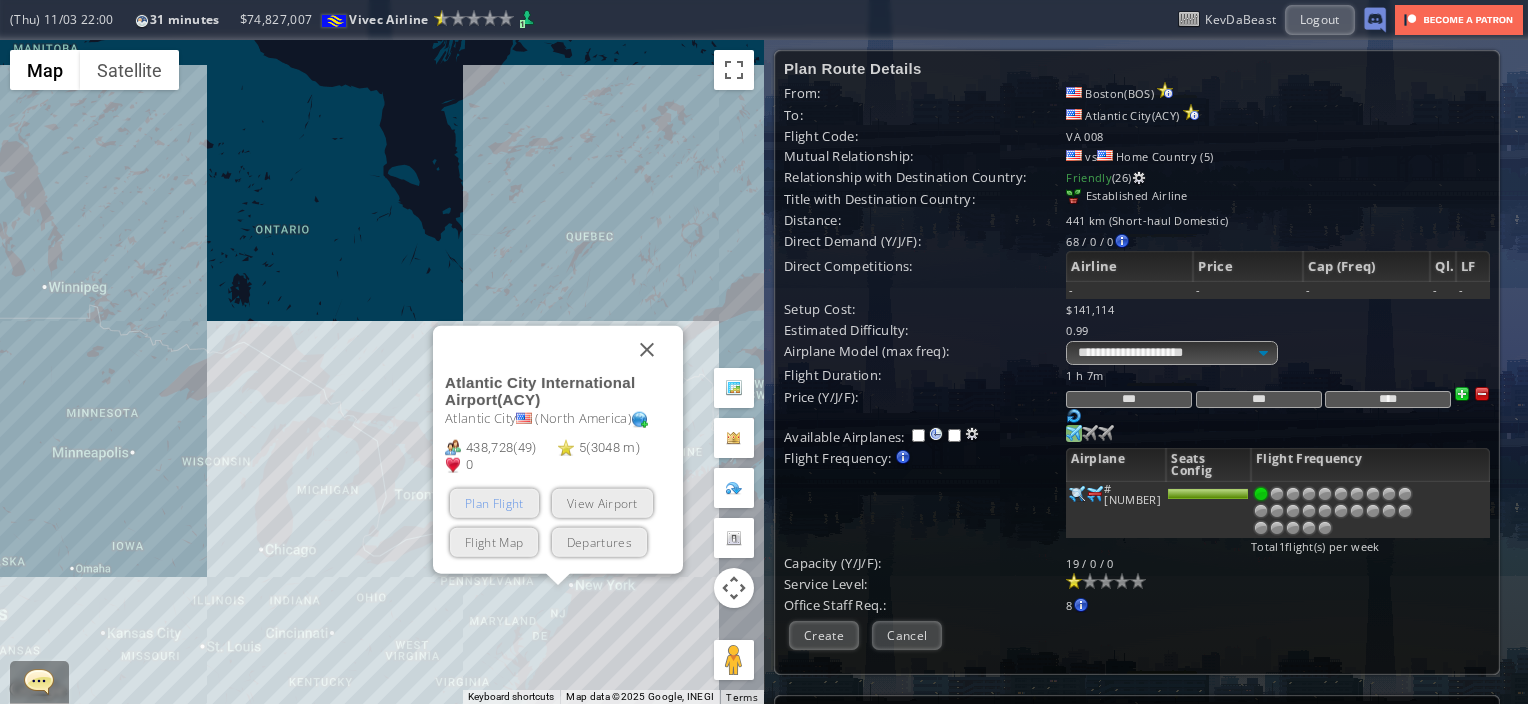 click on "Plan Flight" at bounding box center [494, 503] 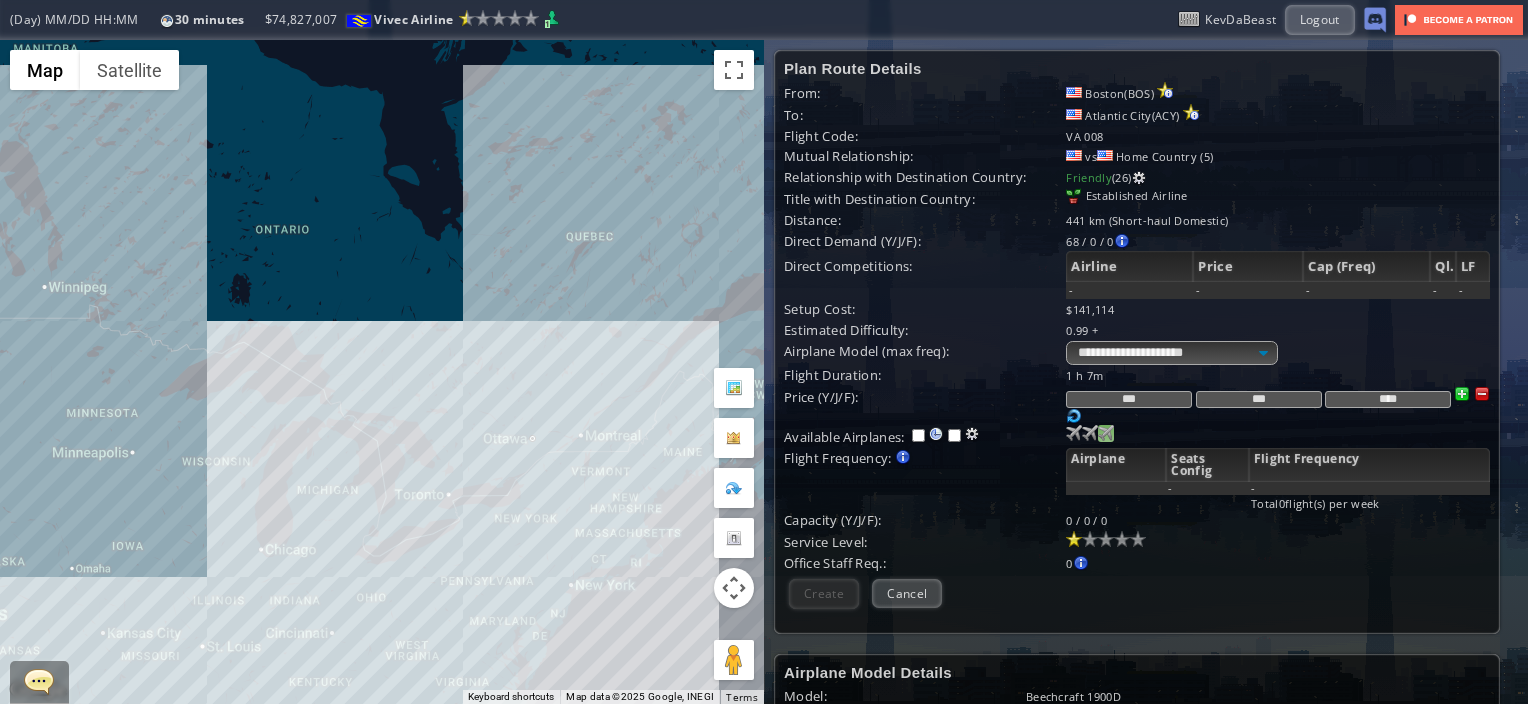 click at bounding box center (1074, 433) 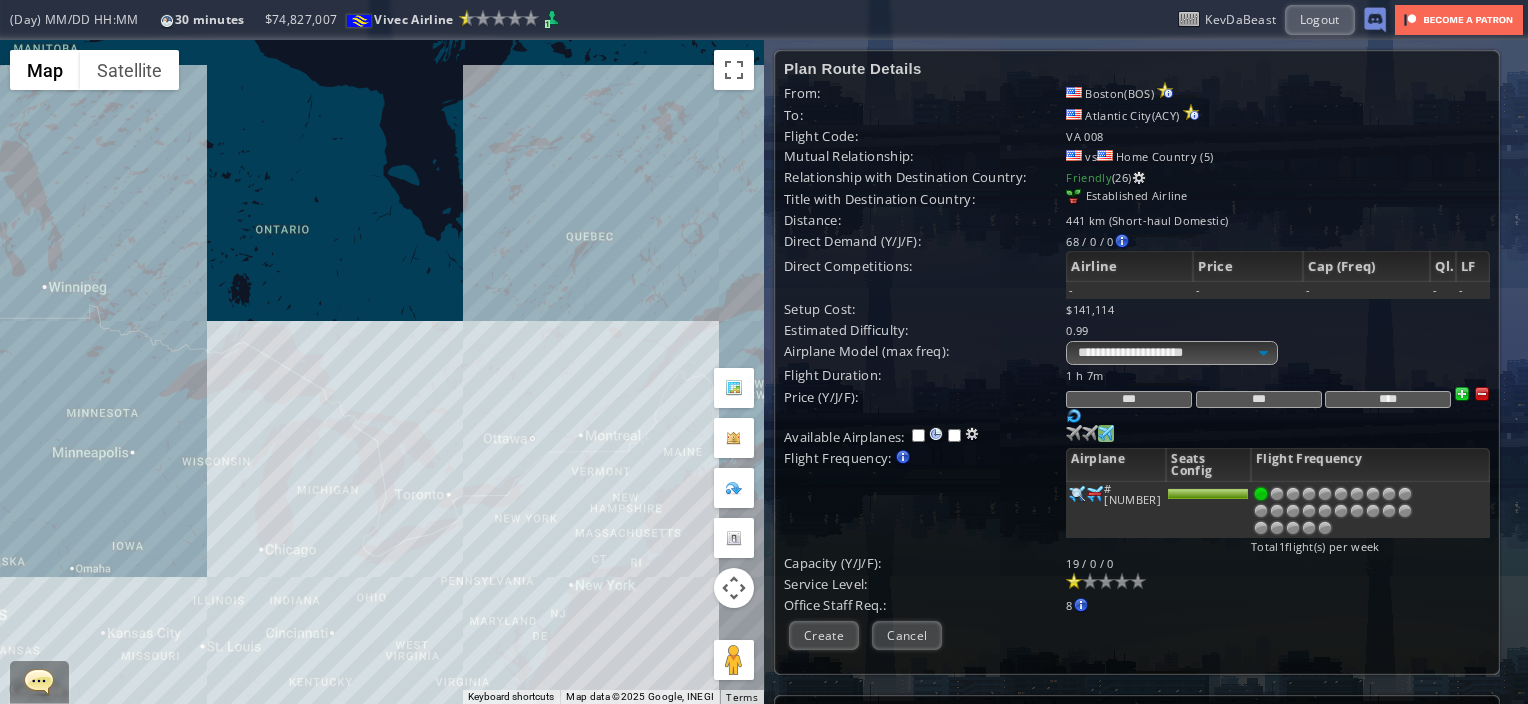 click on "To navigate, press the arrow keys." at bounding box center [382, 372] 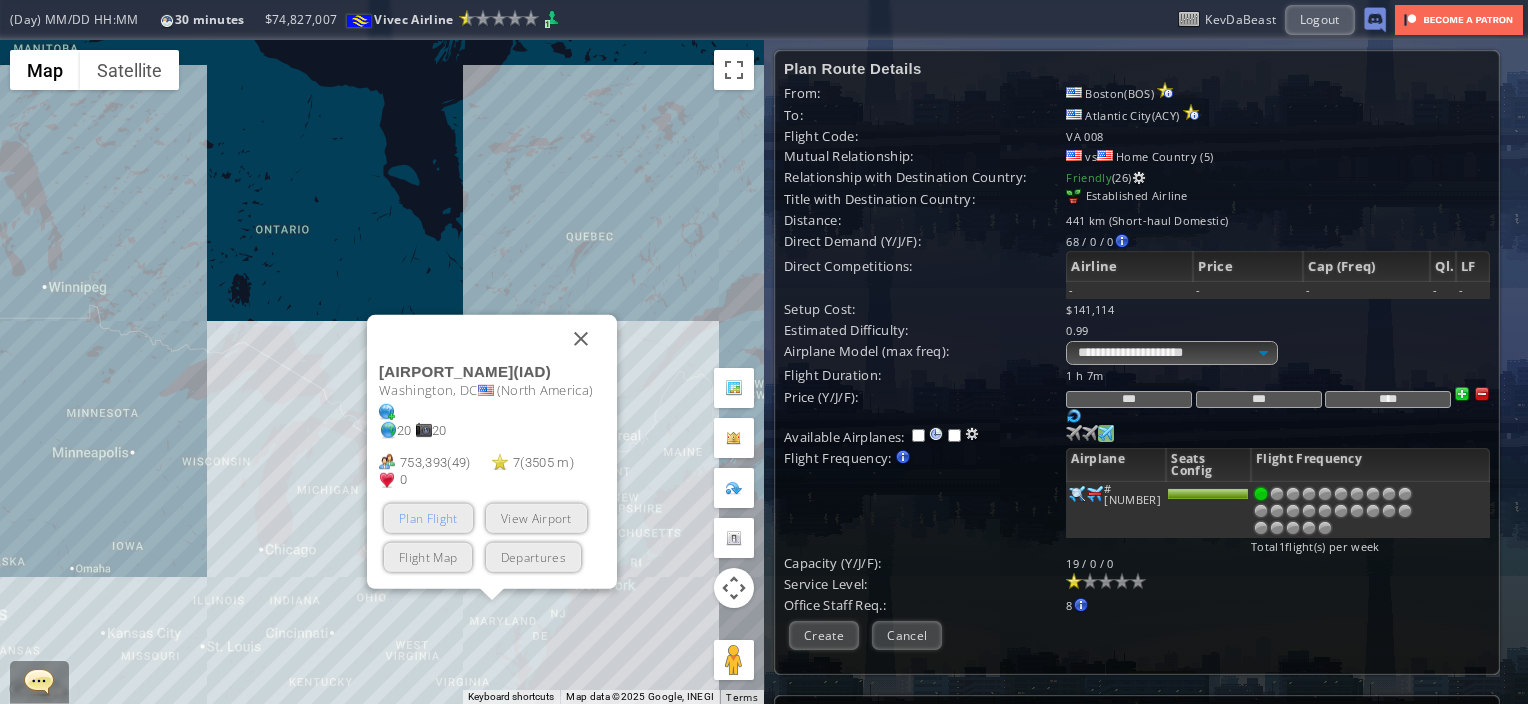click on "Plan Flight" at bounding box center (428, 518) 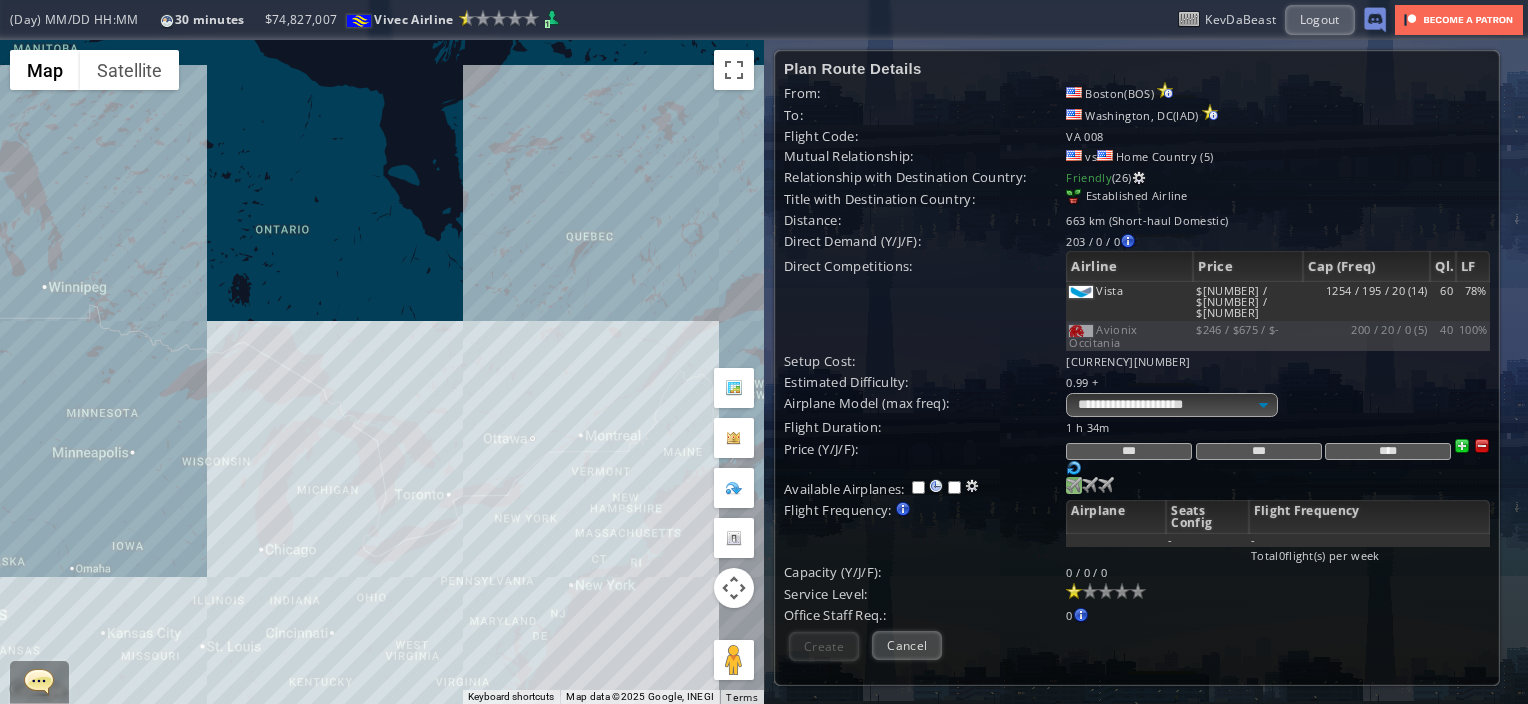 click at bounding box center [1074, 485] 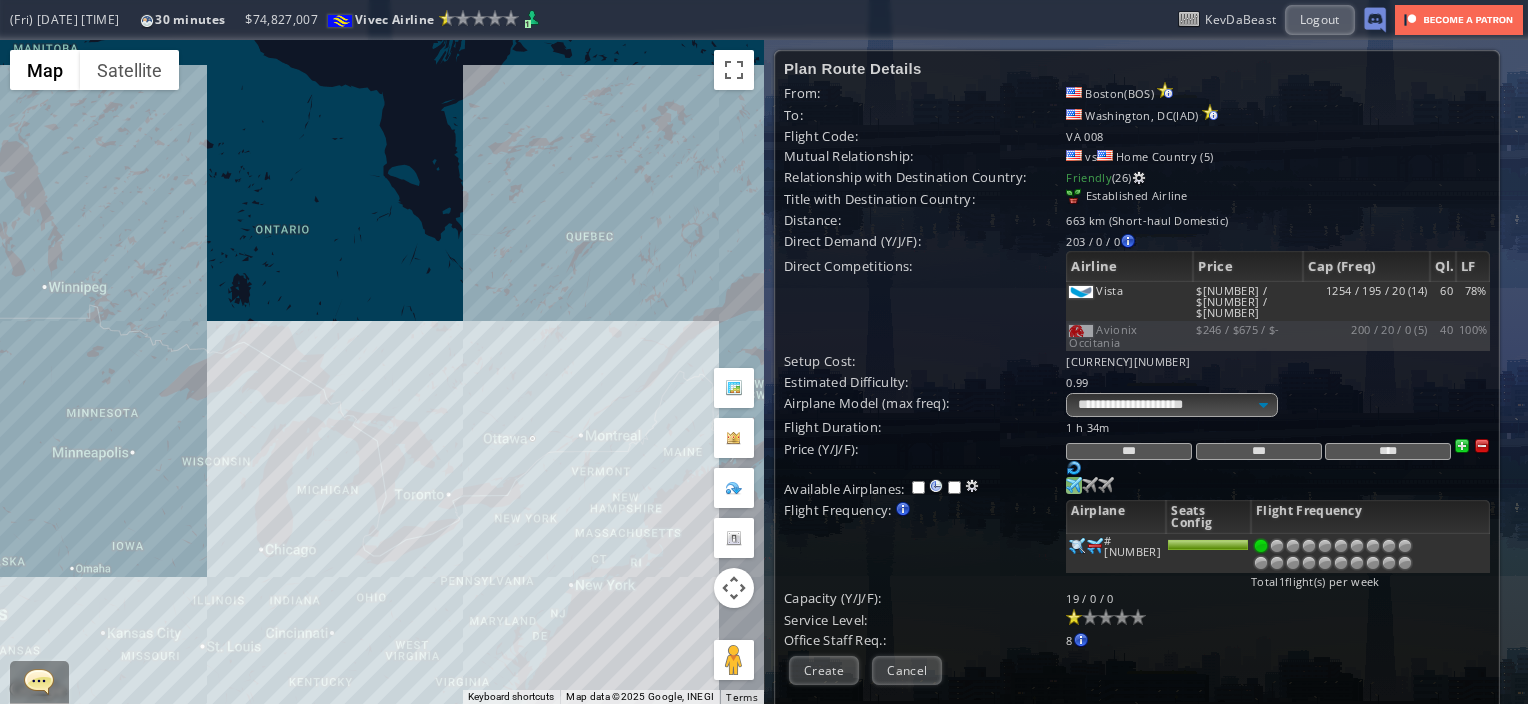 click on "To navigate, press the arrow keys." at bounding box center [382, 372] 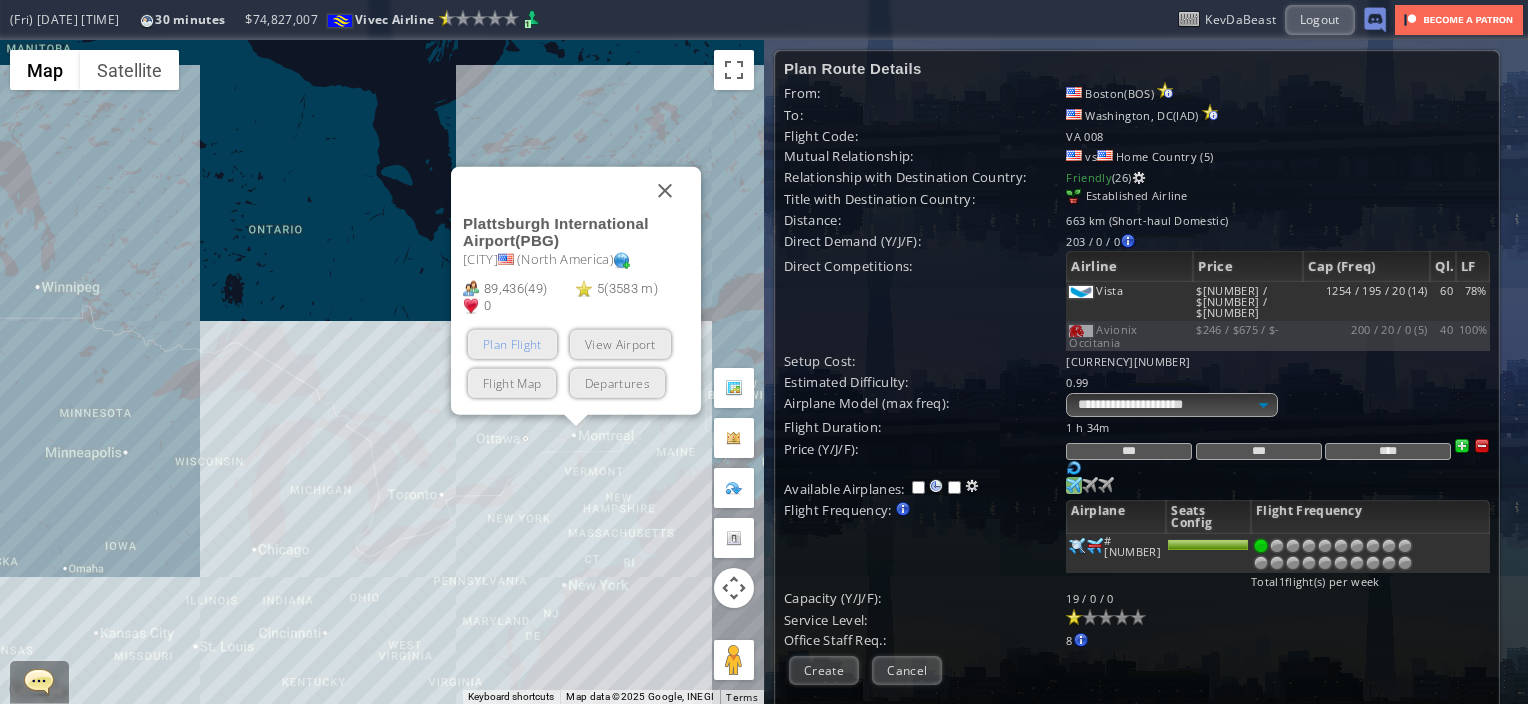 click on "Plan Flight" at bounding box center (512, 344) 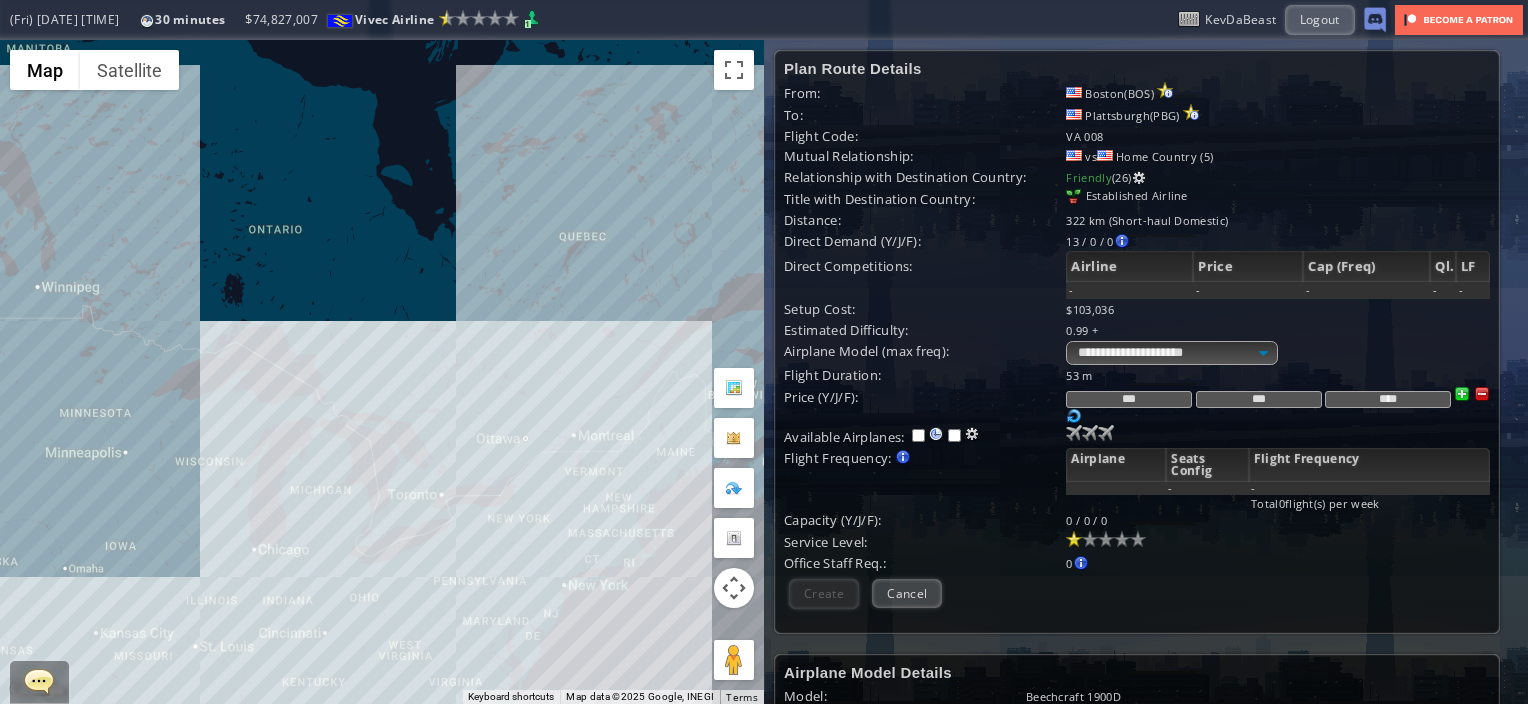 click on "To navigate, press the arrow keys." at bounding box center (382, 372) 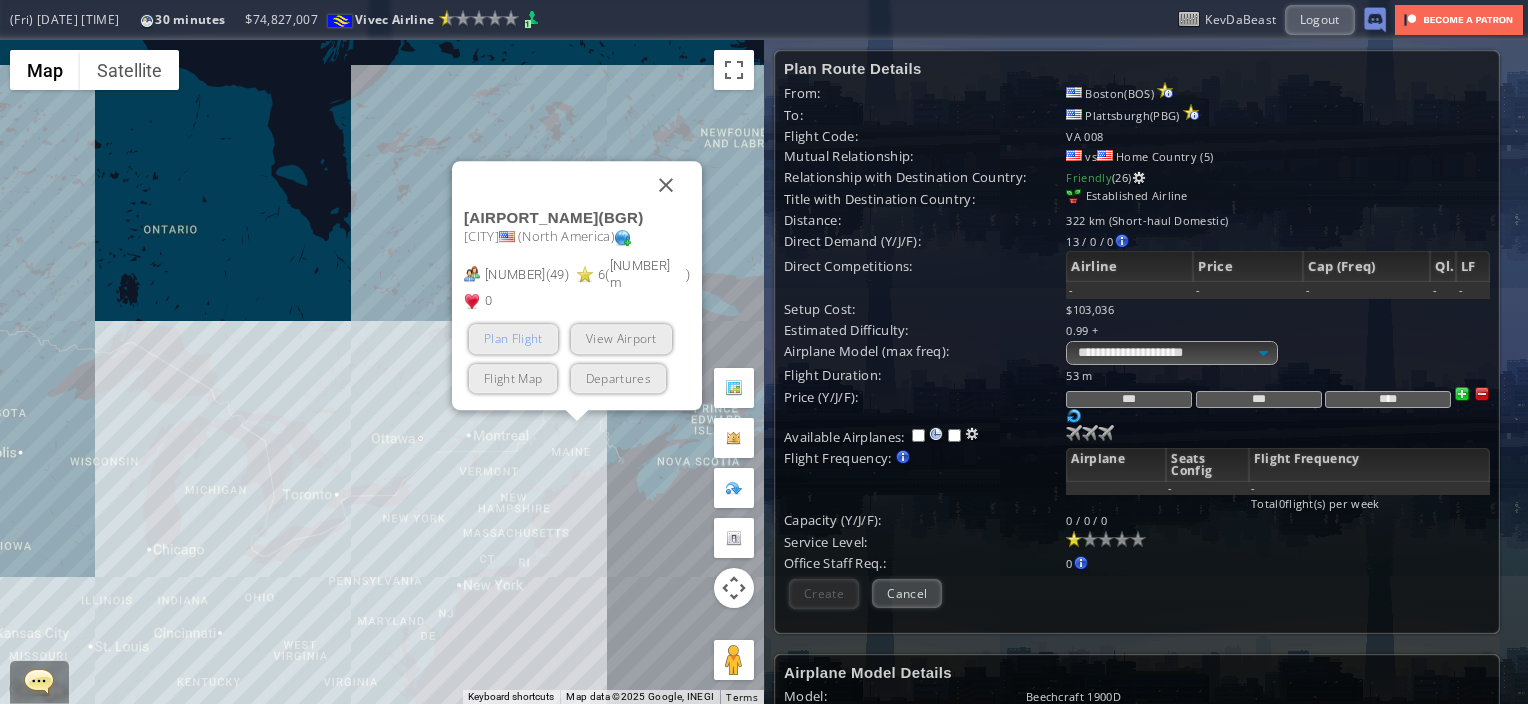 click on "Plan Flight" at bounding box center (513, 339) 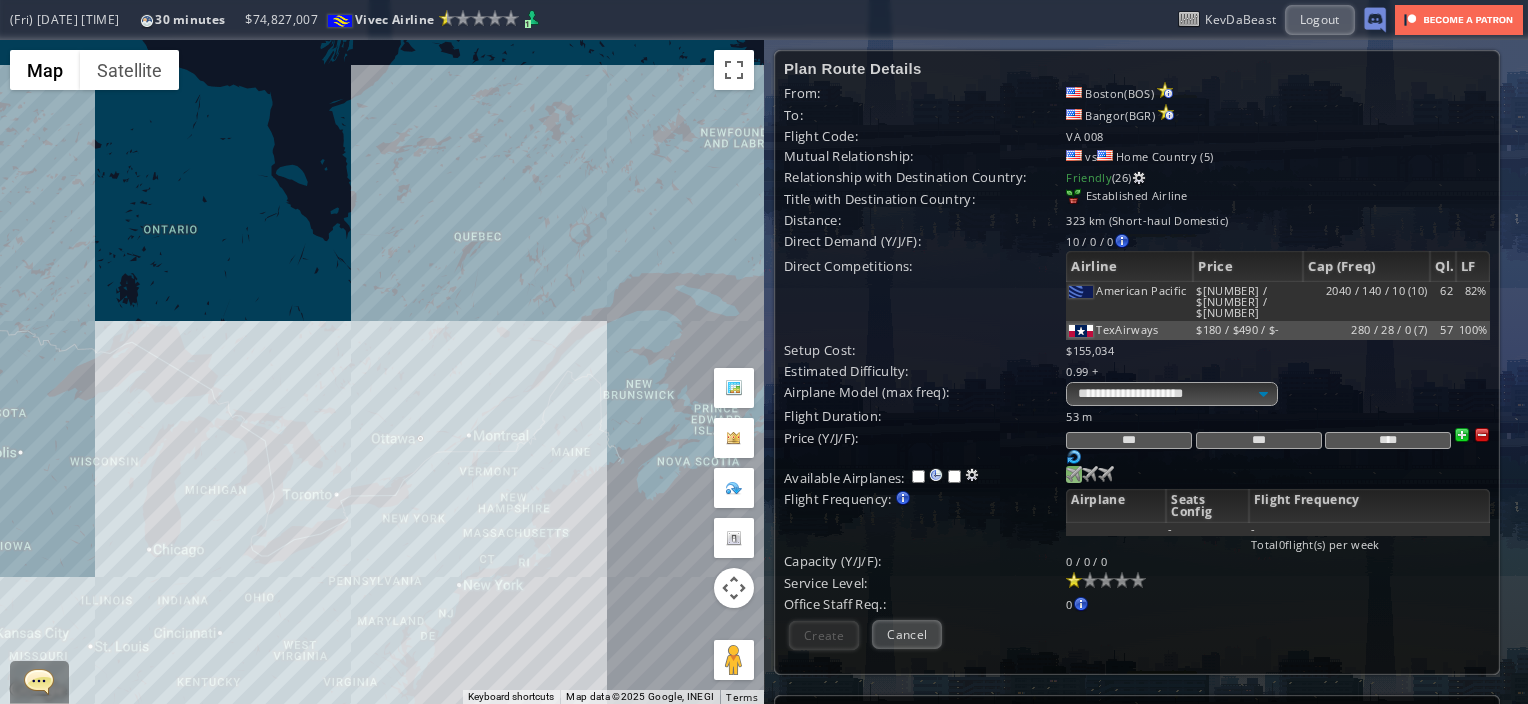 click at bounding box center (1074, 474) 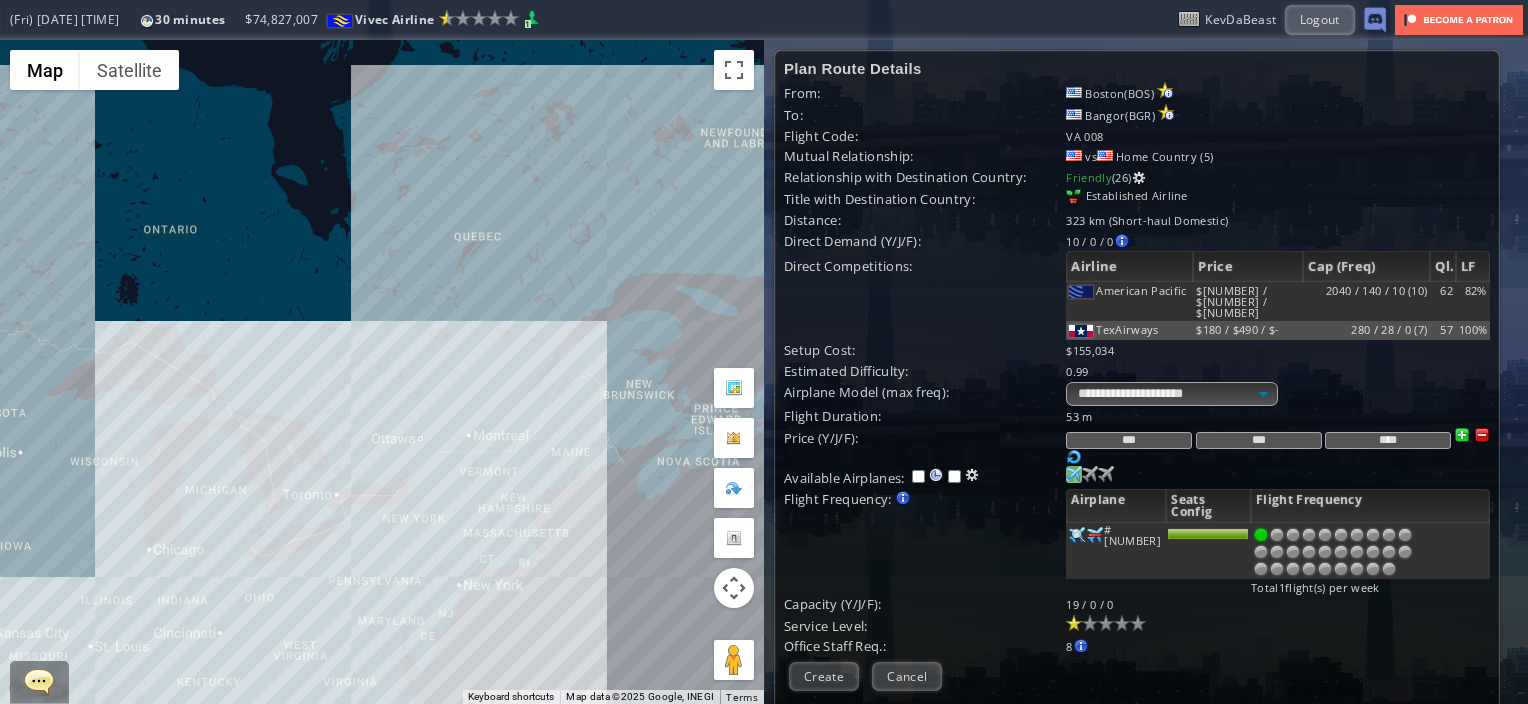 click on "To navigate, press the arrow keys." at bounding box center (382, 372) 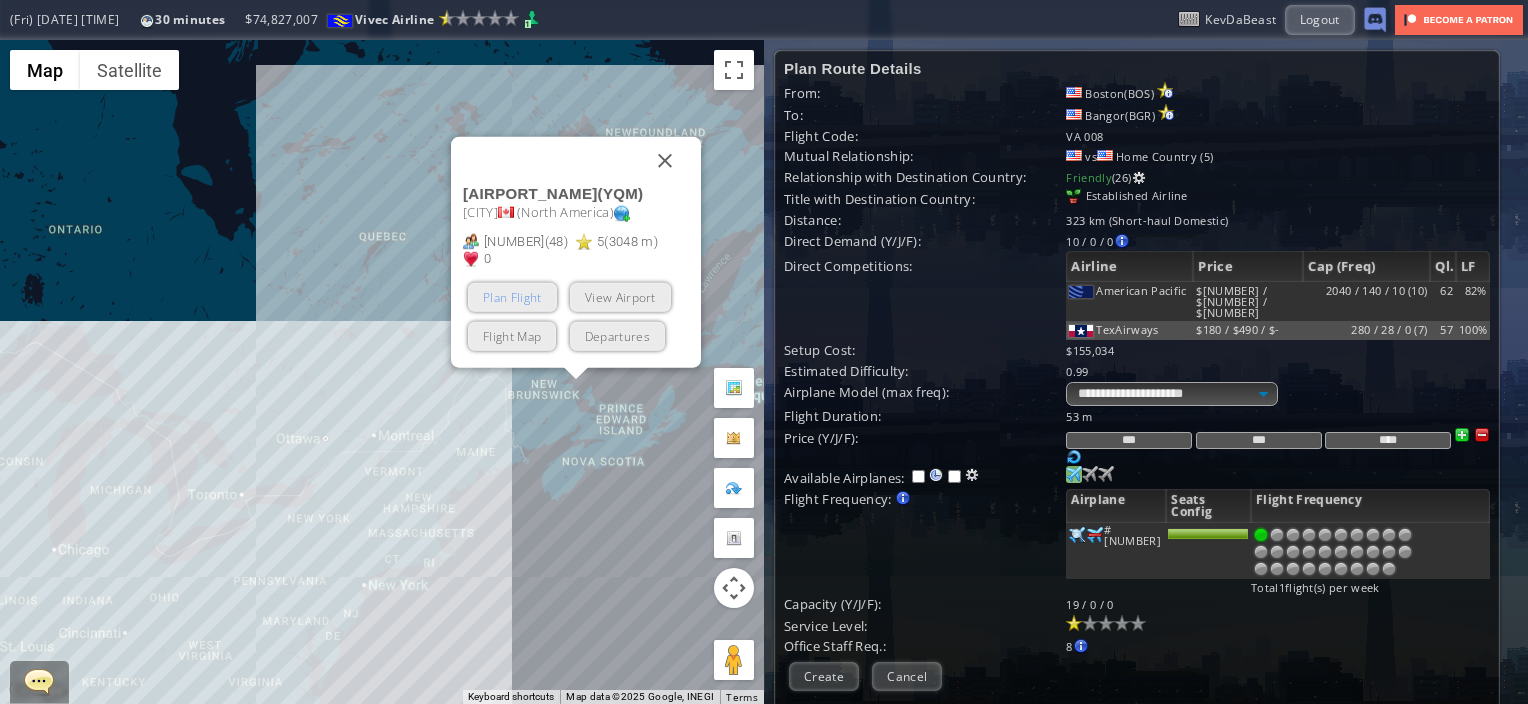 click on "Plan Flight" at bounding box center [512, 297] 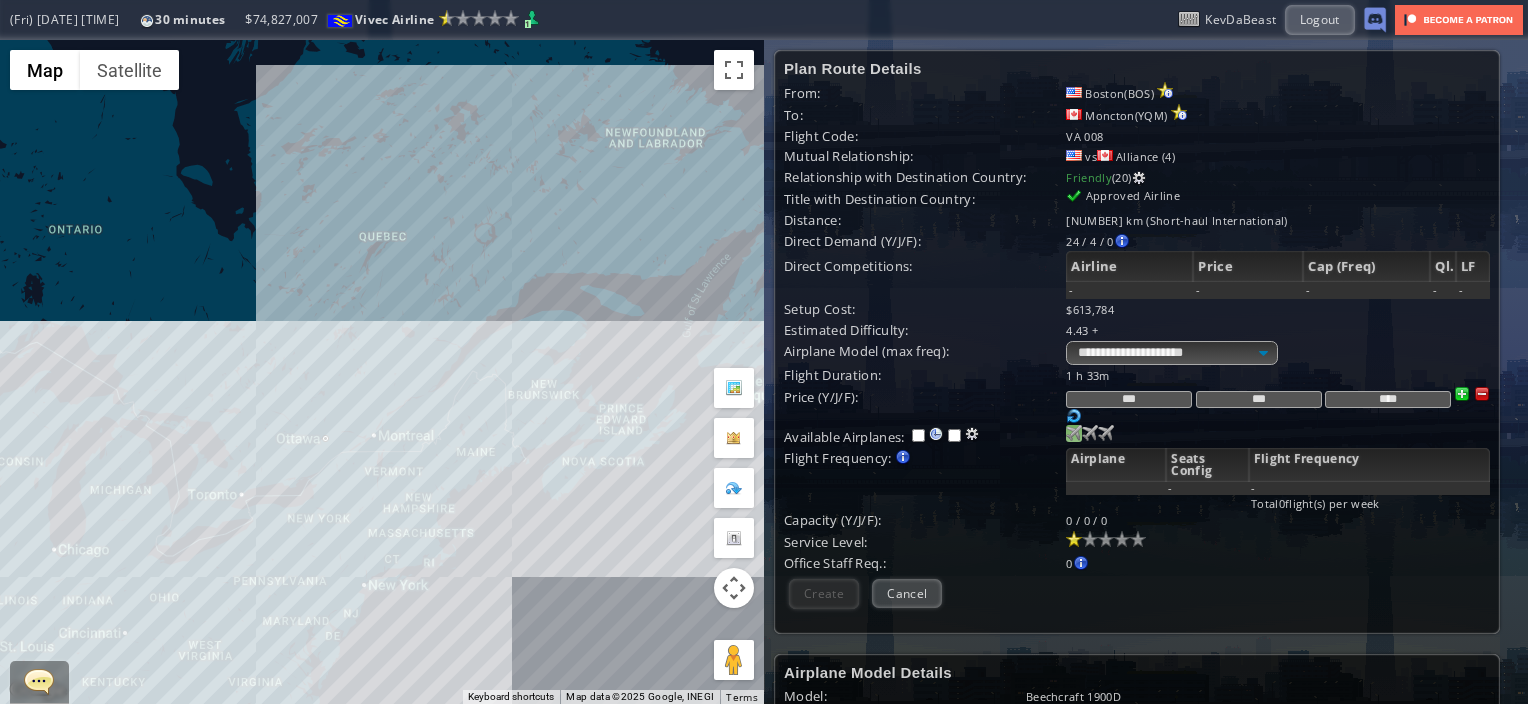 click at bounding box center (1074, 433) 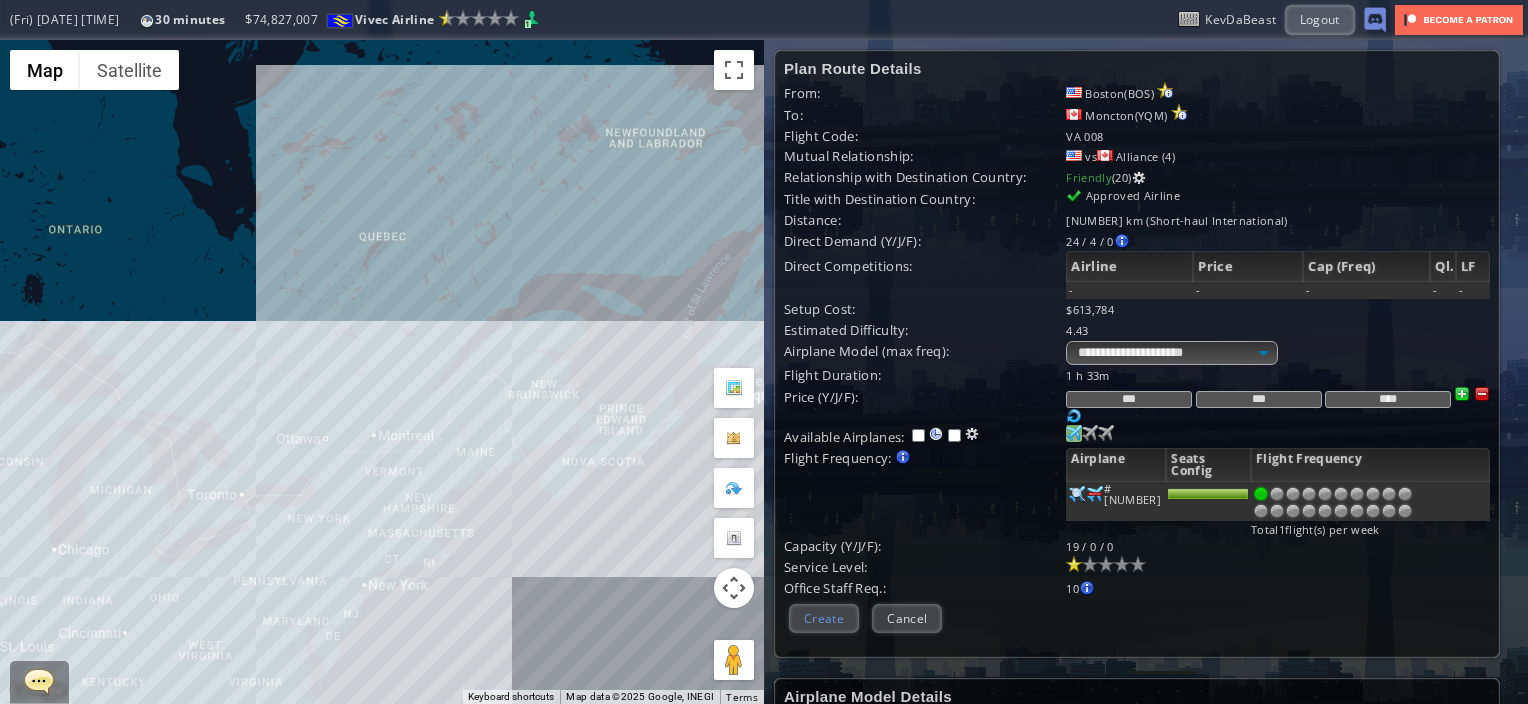 click on "Create" at bounding box center [824, 618] 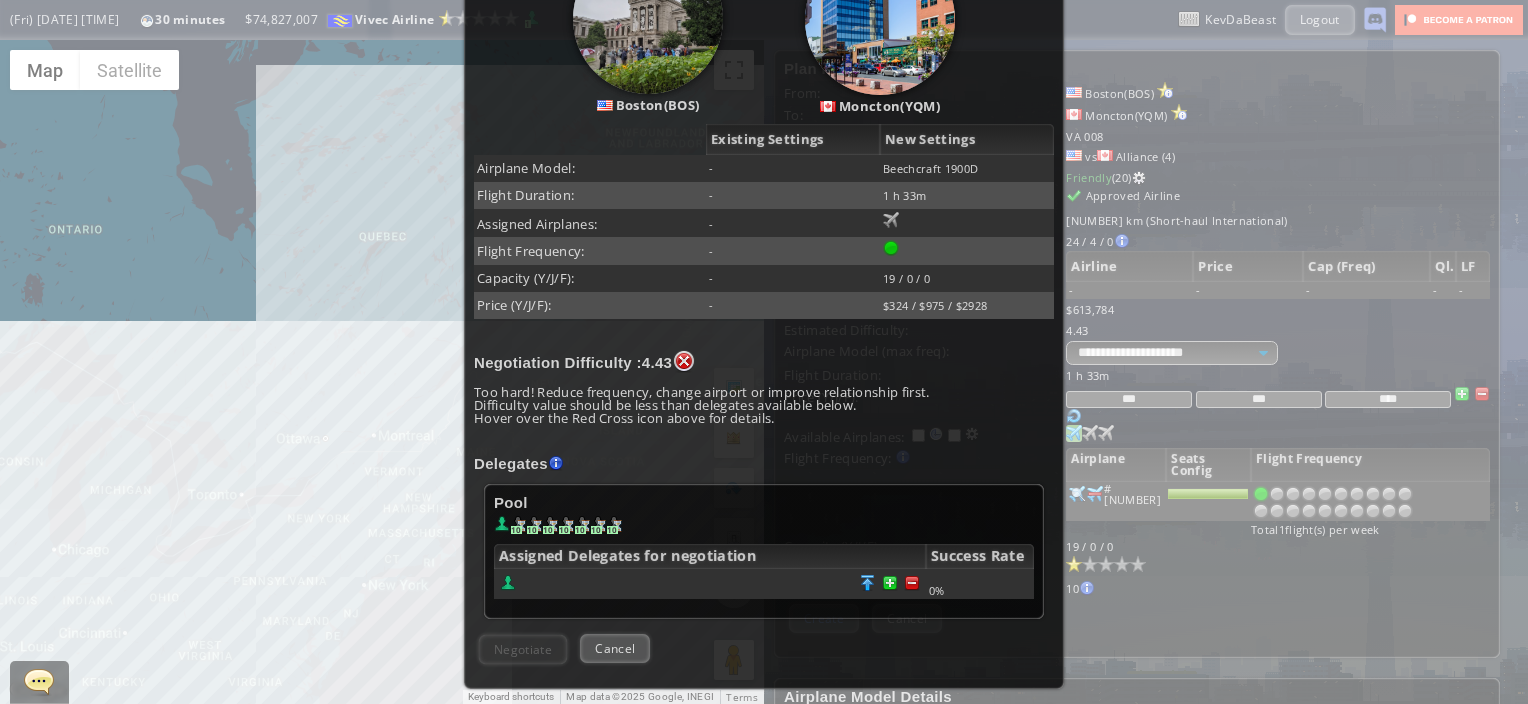 scroll, scrollTop: 324, scrollLeft: 0, axis: vertical 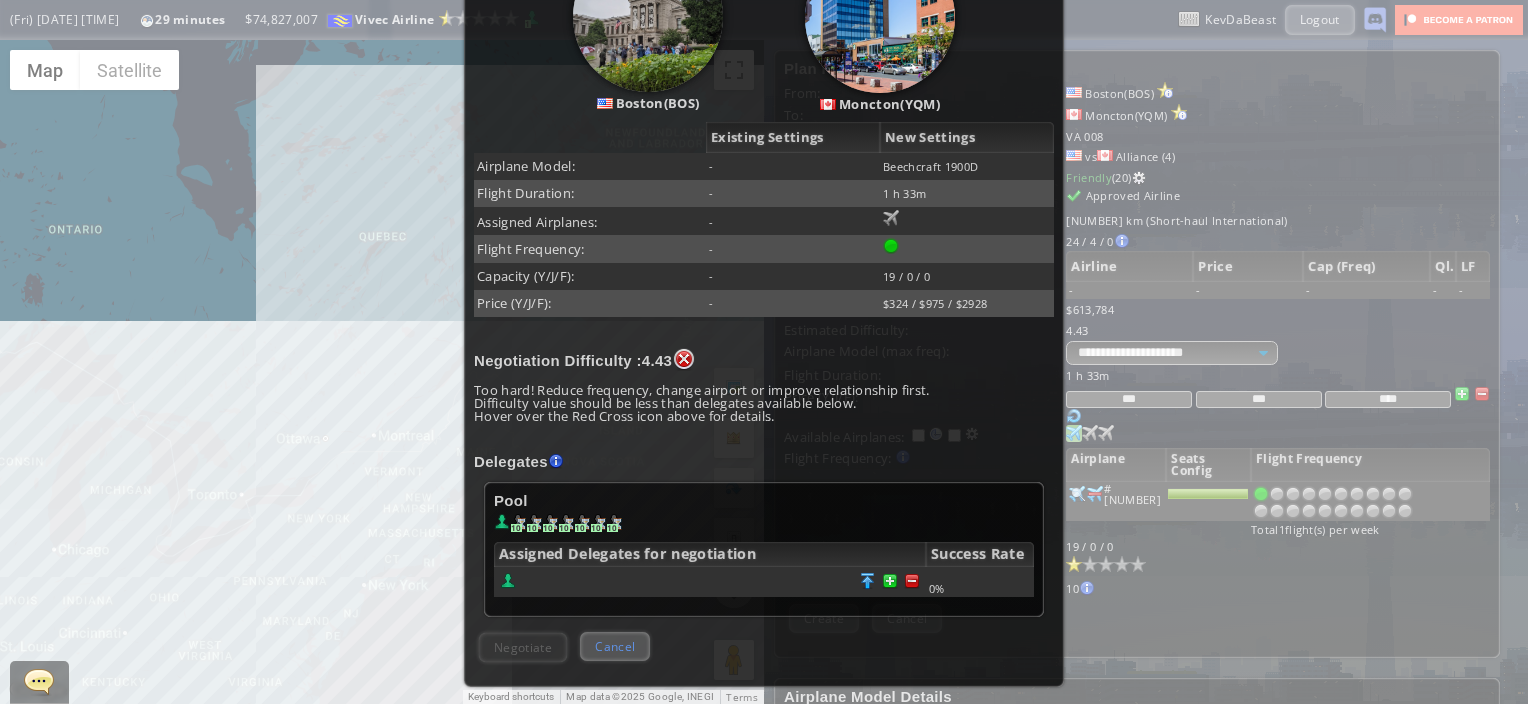 click on "Cancel" at bounding box center [615, 646] 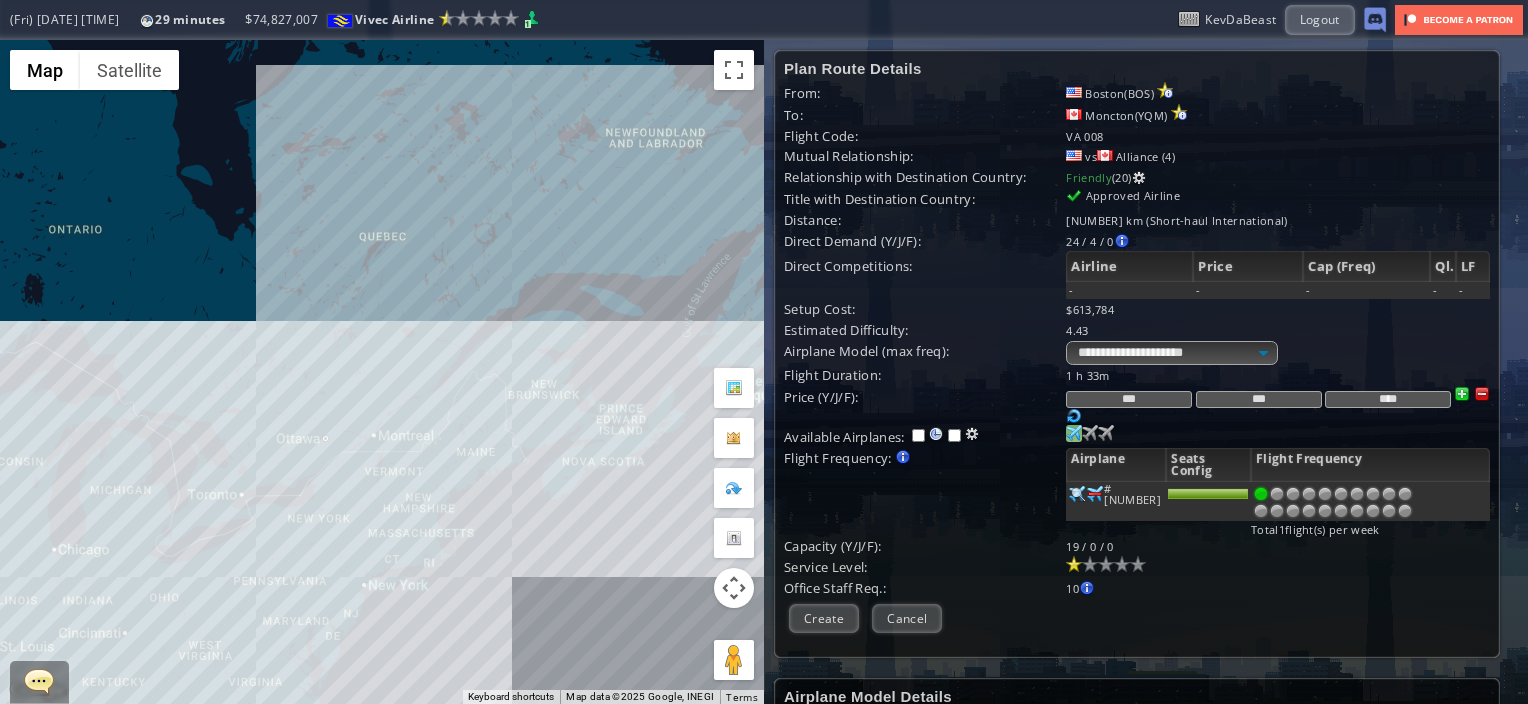 click at bounding box center (734, 388) 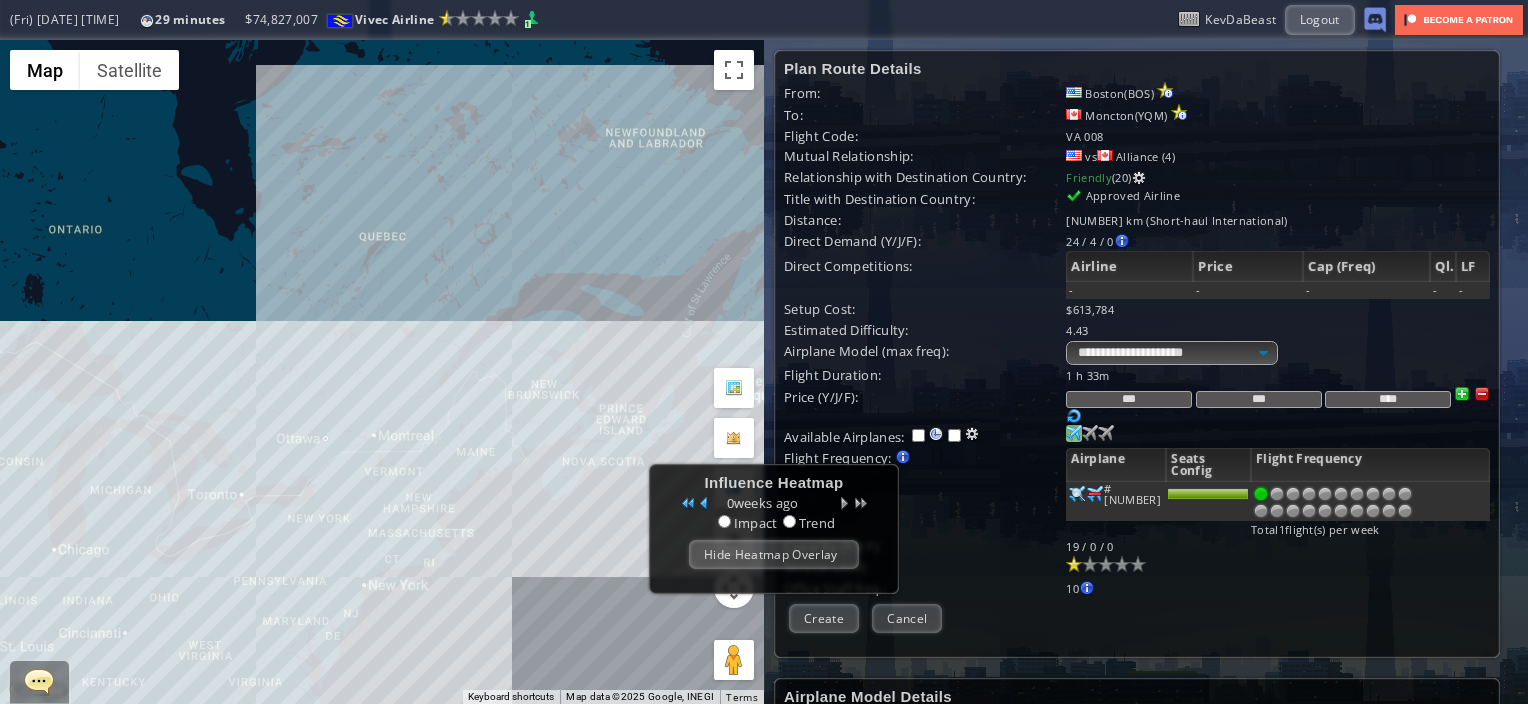 click on "To navigate, press the arrow keys." at bounding box center (382, 372) 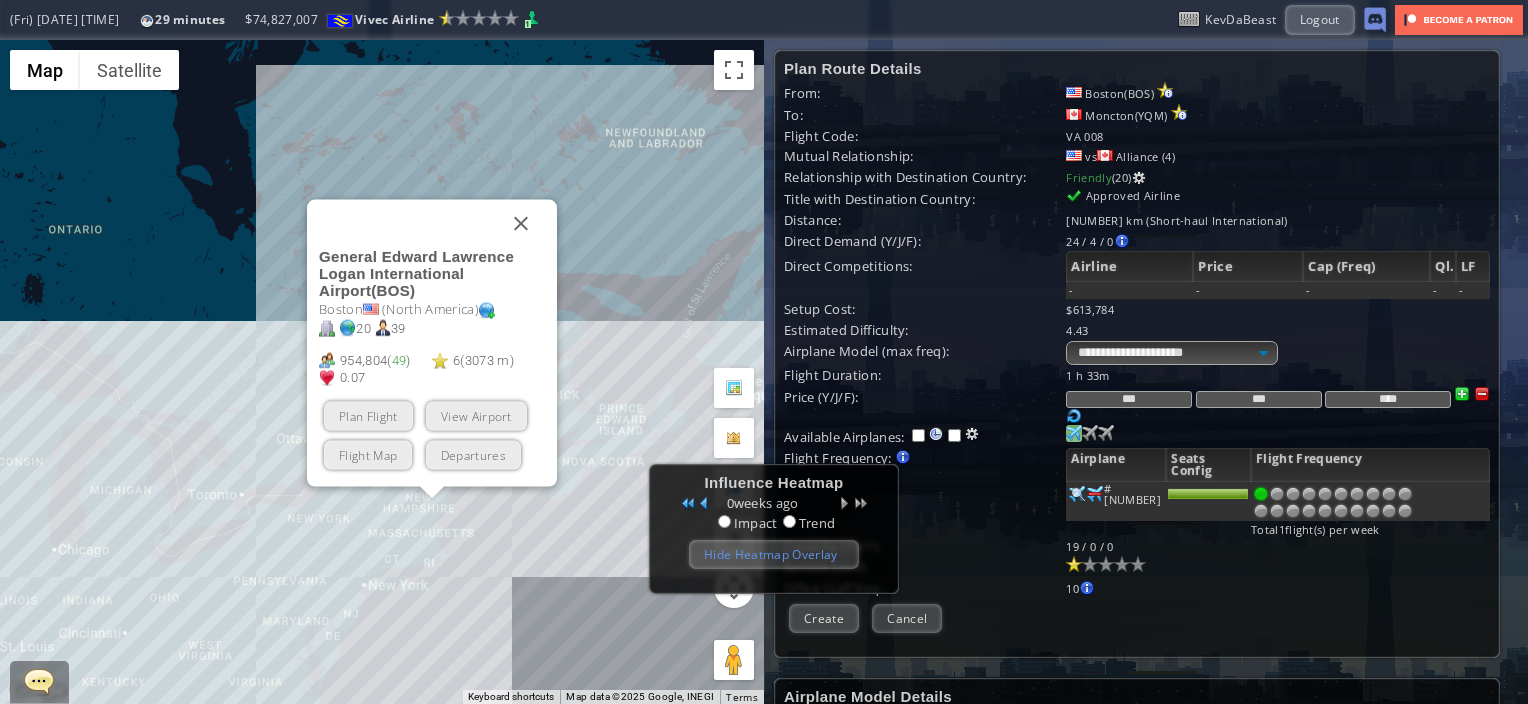click on "Hide Heatmap Overlay" at bounding box center [774, 554] 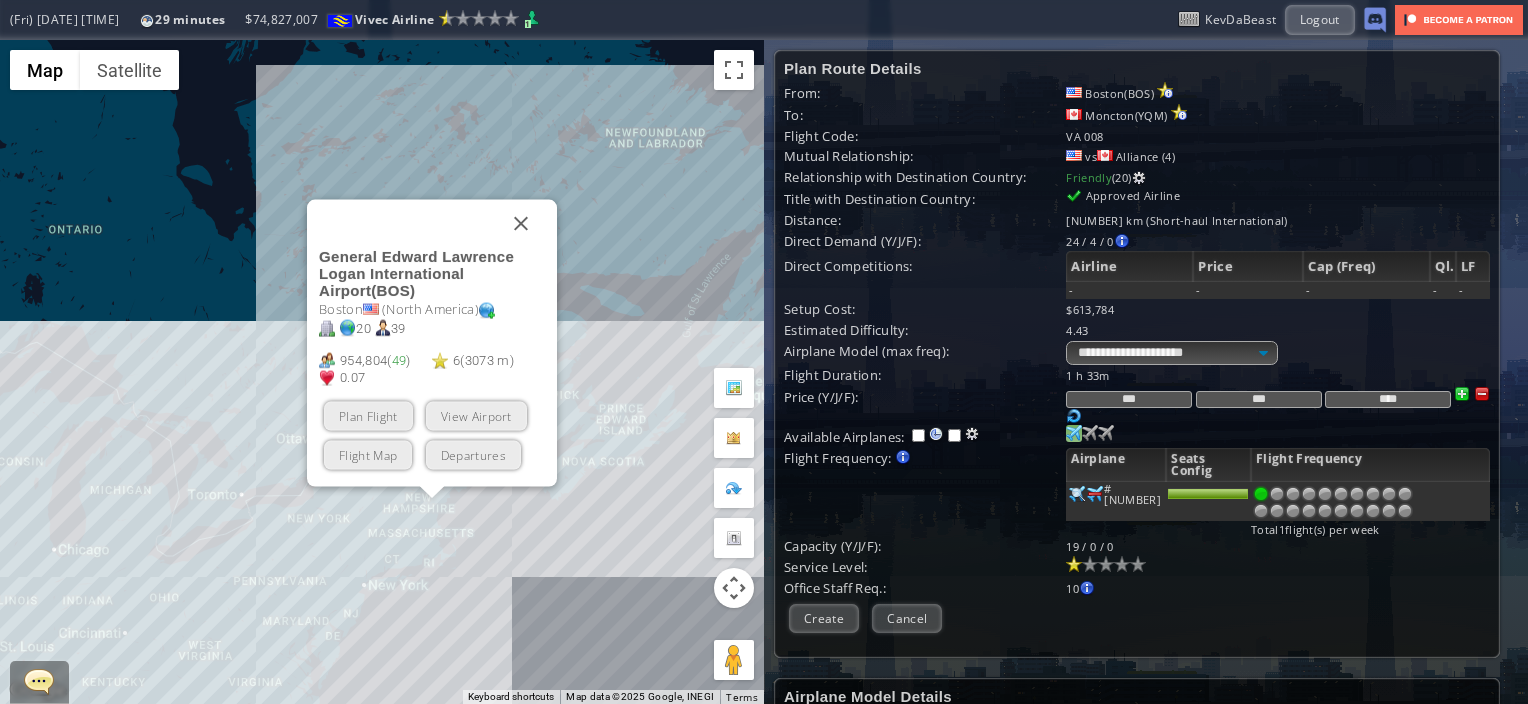 click at bounding box center [734, 388] 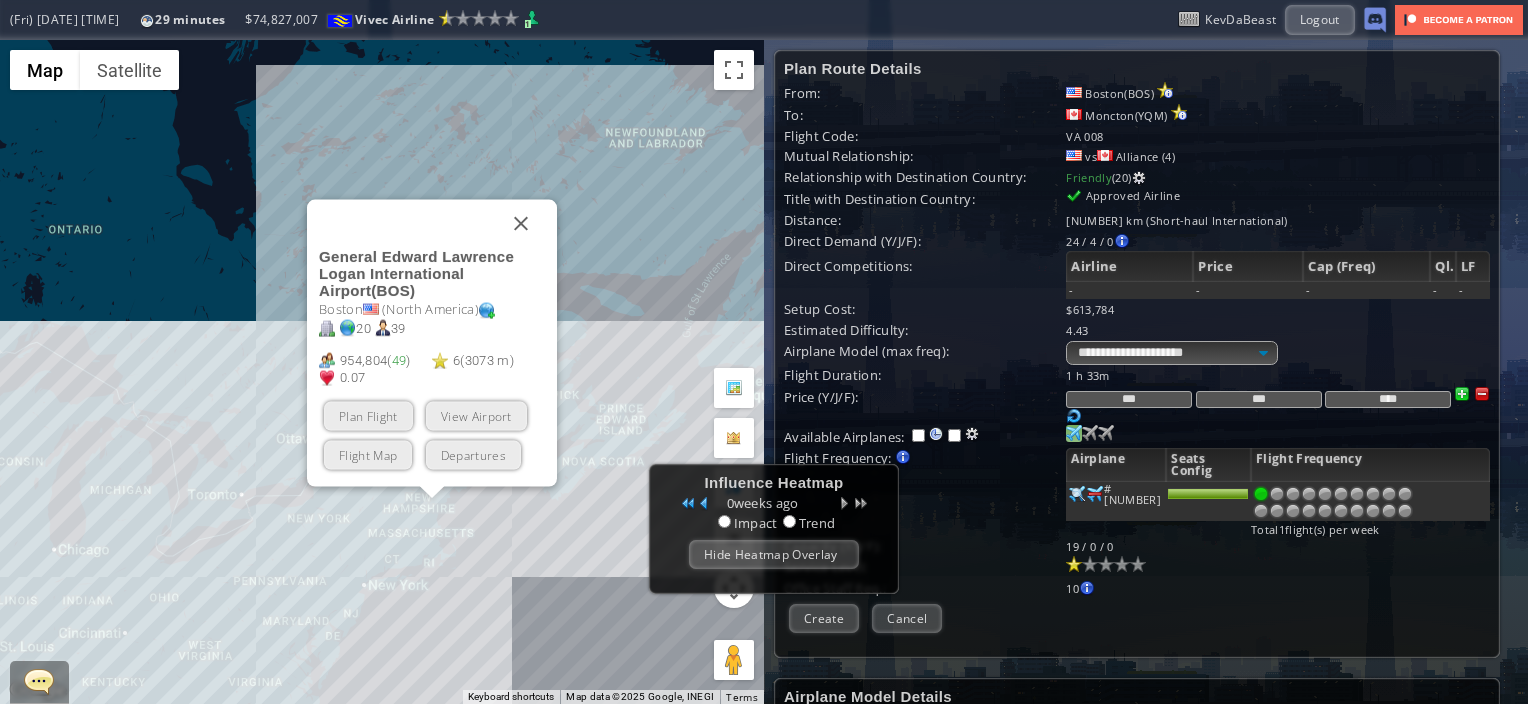 click on "To navigate, press the arrow keys.
General Edward Lawrence Logan International Airport  ( BOS )
Boston  ( North America )
20 39
954,804  ( 49 )
6  ( 3073 m )
0.07
Plan Flight
View Airport
Flight Map
Departures" at bounding box center [382, 372] 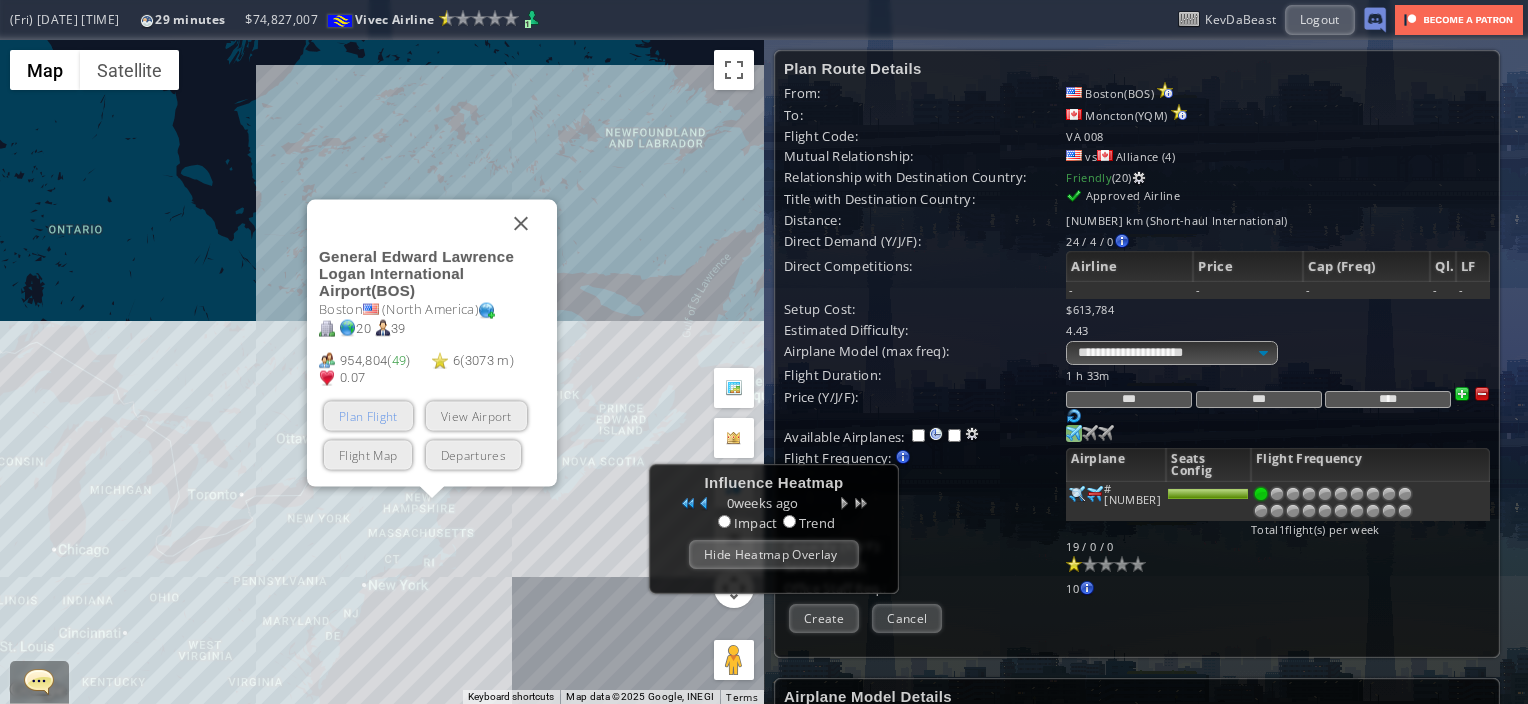 click on "Plan Flight" at bounding box center [368, 416] 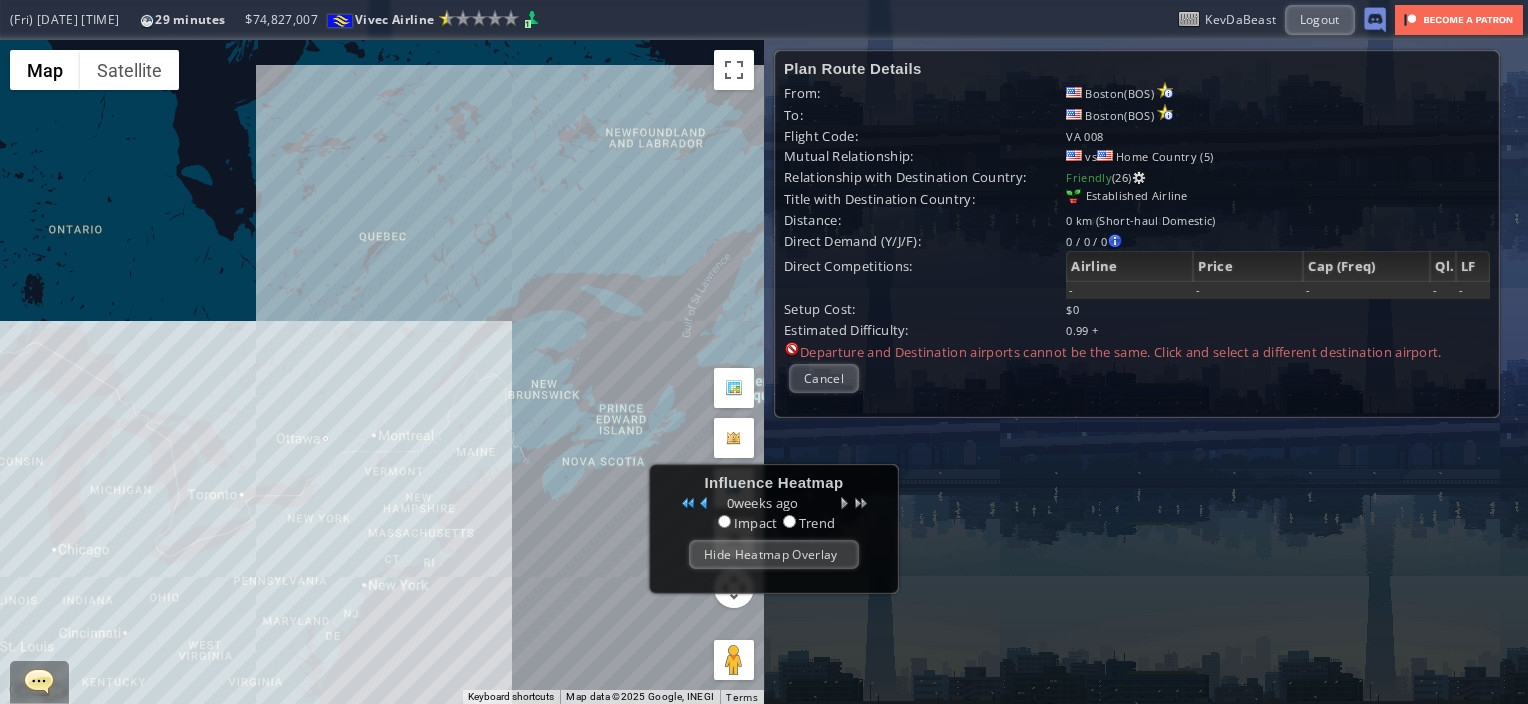 click on "To navigate, press the arrow keys." at bounding box center [382, 372] 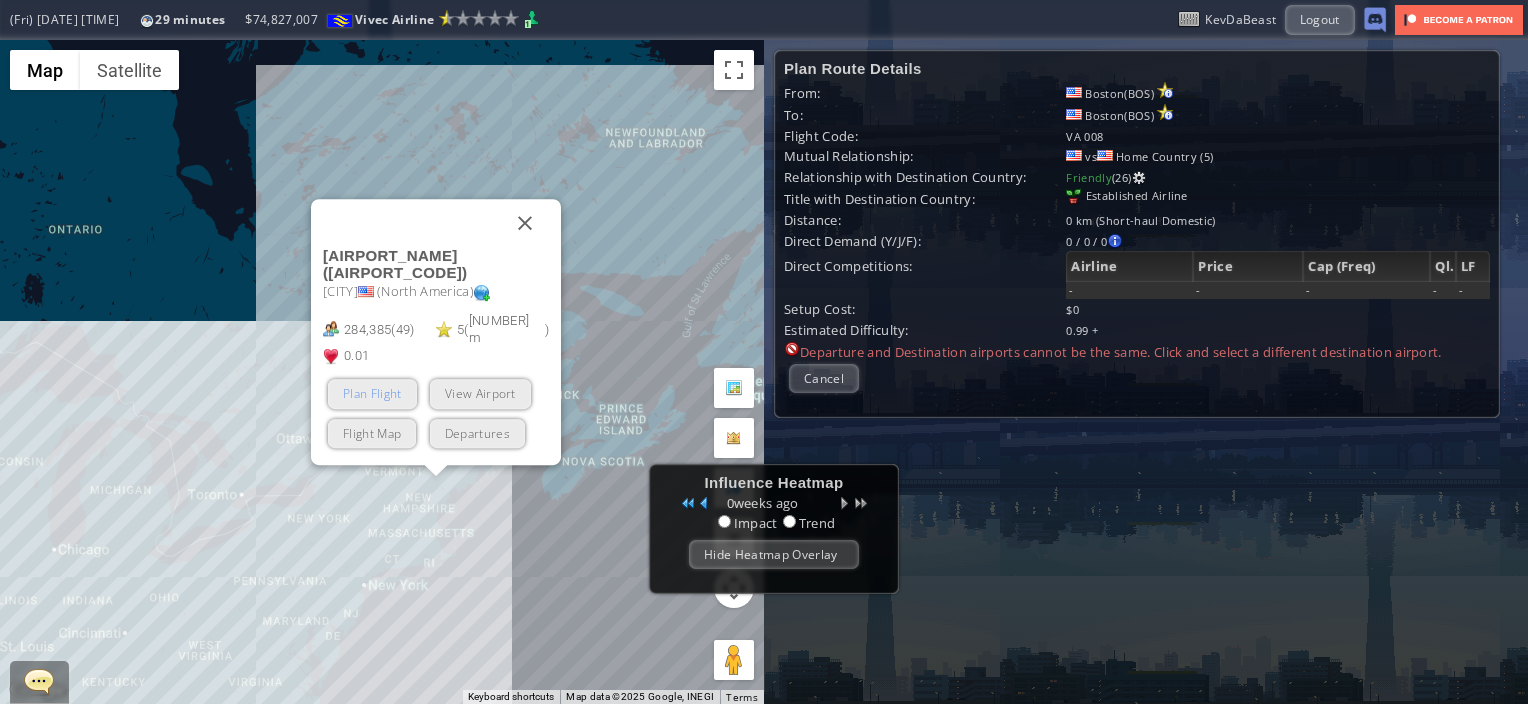 click on "Plan Flight" at bounding box center [372, 394] 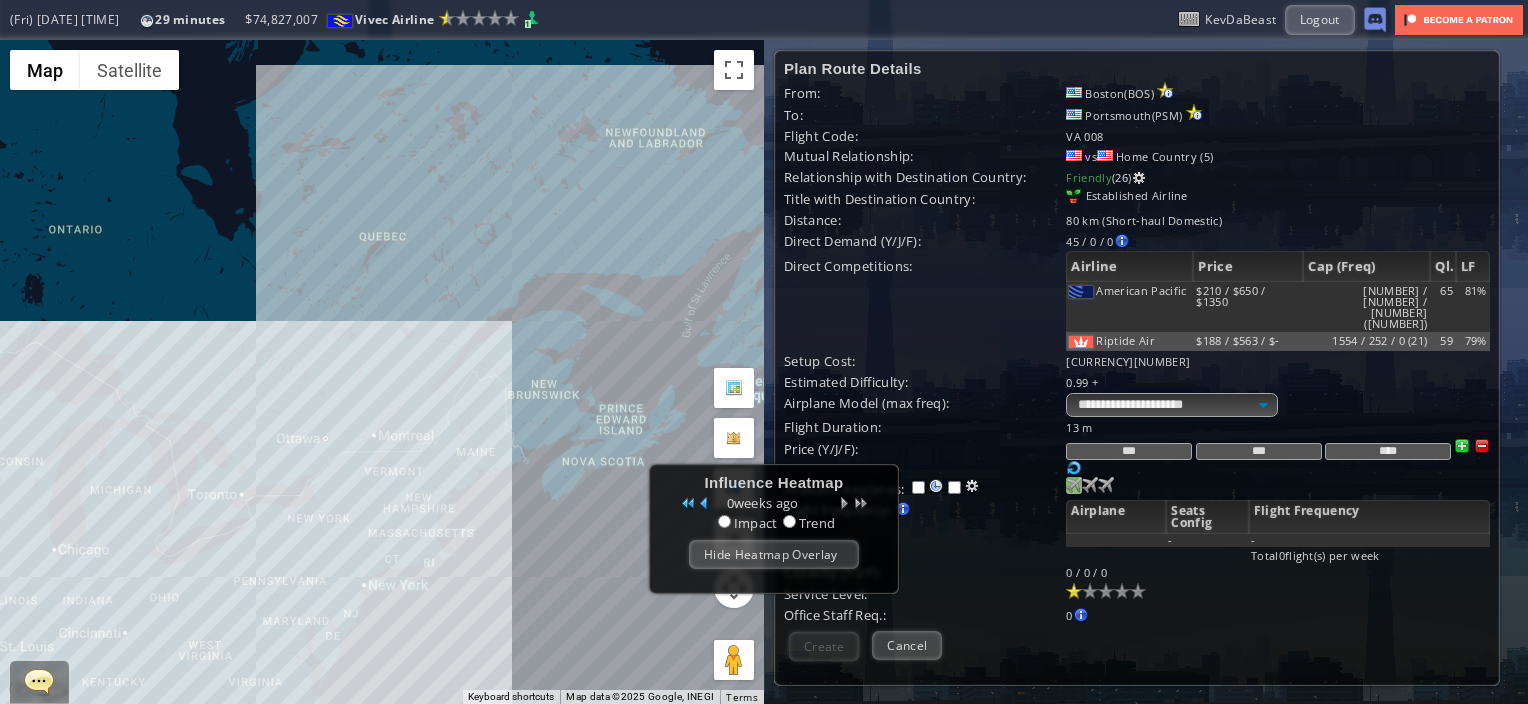 click at bounding box center (1074, 485) 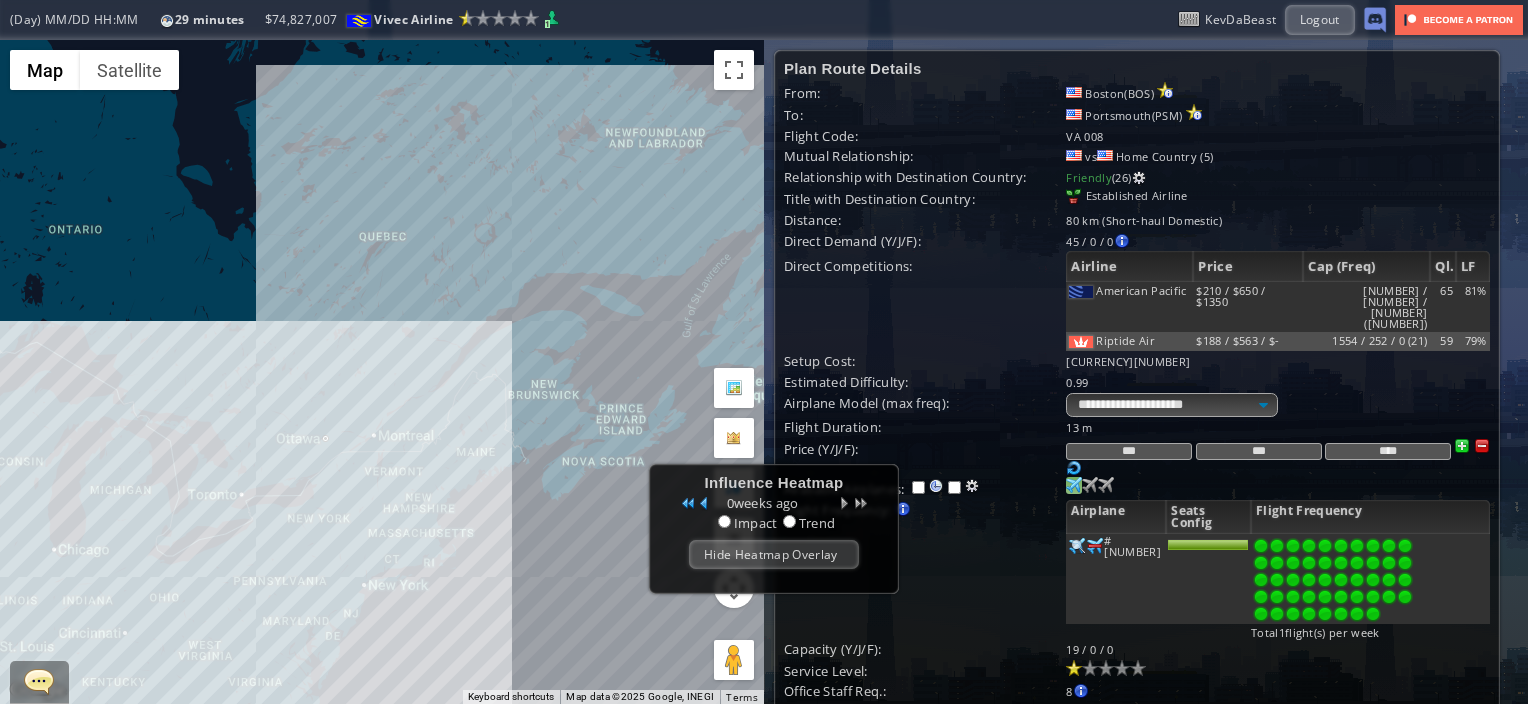 click at bounding box center [1373, 614] 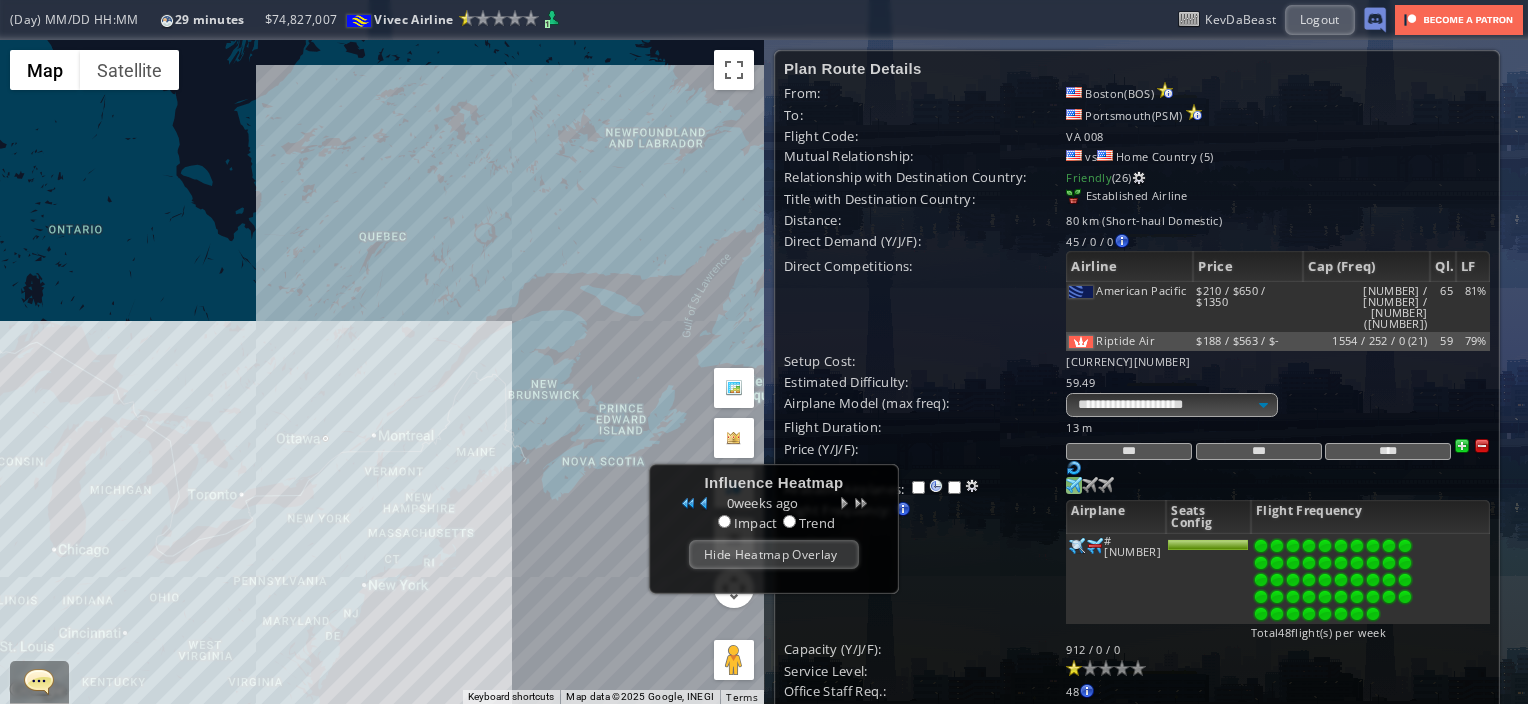 click on "To navigate, press the arrow keys." at bounding box center [382, 372] 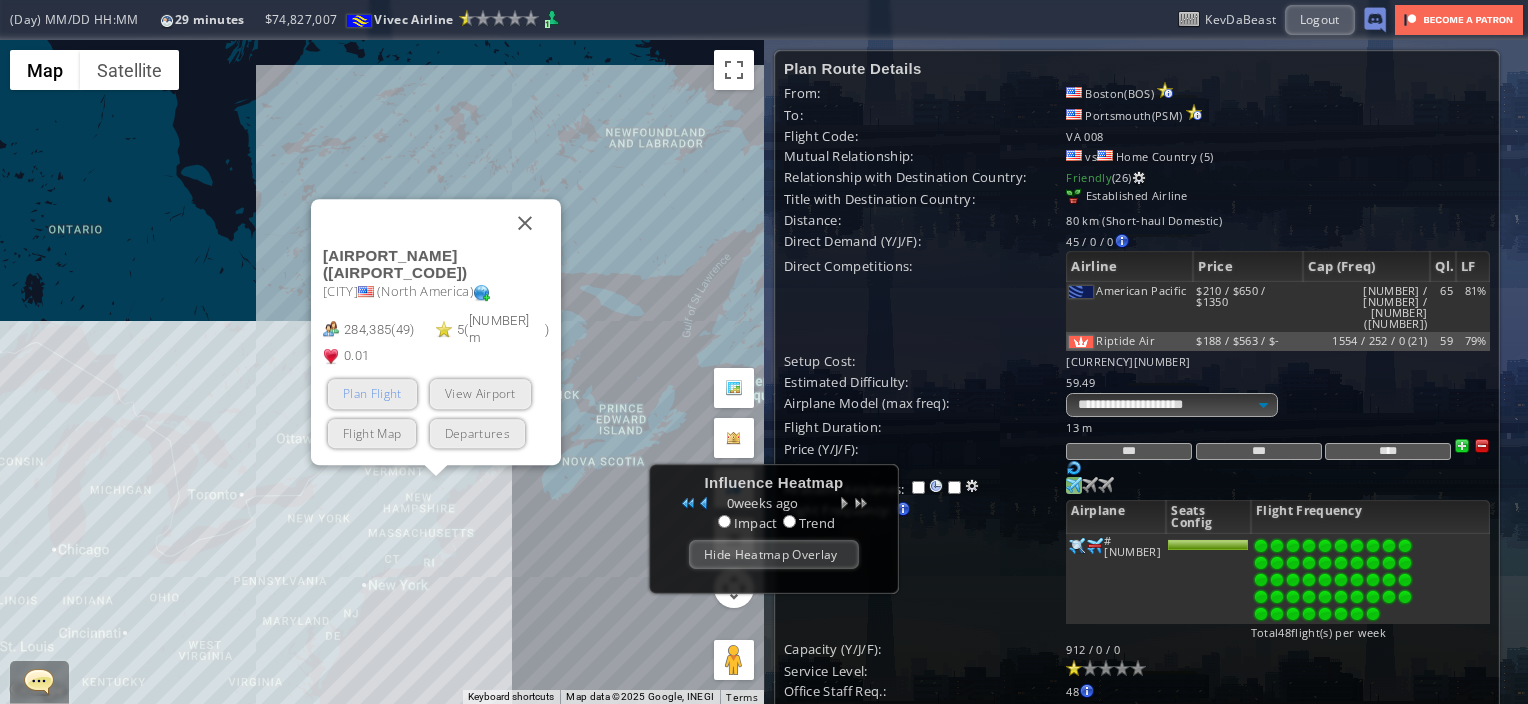 click on "Plan Flight" at bounding box center [372, 394] 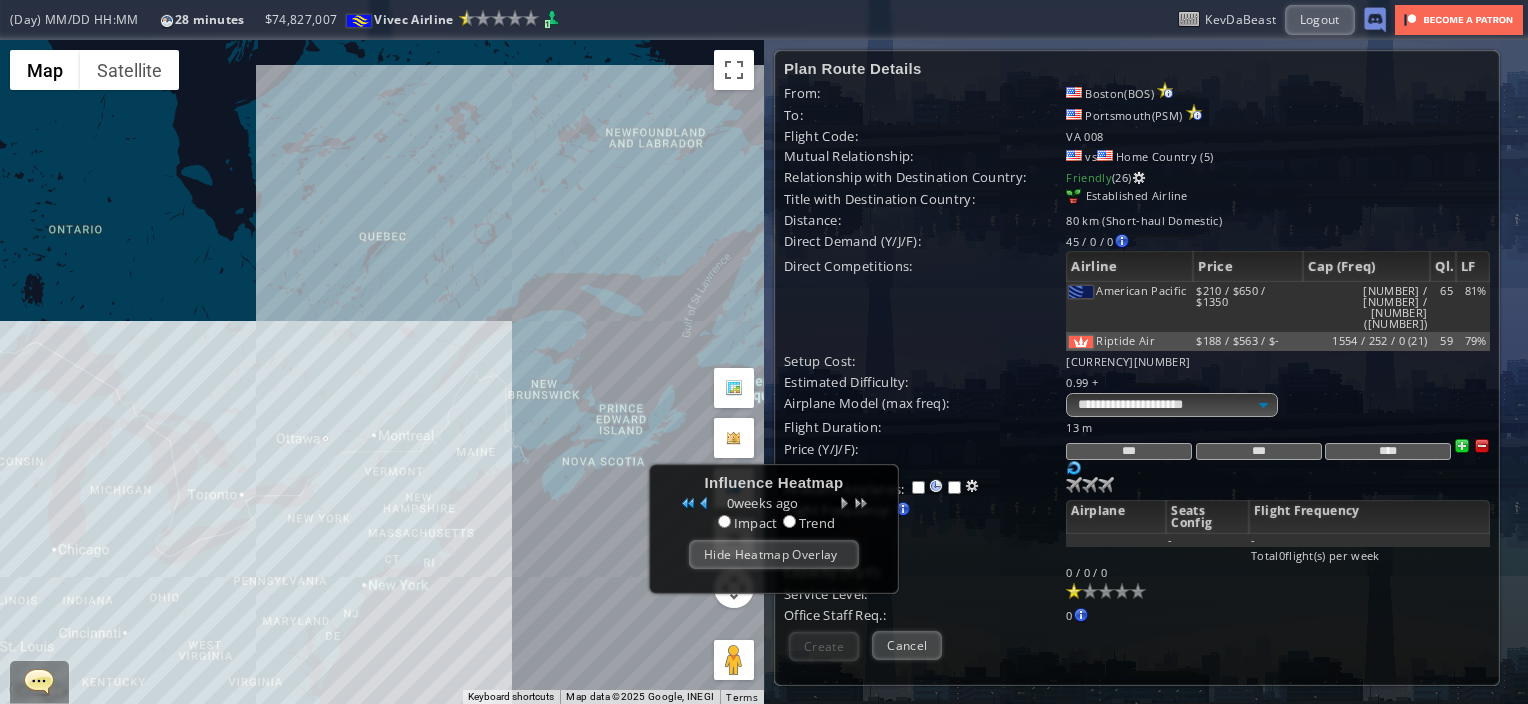 click on "To navigate, press the arrow keys." at bounding box center [382, 372] 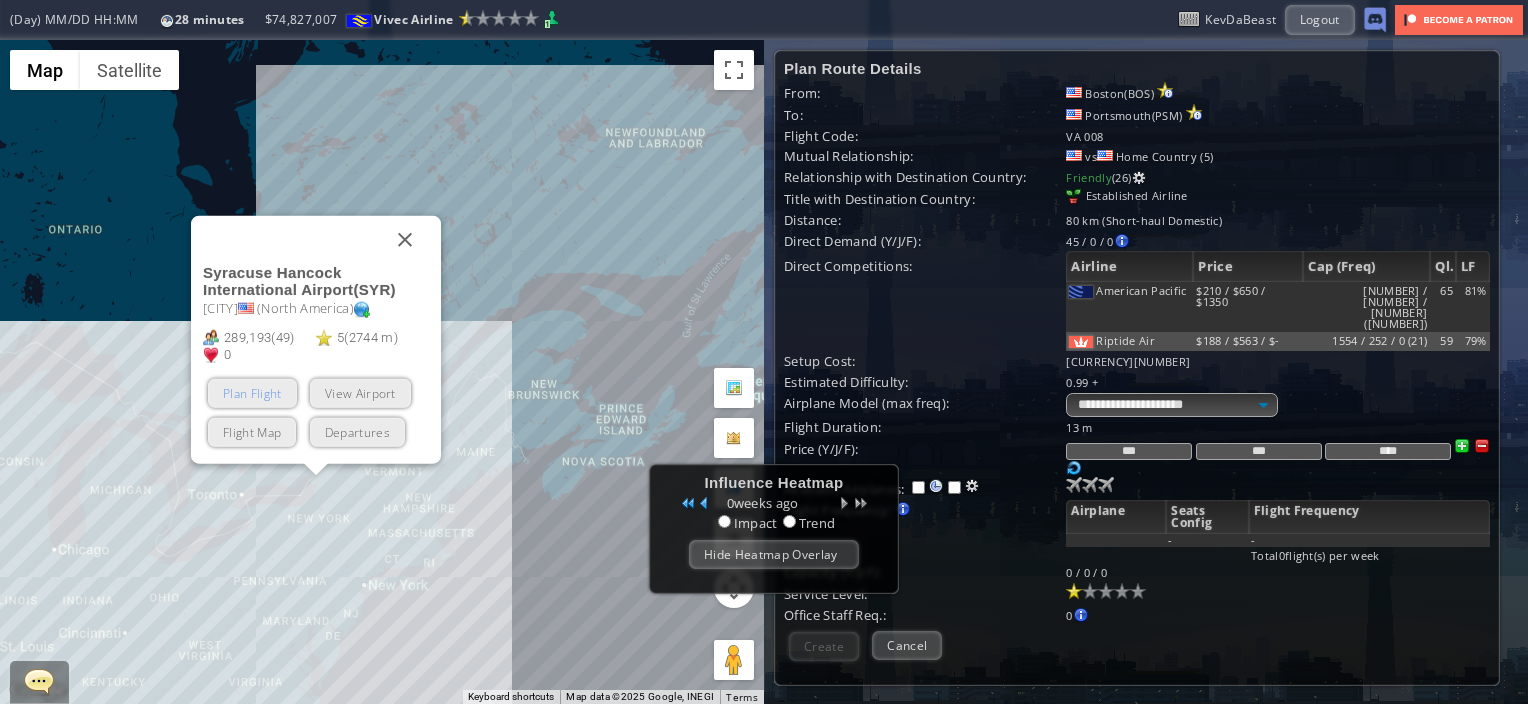 click on "Plan Flight" at bounding box center (252, 393) 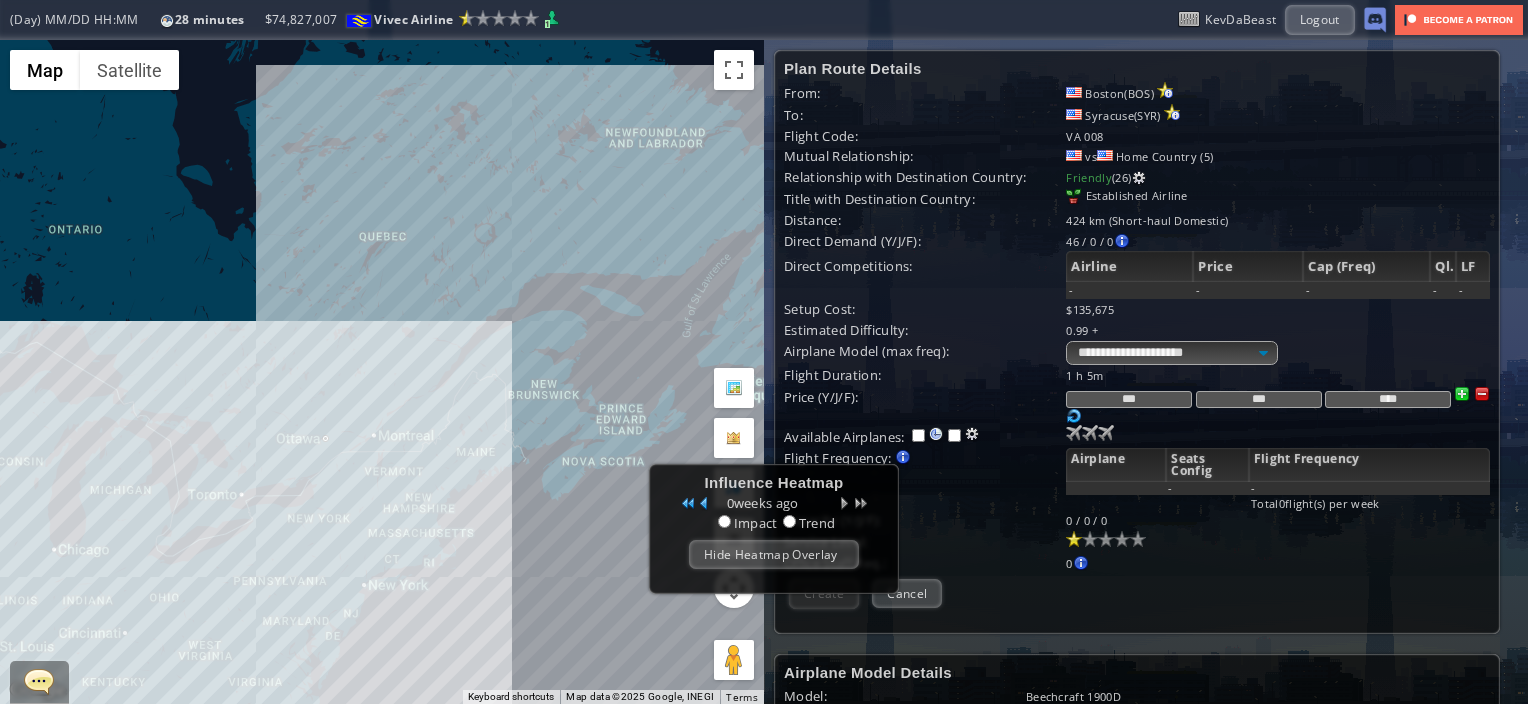 click on "To navigate, press the arrow keys." at bounding box center [382, 372] 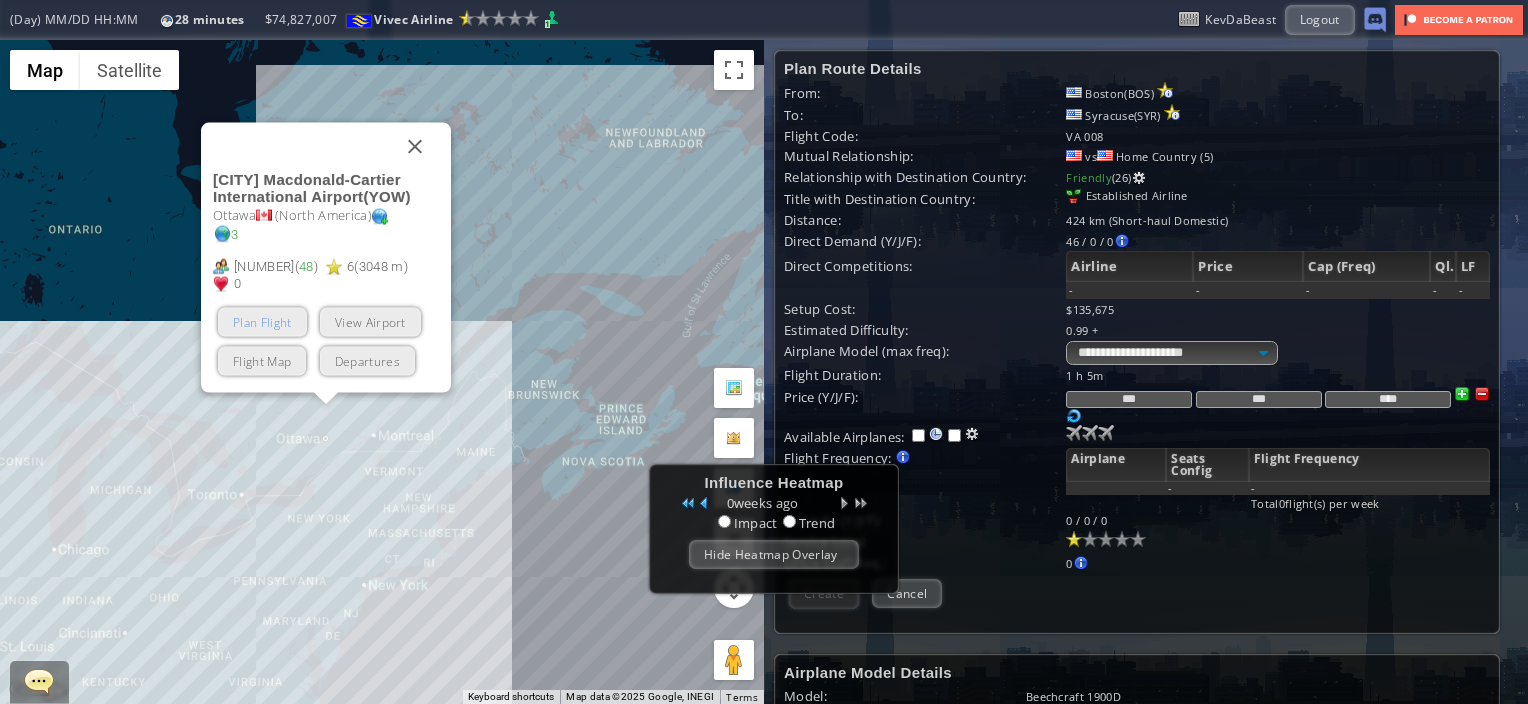 click on "Plan Flight" at bounding box center [262, 322] 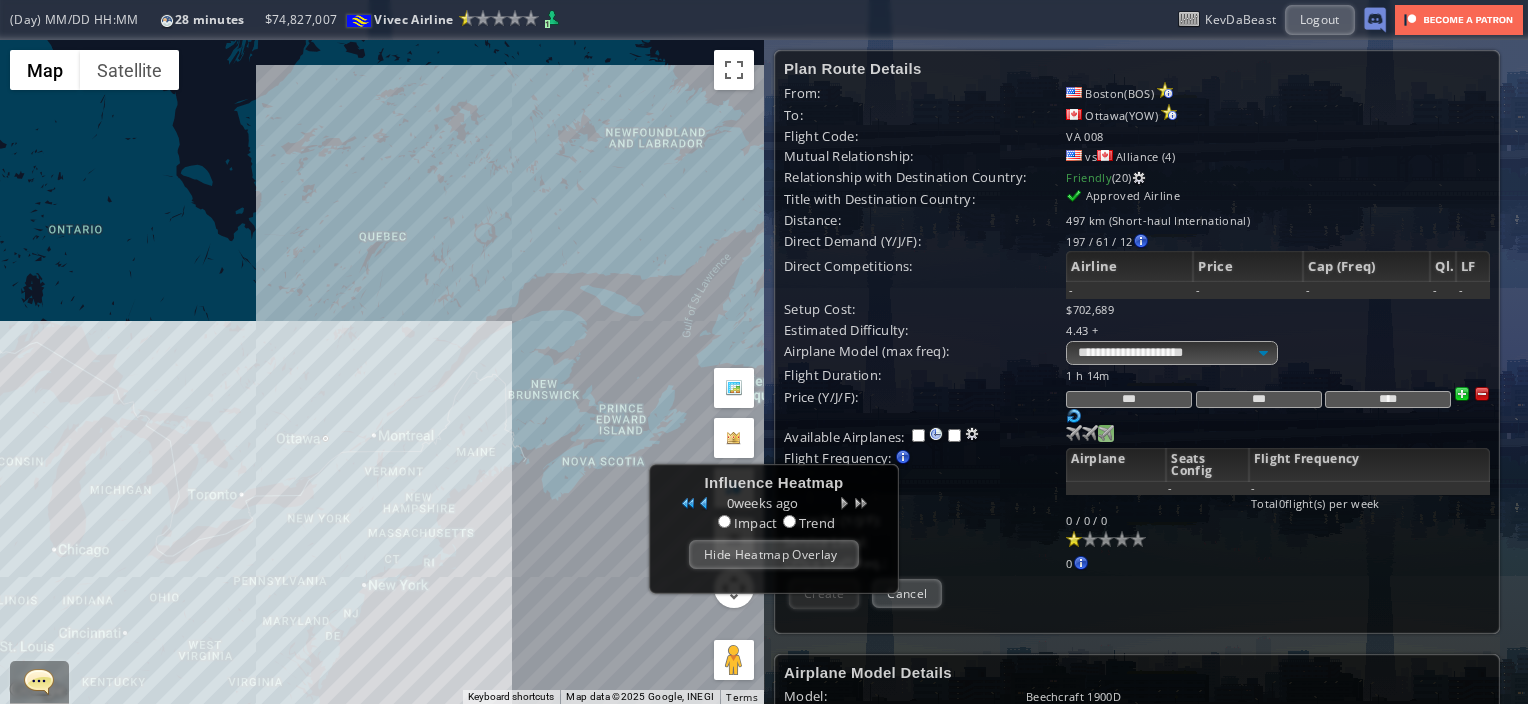 click at bounding box center [1074, 433] 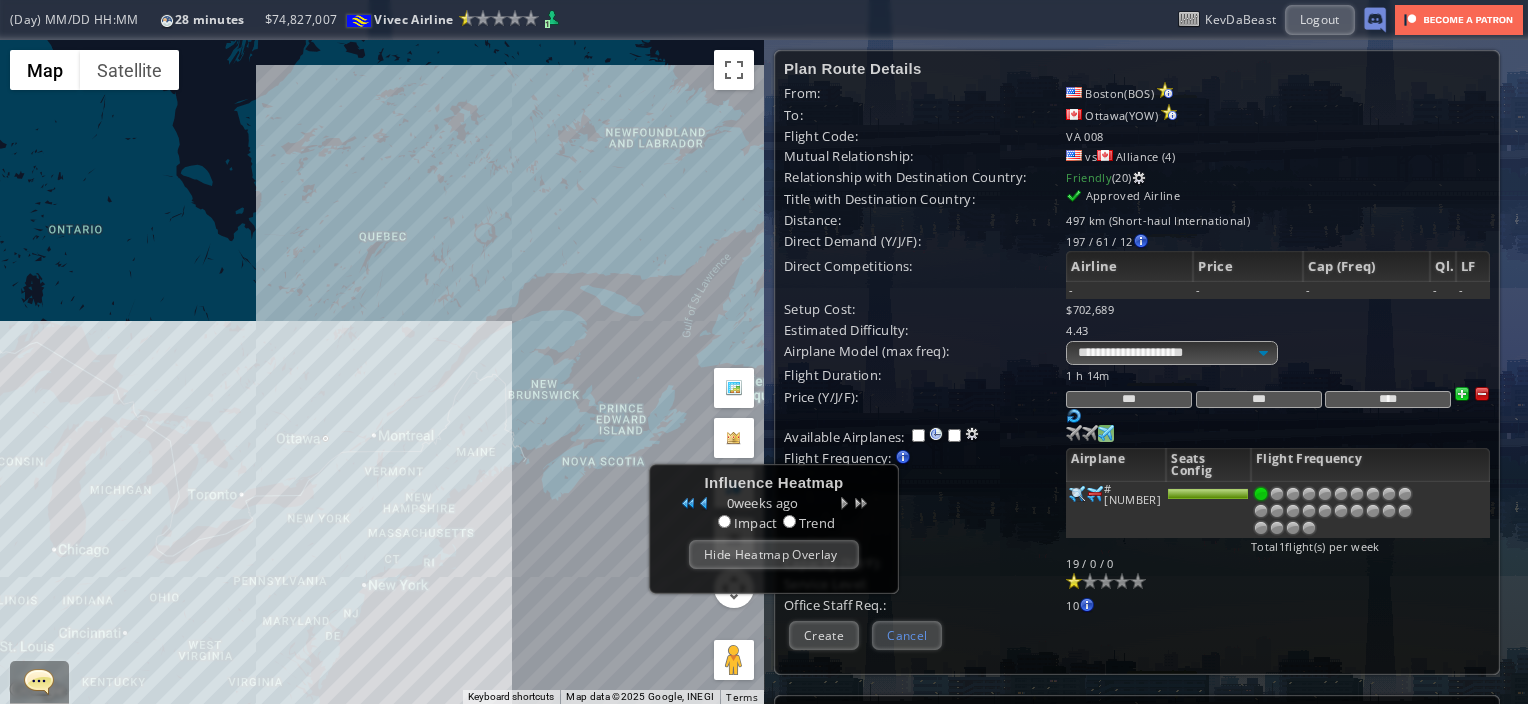 click on "Cancel" at bounding box center (907, 635) 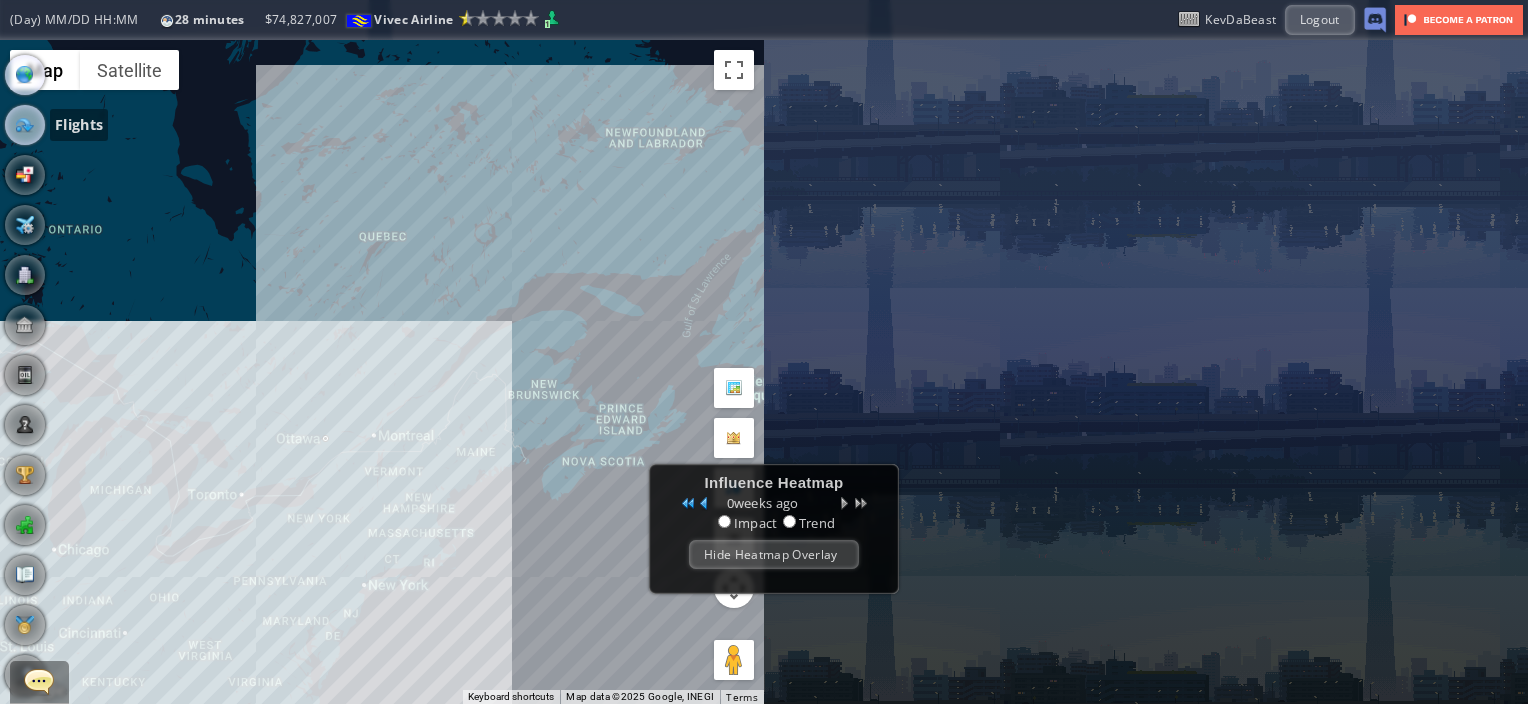click at bounding box center (25, 125) 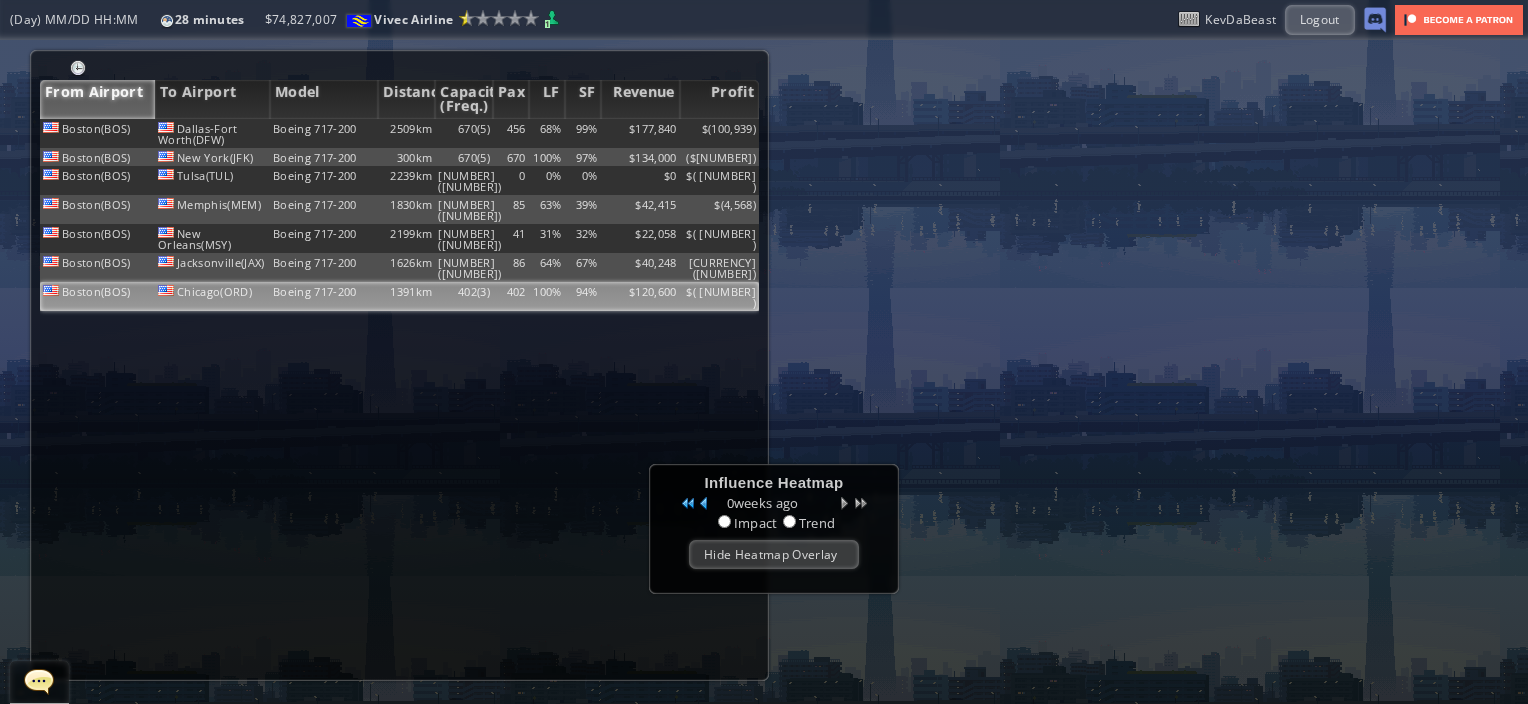 click on "402(3)" at bounding box center (464, 133) 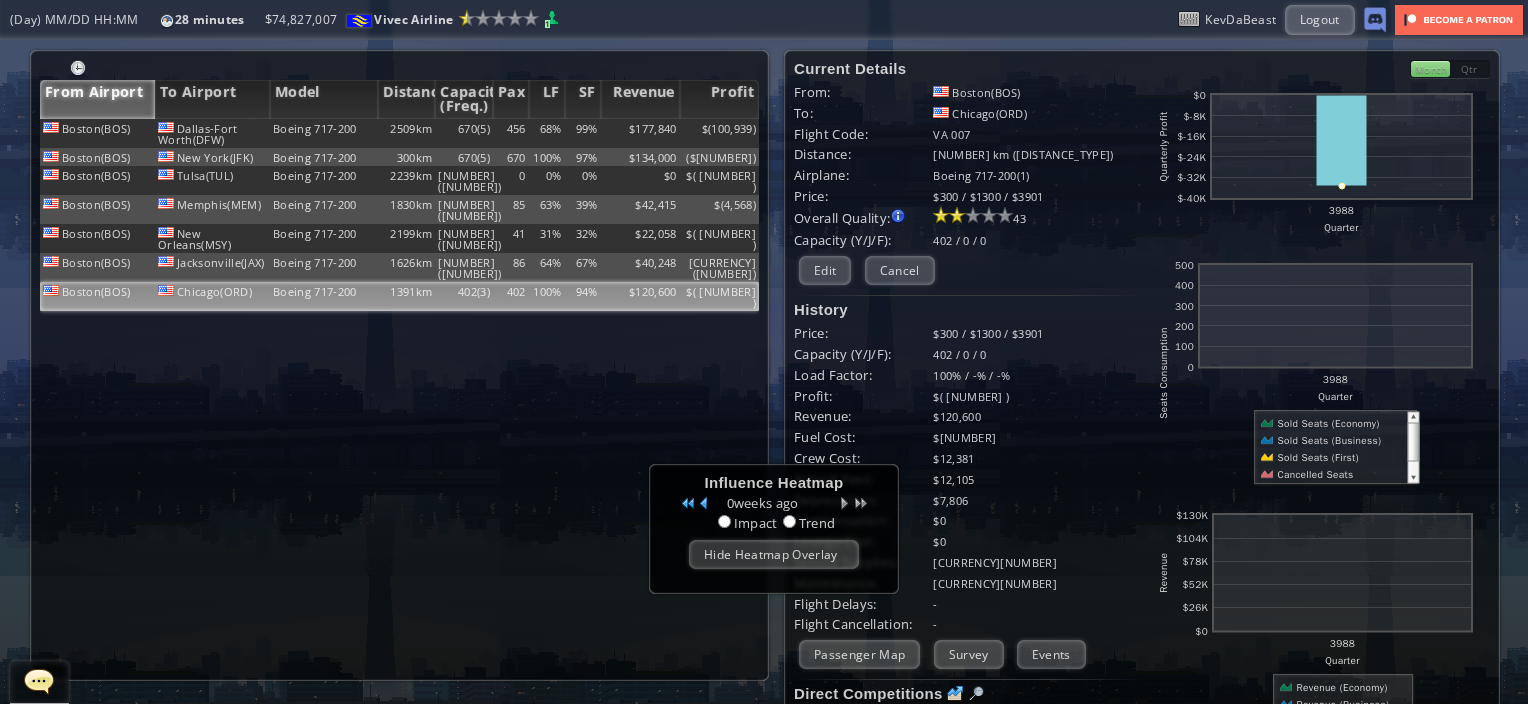 click on "$120,600" at bounding box center (1037, 416) 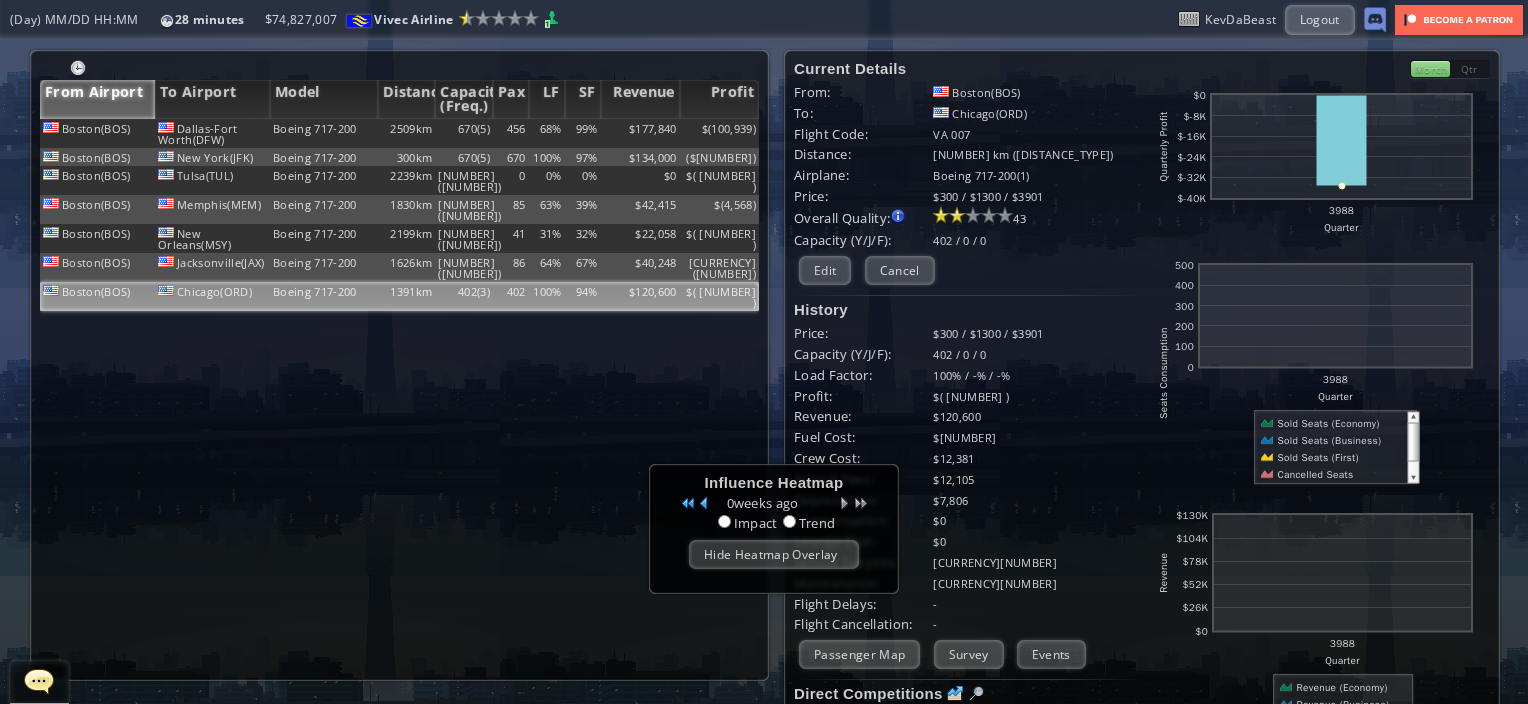 click on "$120,600" at bounding box center [1037, 416] 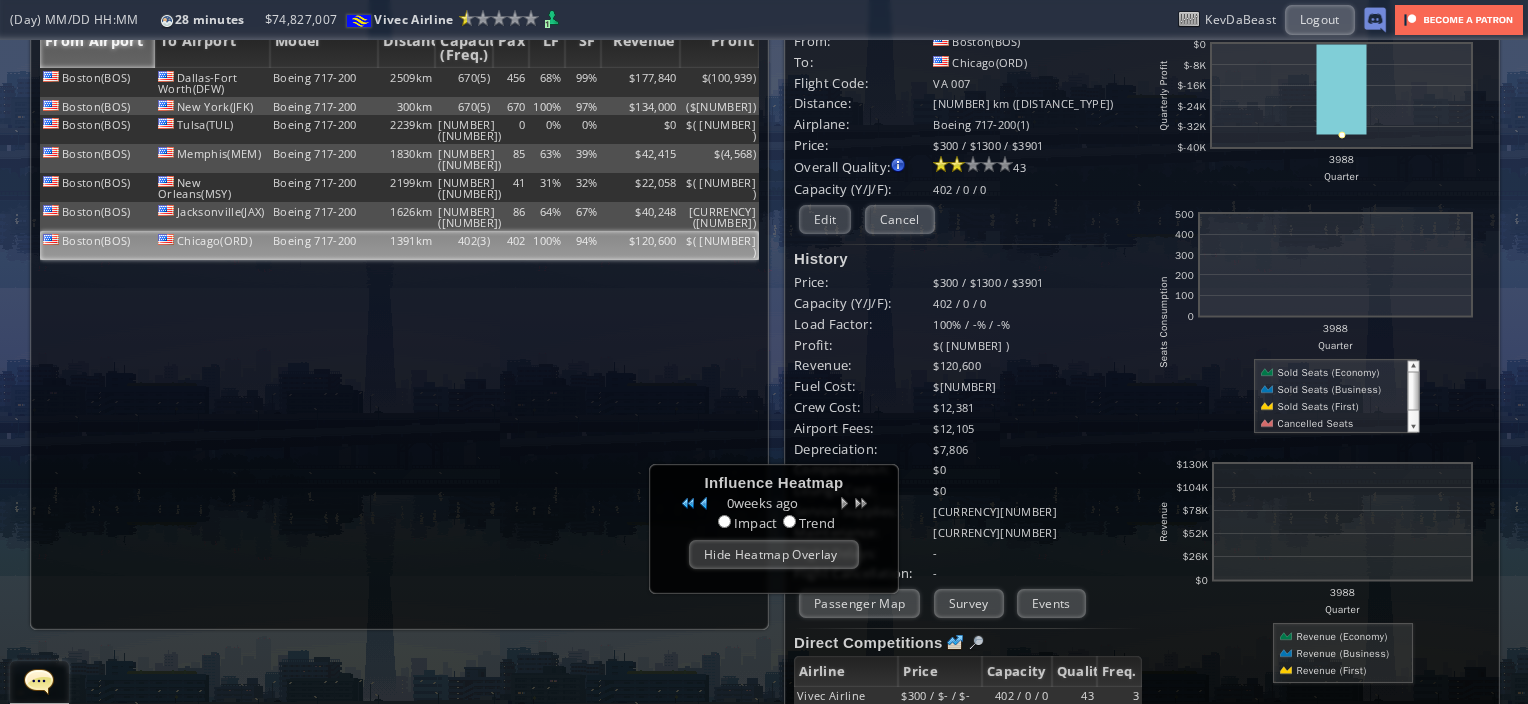 scroll, scrollTop: 0, scrollLeft: 0, axis: both 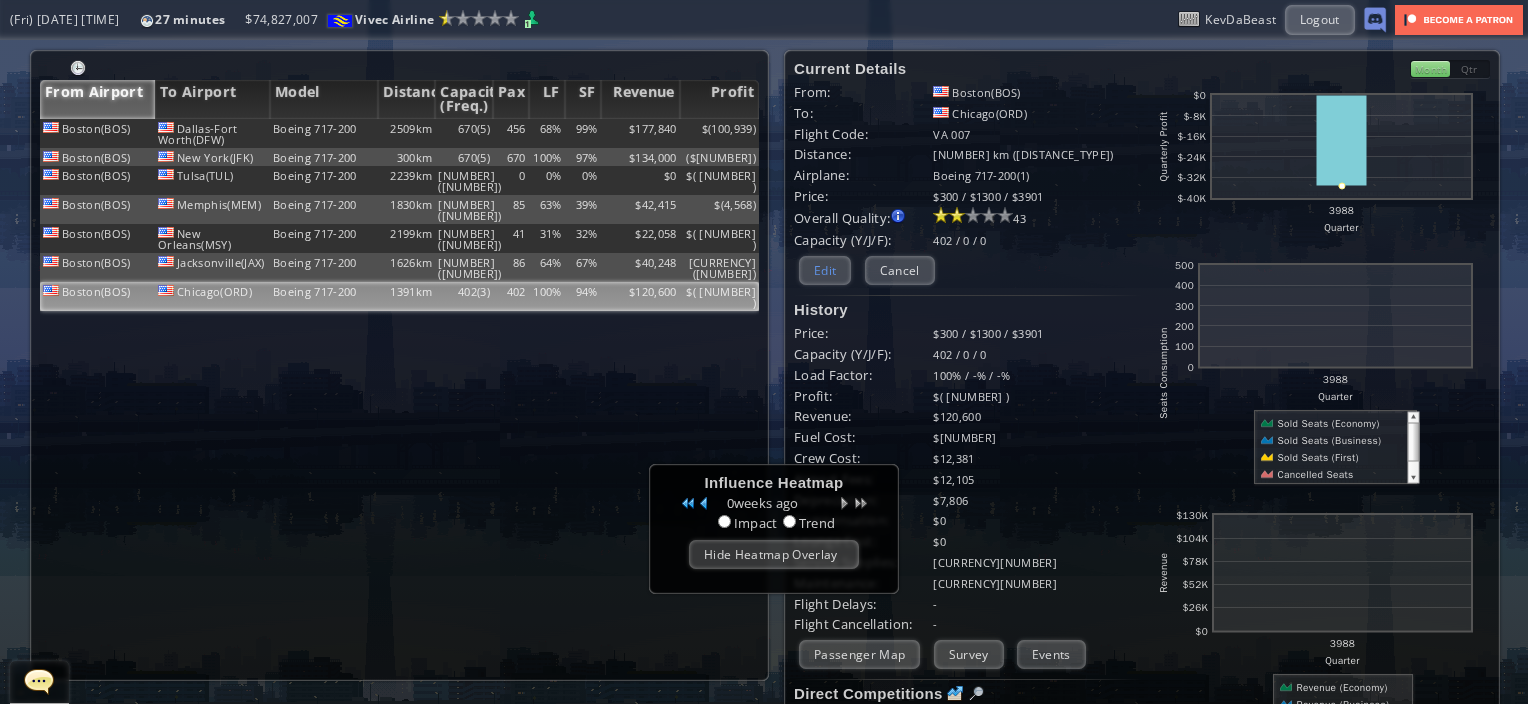 click on "Edit" at bounding box center (825, 270) 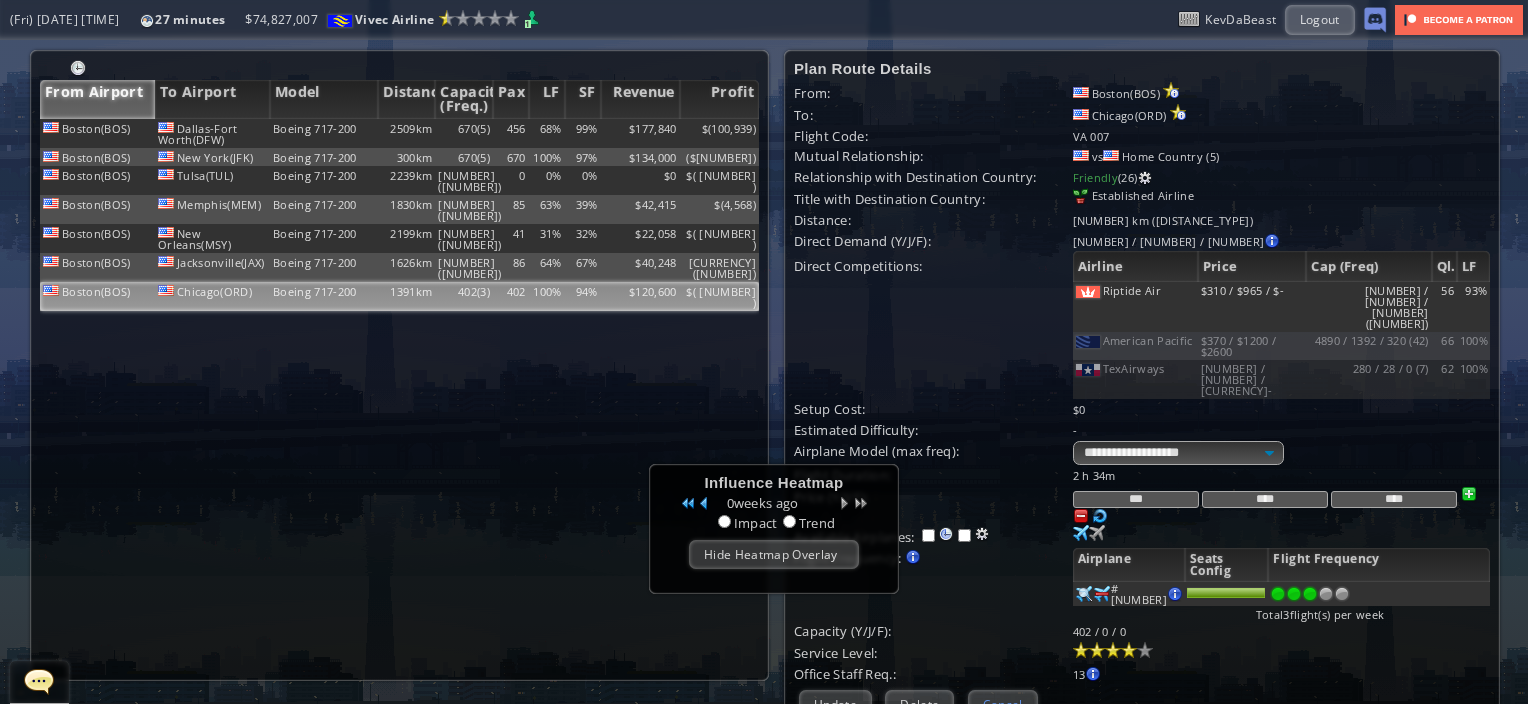 click on "Cancel" at bounding box center [1003, 704] 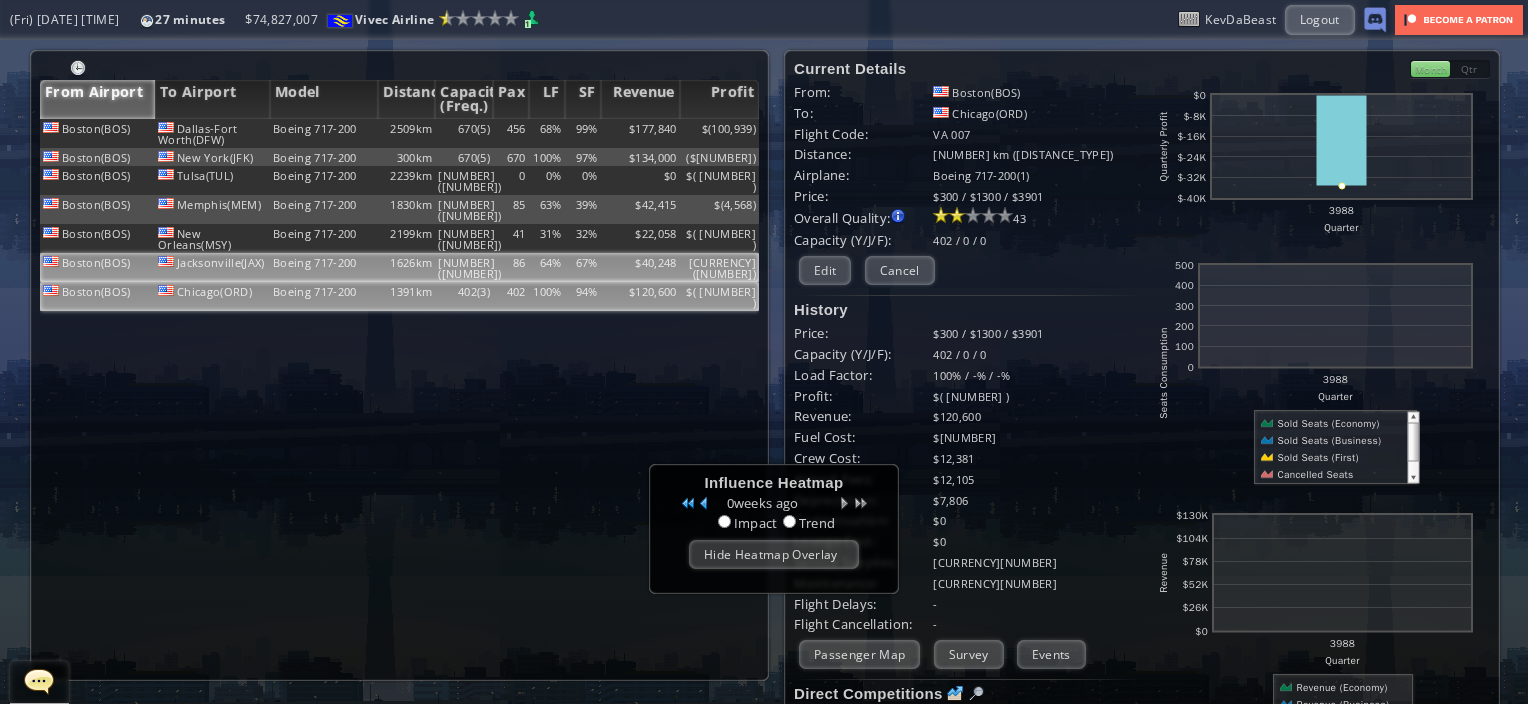 click on "[NUMBER]([NUMBER])" at bounding box center [464, 133] 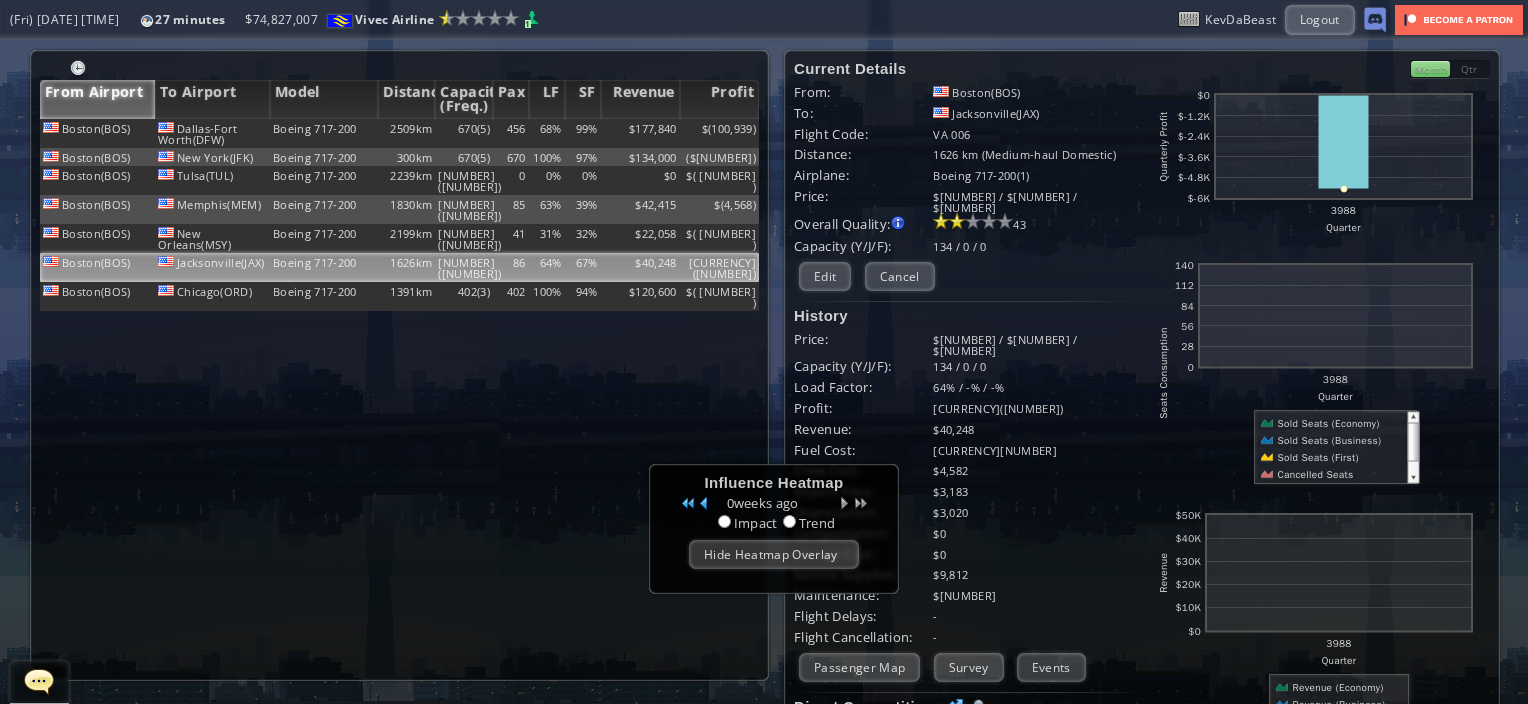 click on "Influence Heatmap" at bounding box center [774, 482] 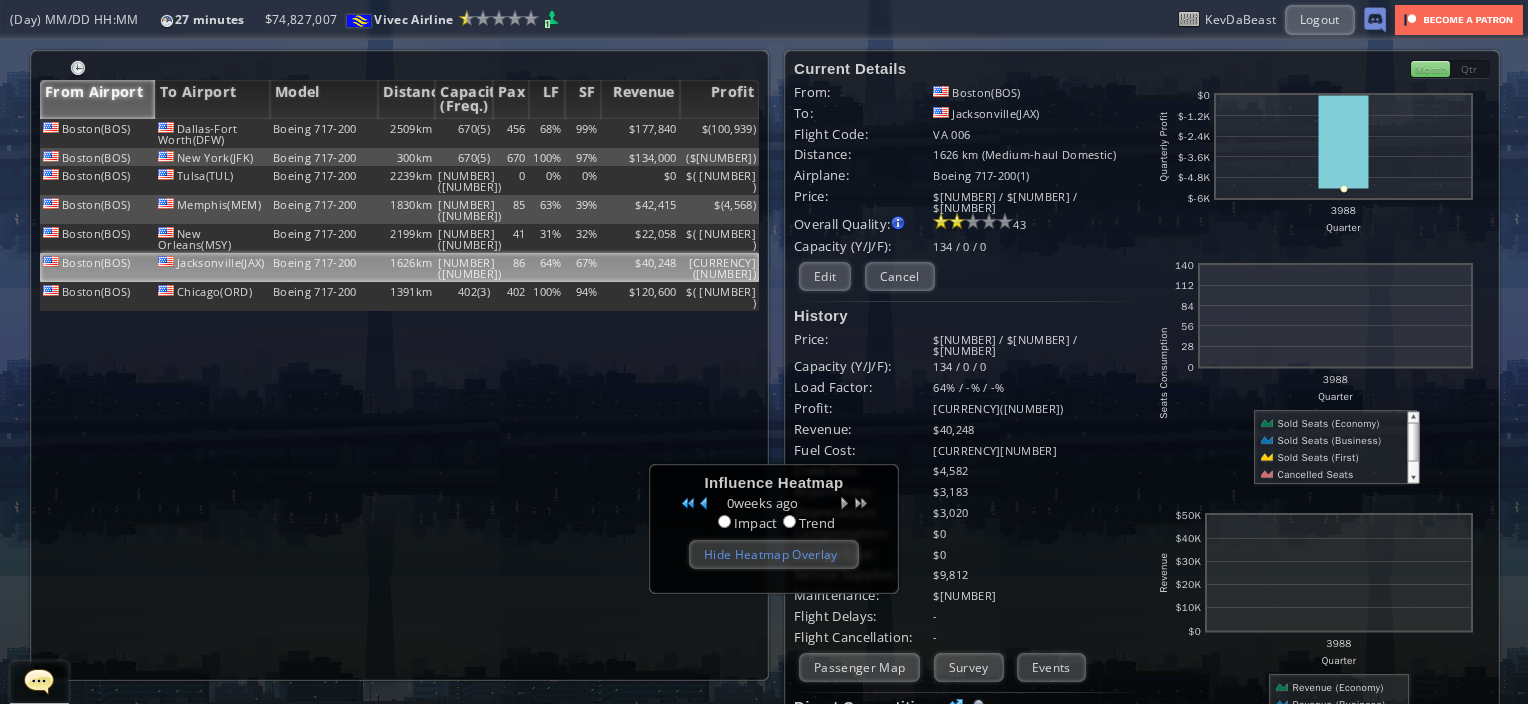 click on "Hide Heatmap Overlay" at bounding box center (774, 554) 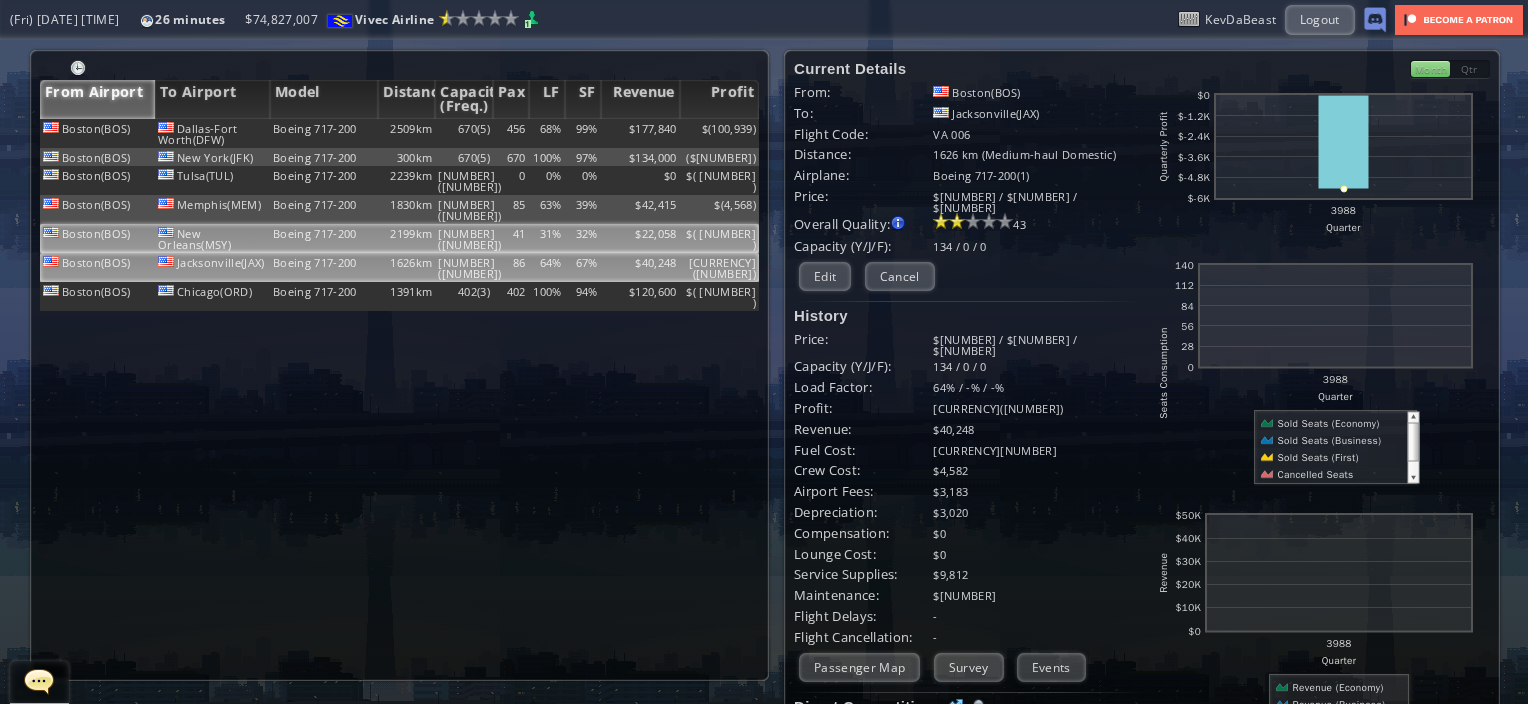 click on "31%" at bounding box center (547, 133) 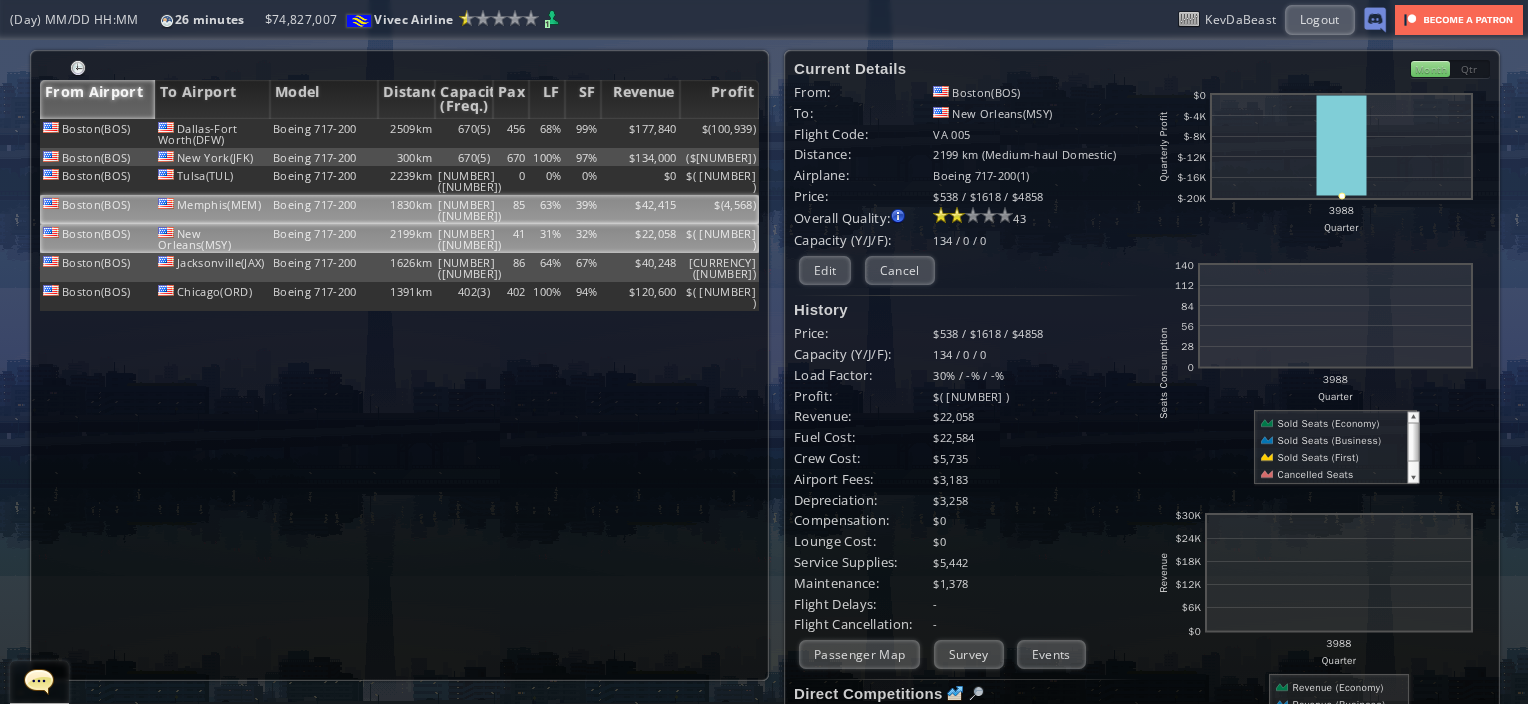 click on "[NUMBER]([NUMBER])" at bounding box center [464, 133] 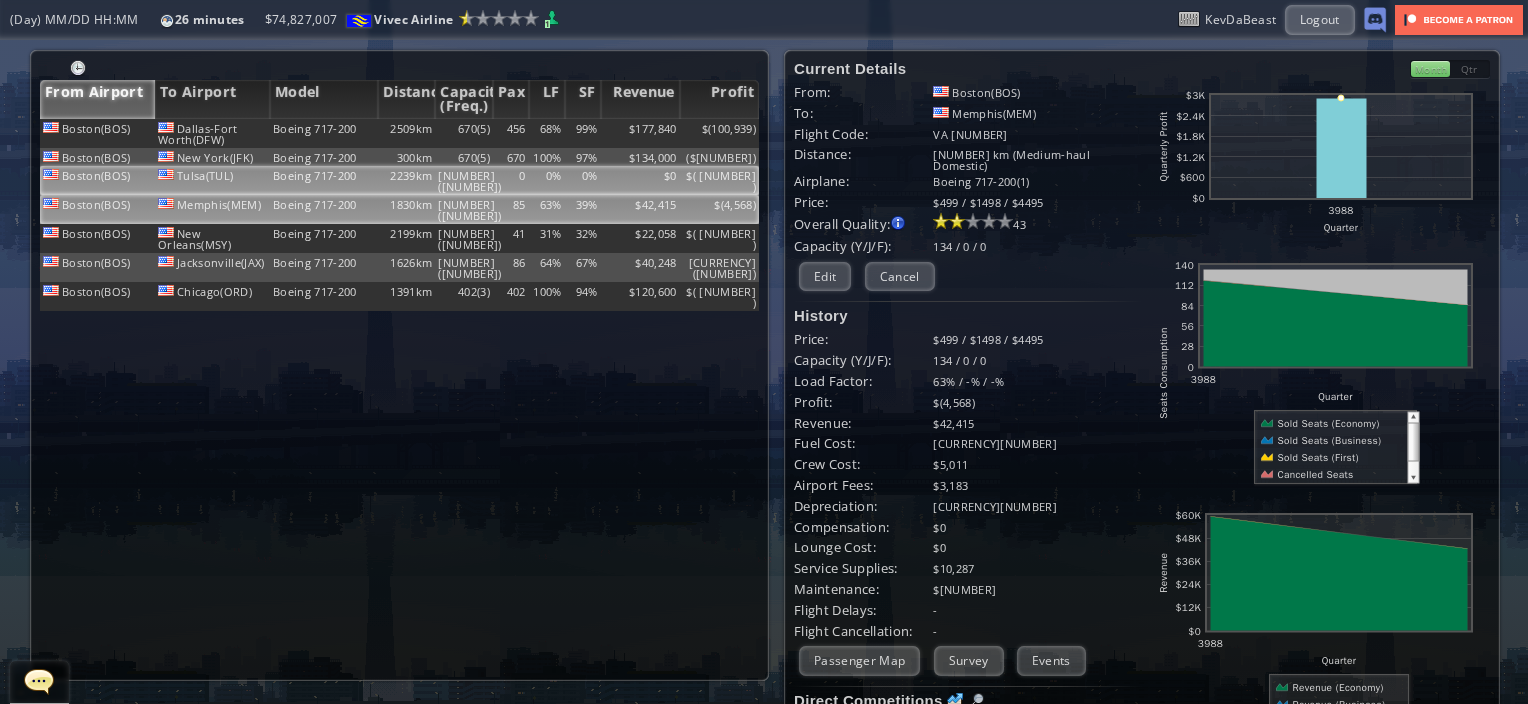 click on "$( [NUMBER] )" at bounding box center (719, 133) 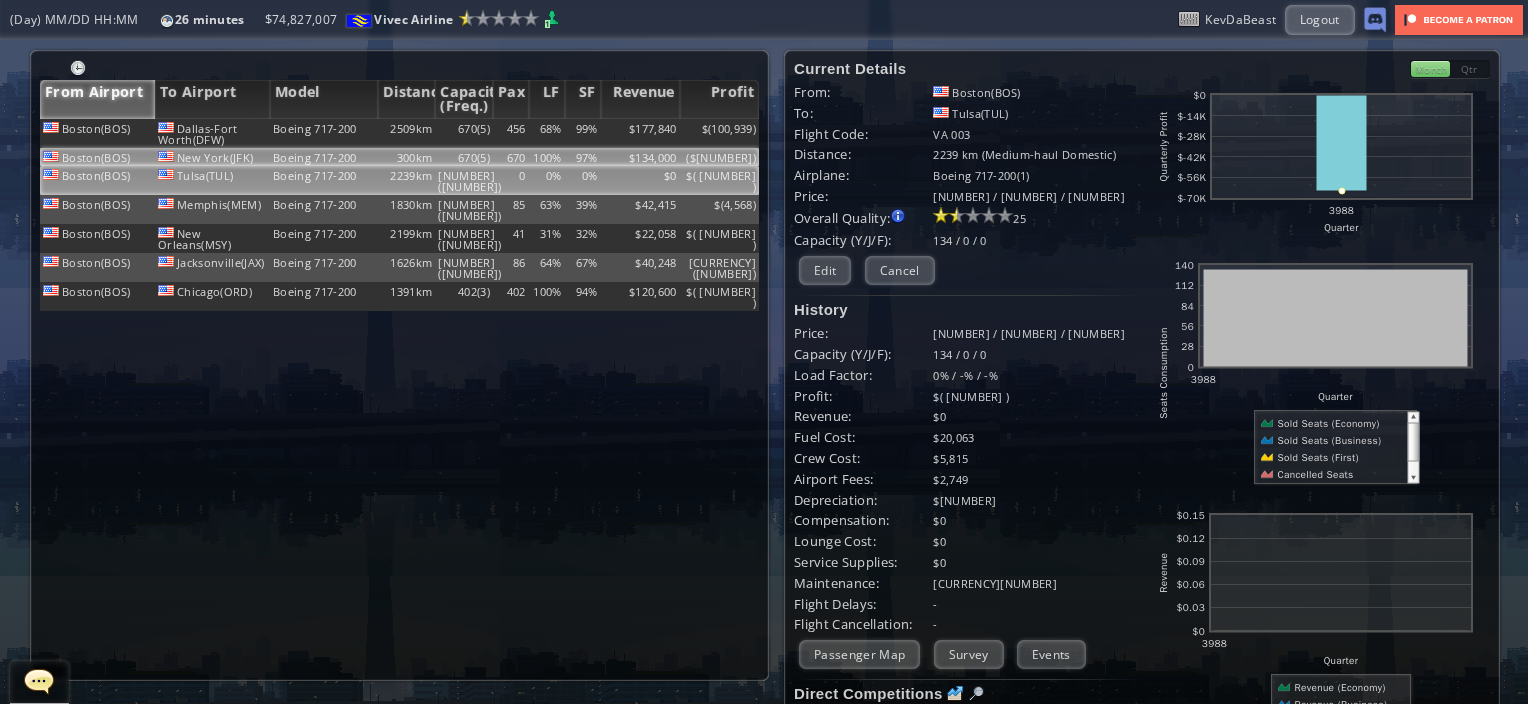click on "($[NUMBER])" at bounding box center [719, 133] 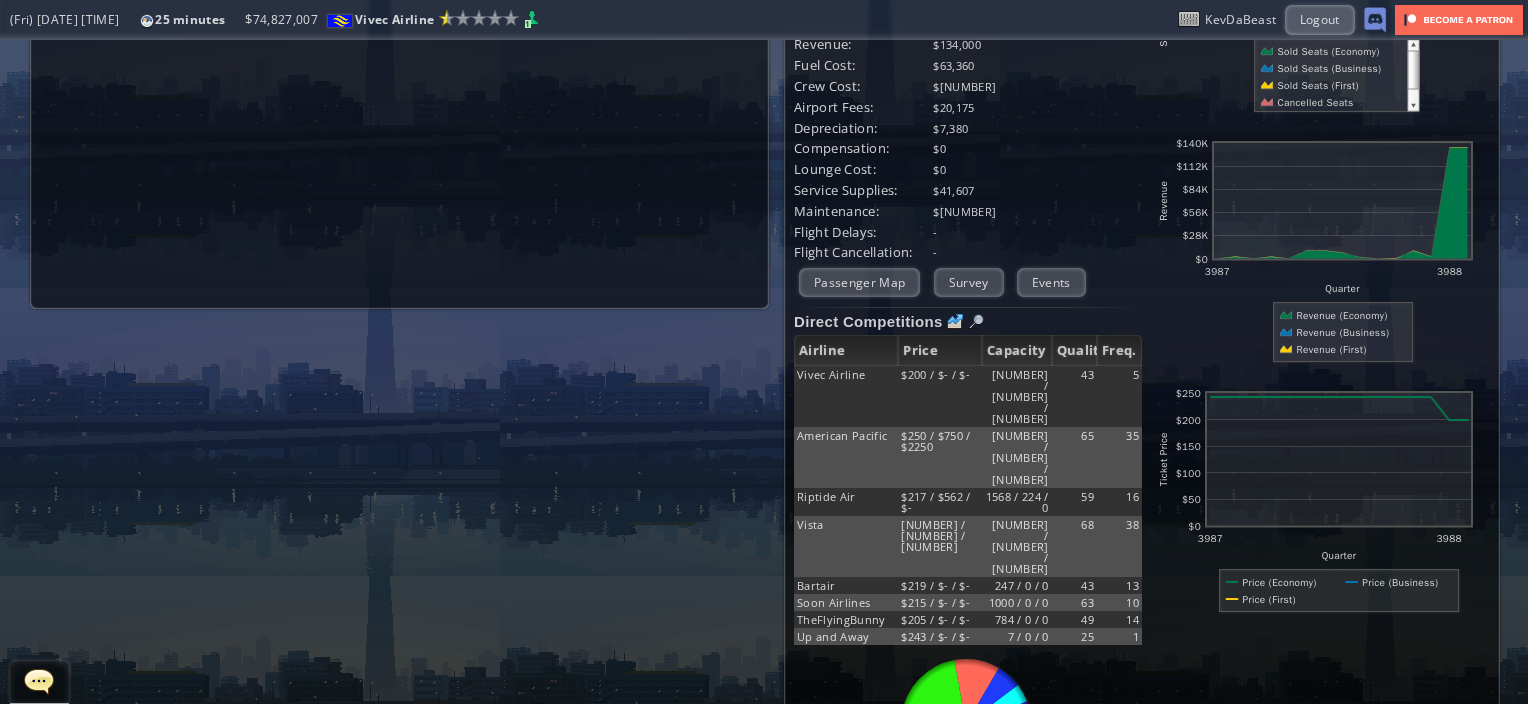 scroll, scrollTop: 395, scrollLeft: 0, axis: vertical 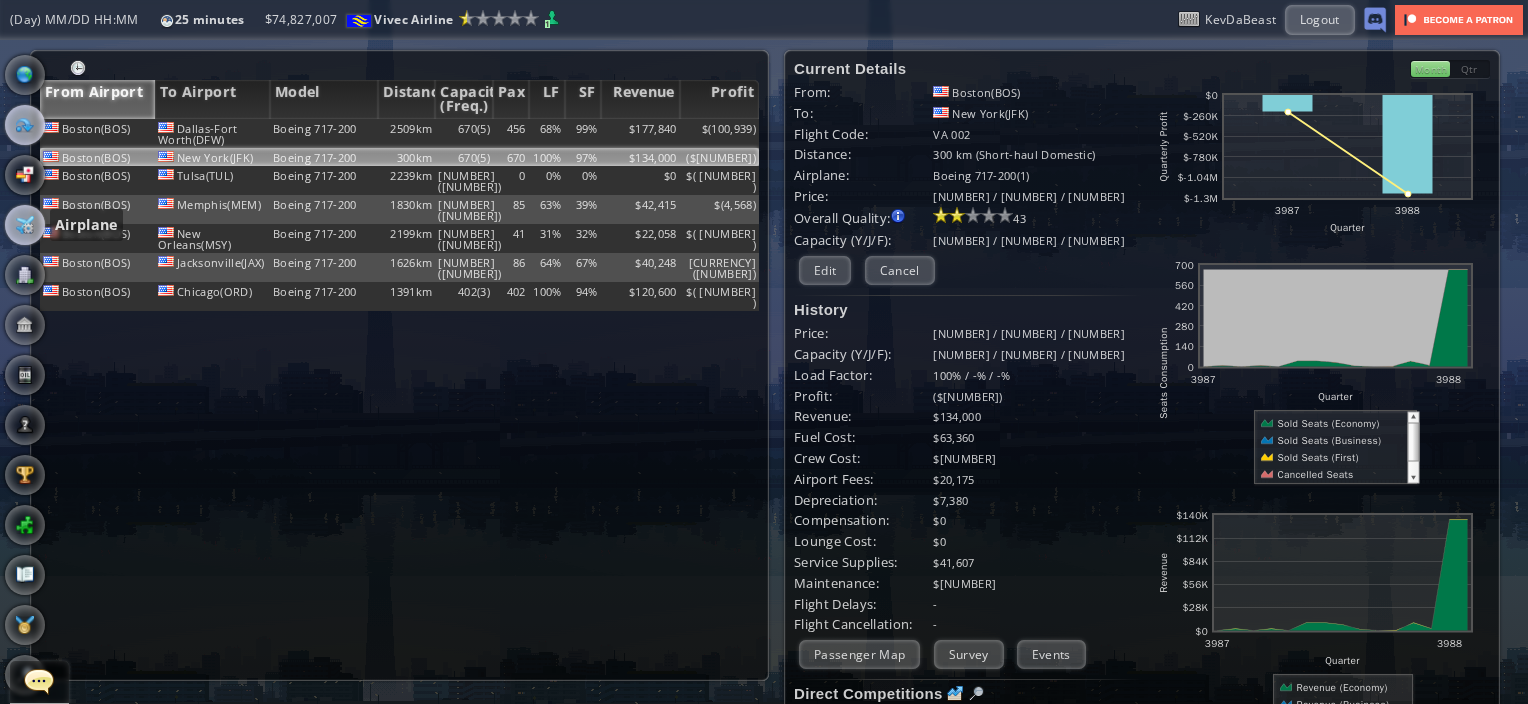 click at bounding box center [25, 225] 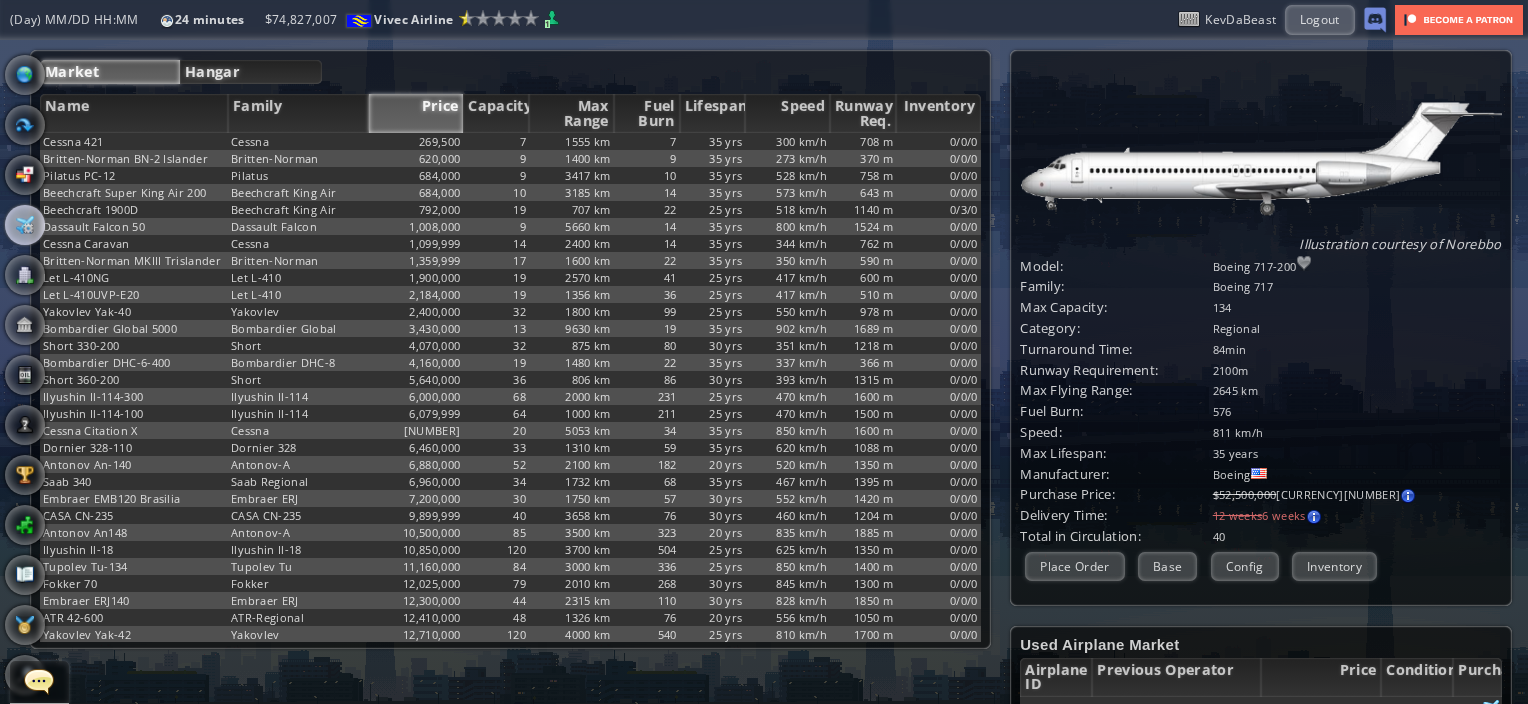 click on "Hangar" at bounding box center [251, 72] 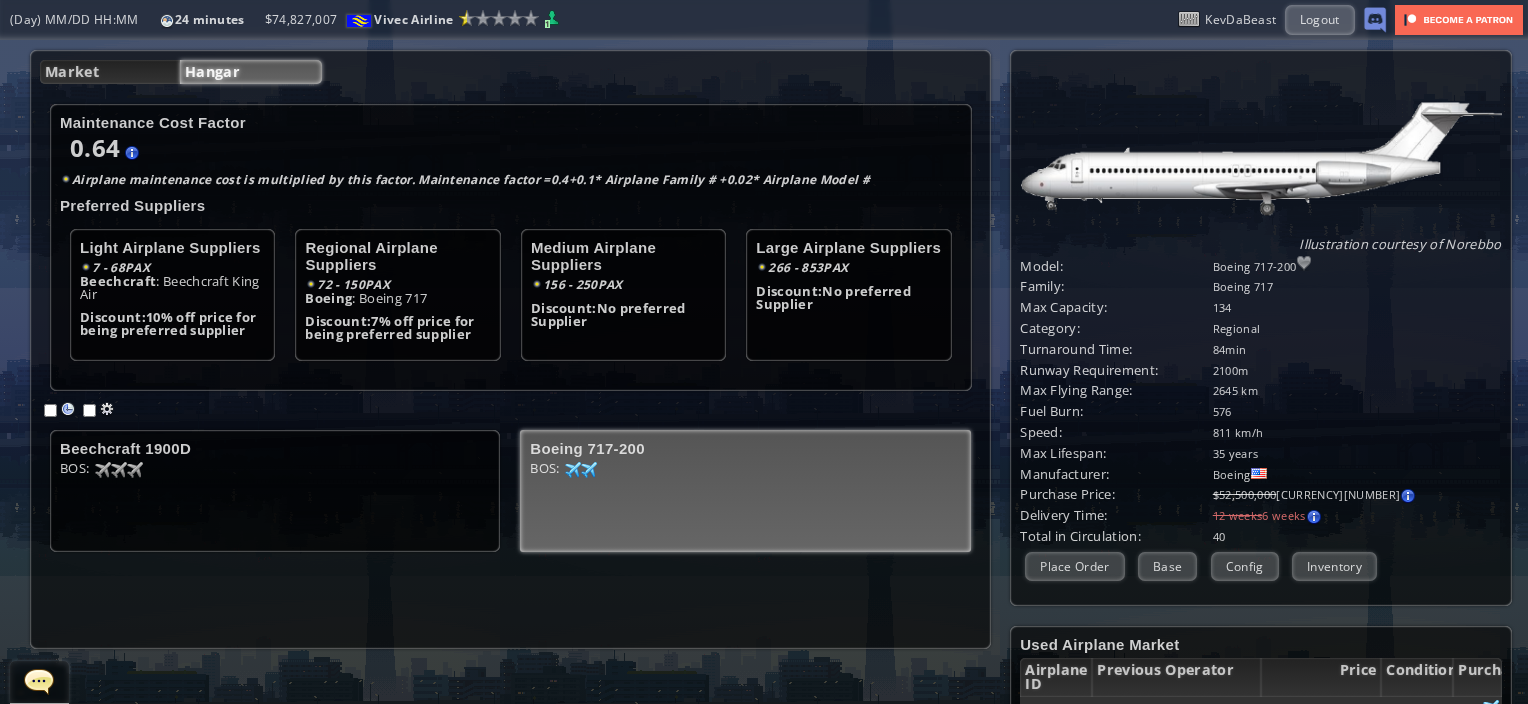 click on "BOS: [NUMBER] [NUMBER] [NUMBER] [NUMBER]" at bounding box center (275, 497) 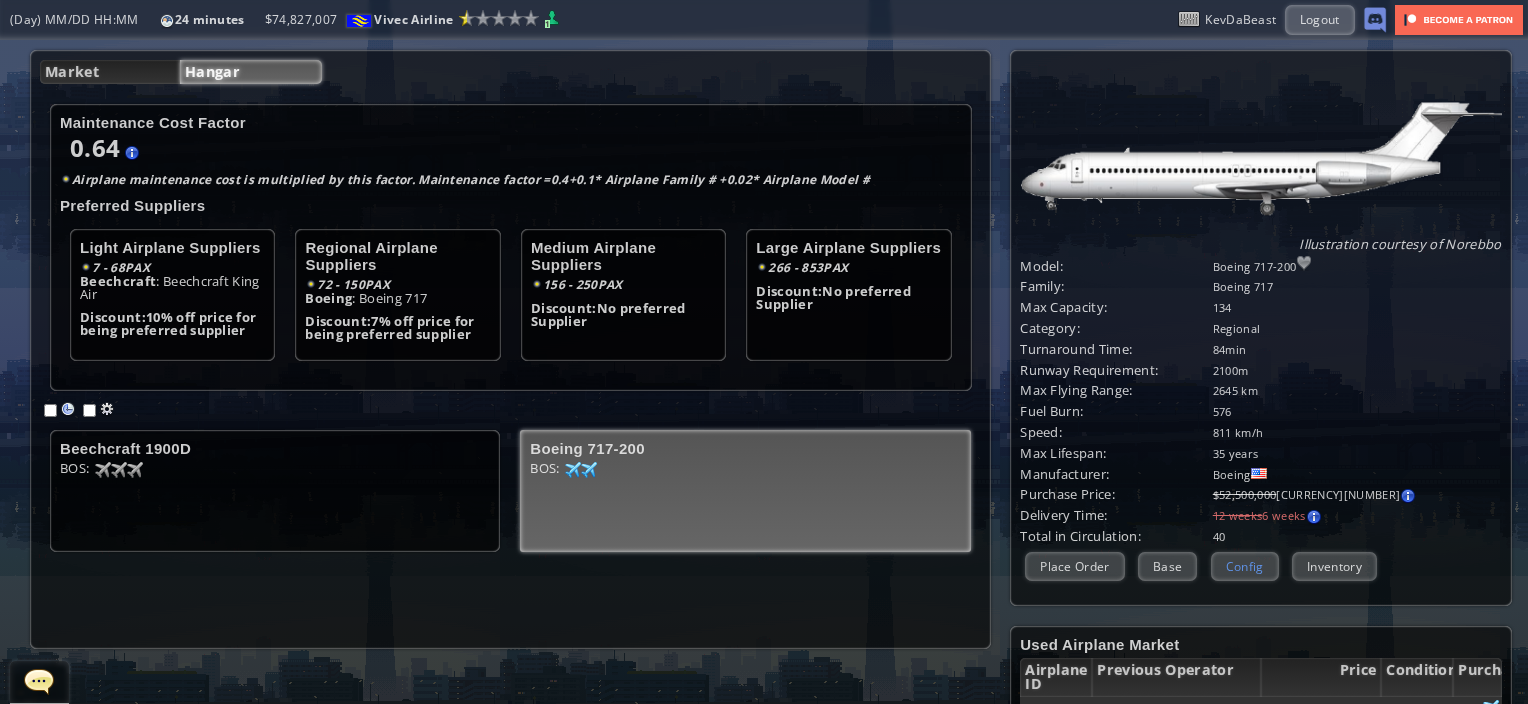 click on "Config" at bounding box center (1245, 566) 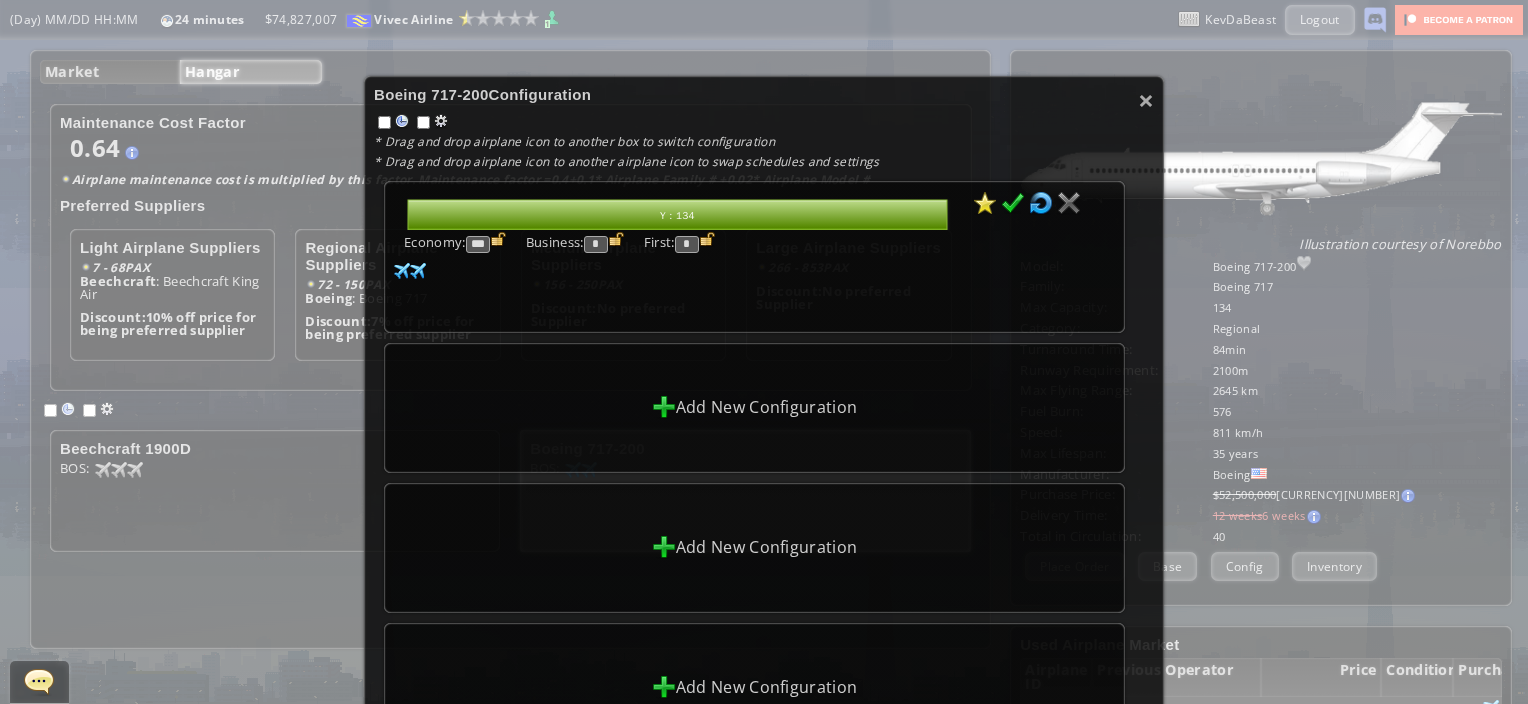 click on "*" at bounding box center (687, 244) 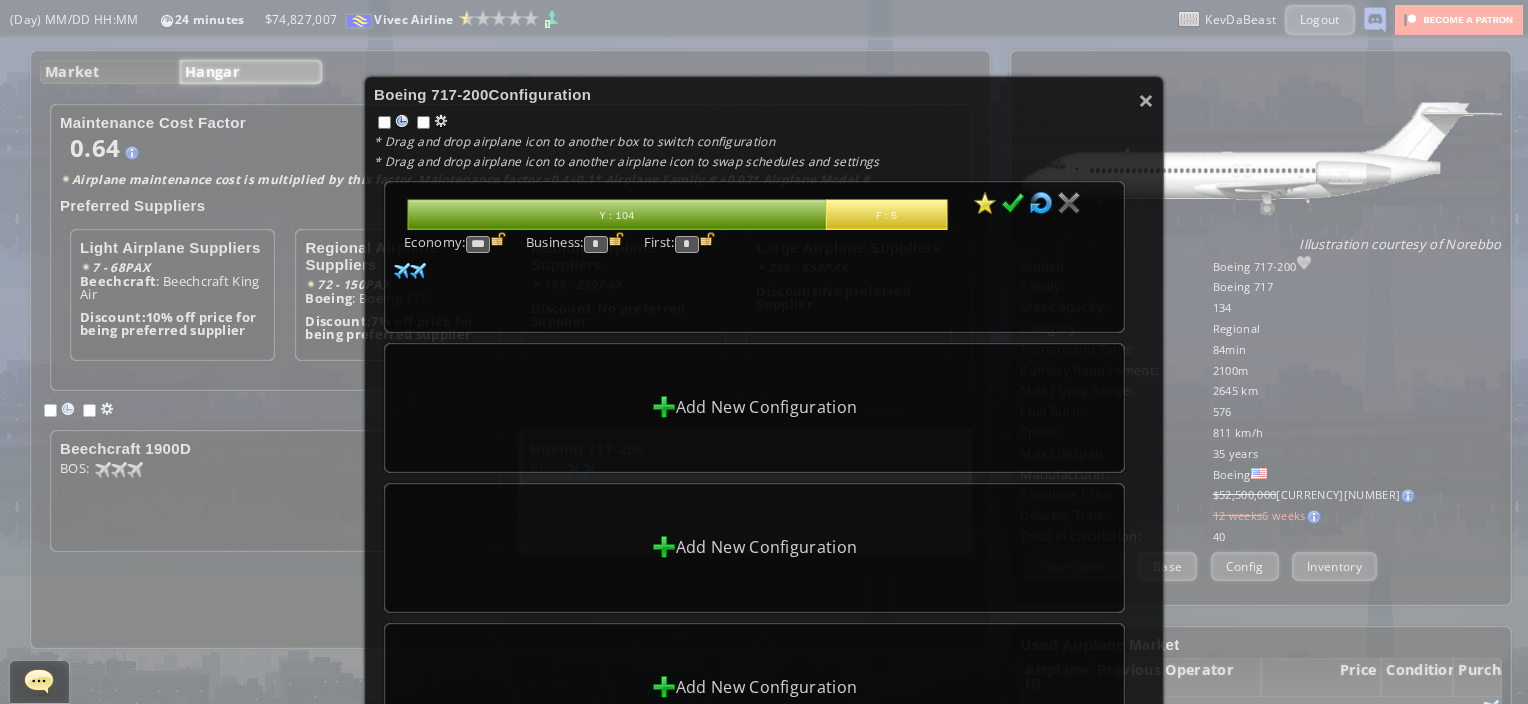 type on "*" 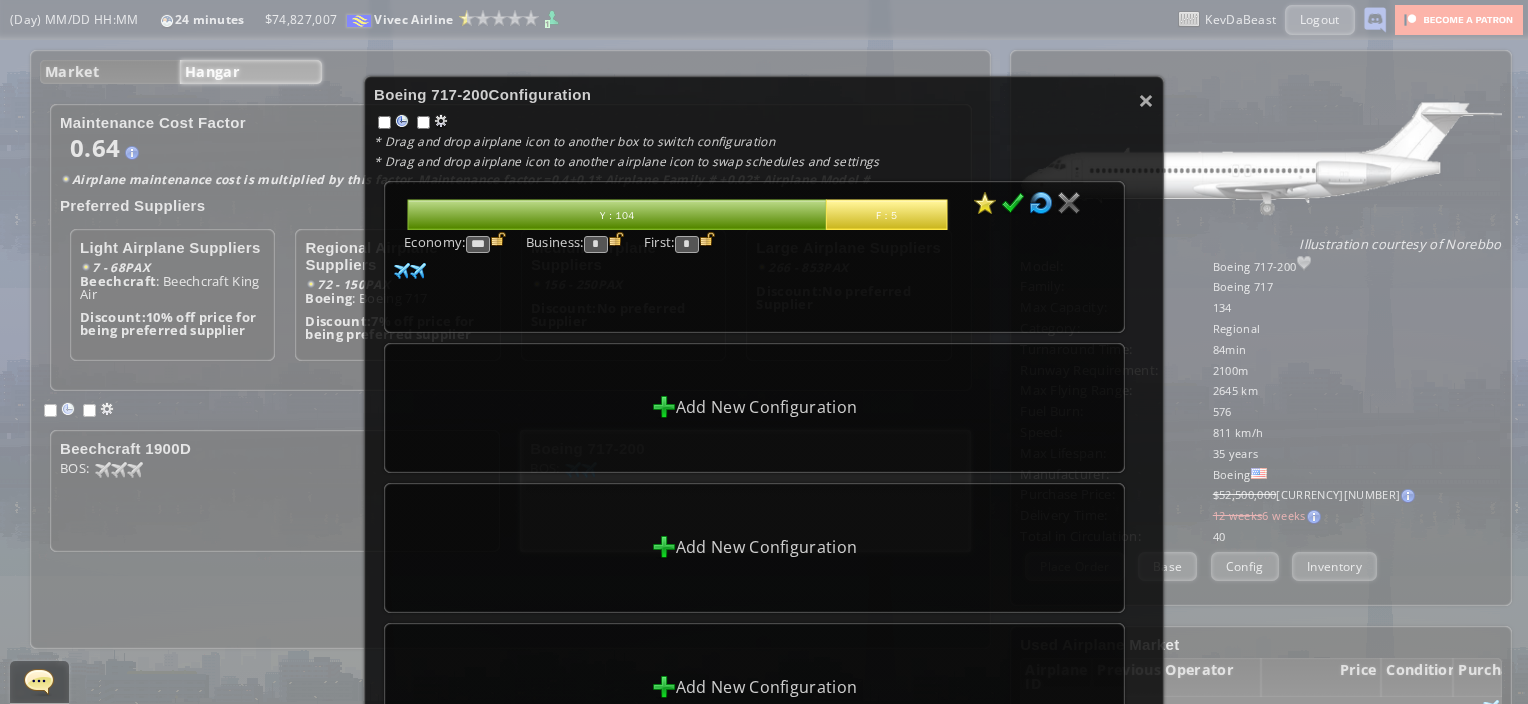 click at bounding box center (707, 239) 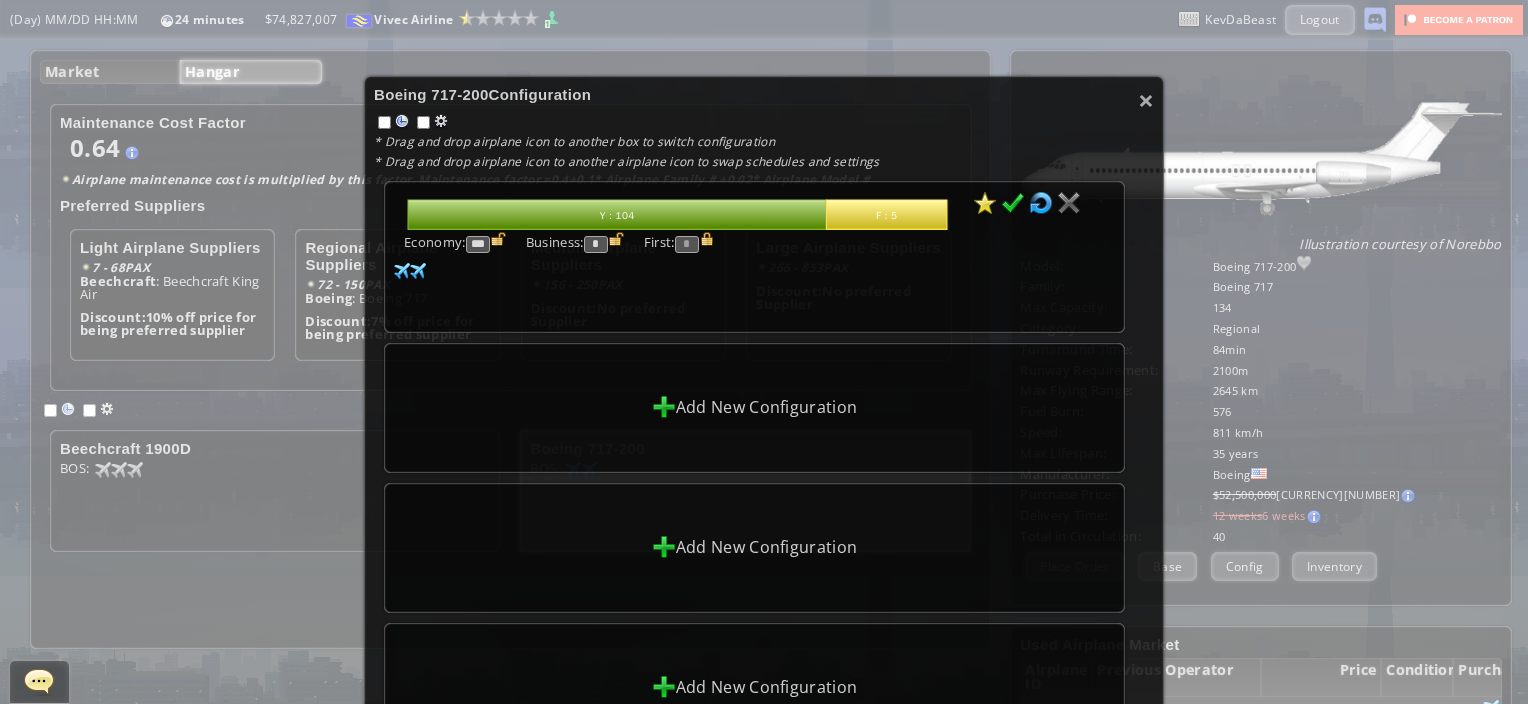 click on "*" at bounding box center [596, 244] 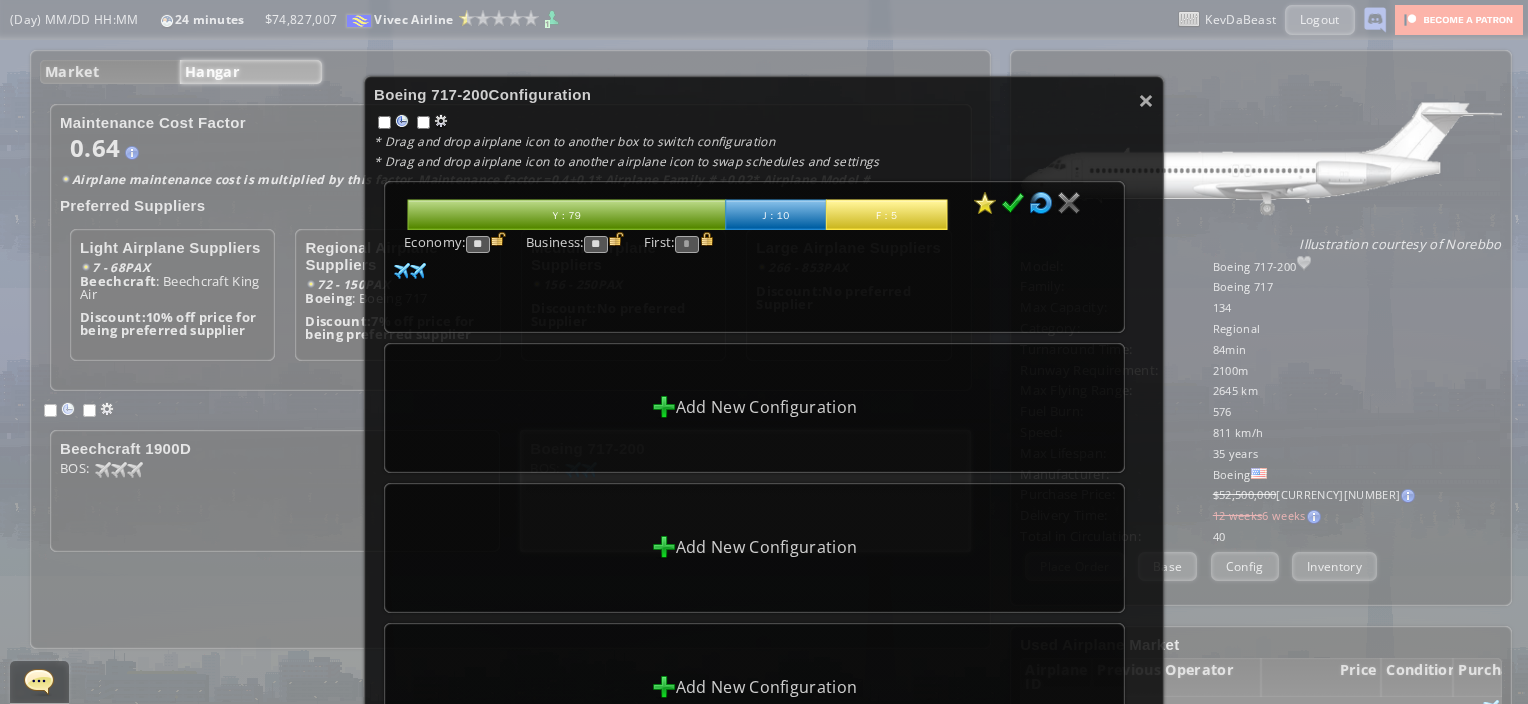 type on "**" 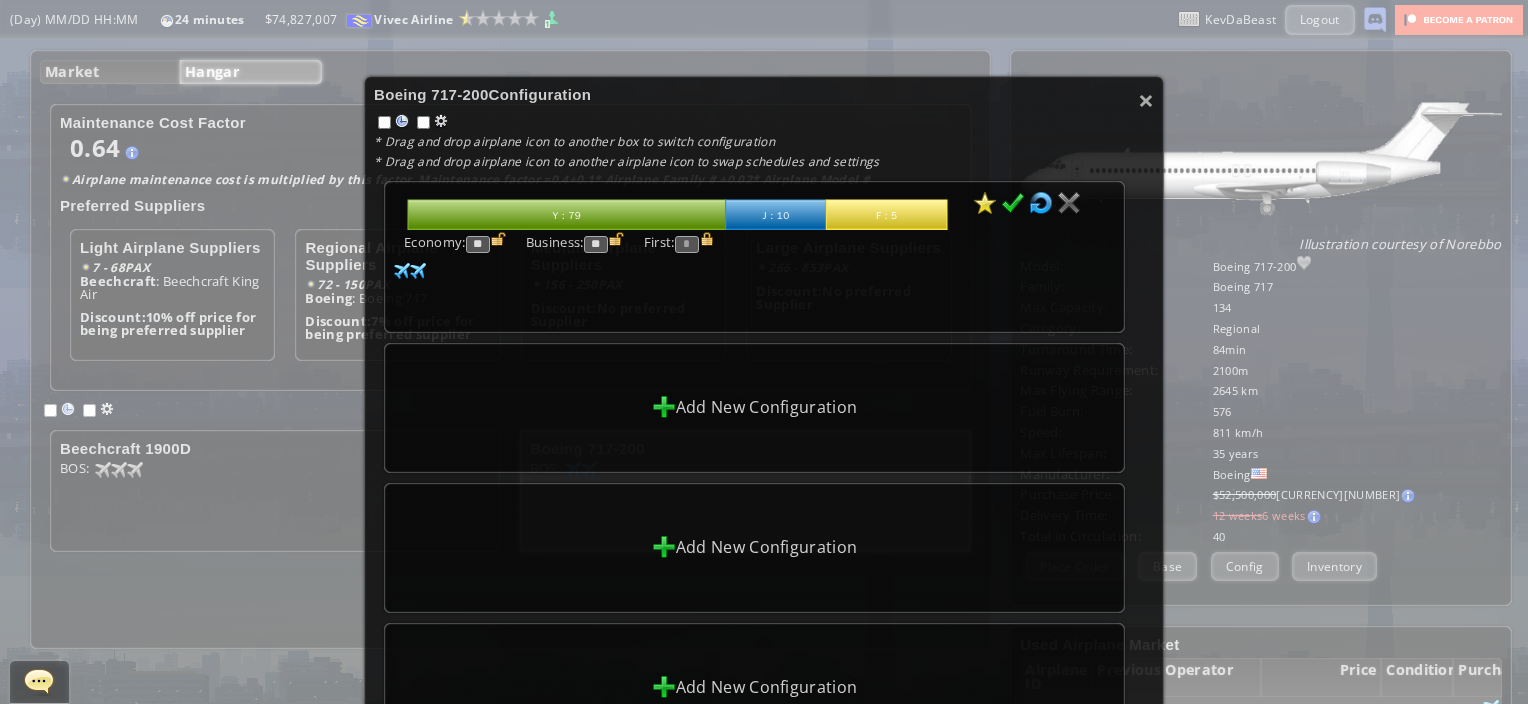 click at bounding box center (616, 239) 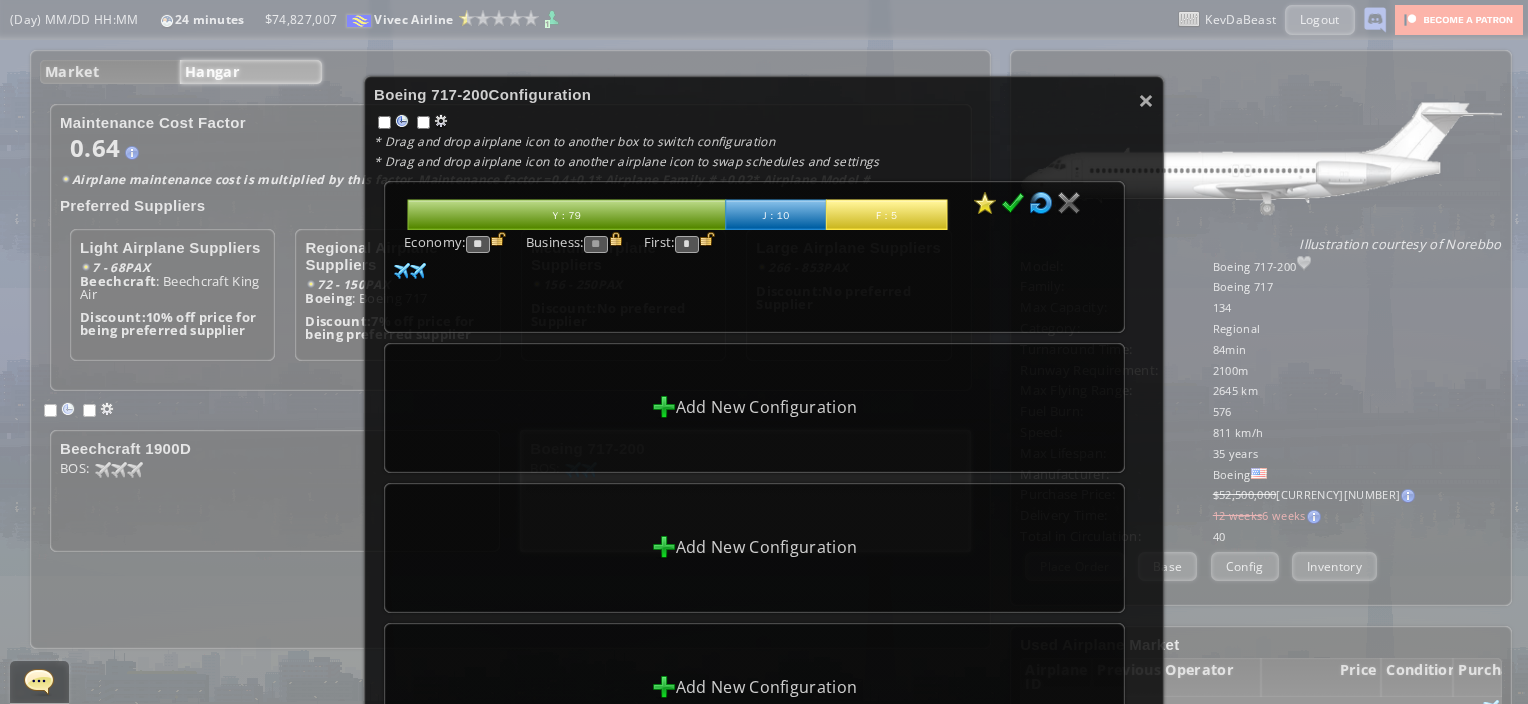click at bounding box center (1013, 203) 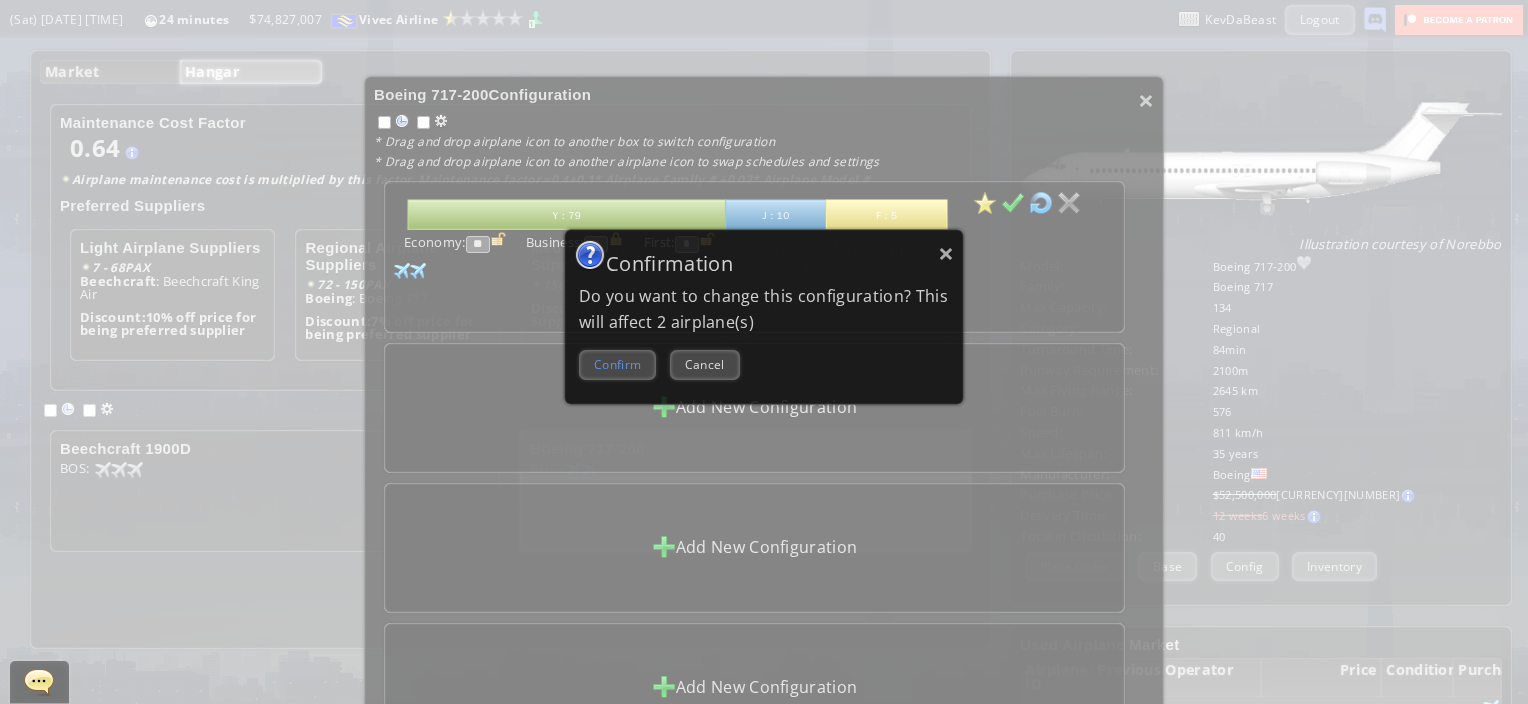 click on "Confirm" at bounding box center [617, 364] 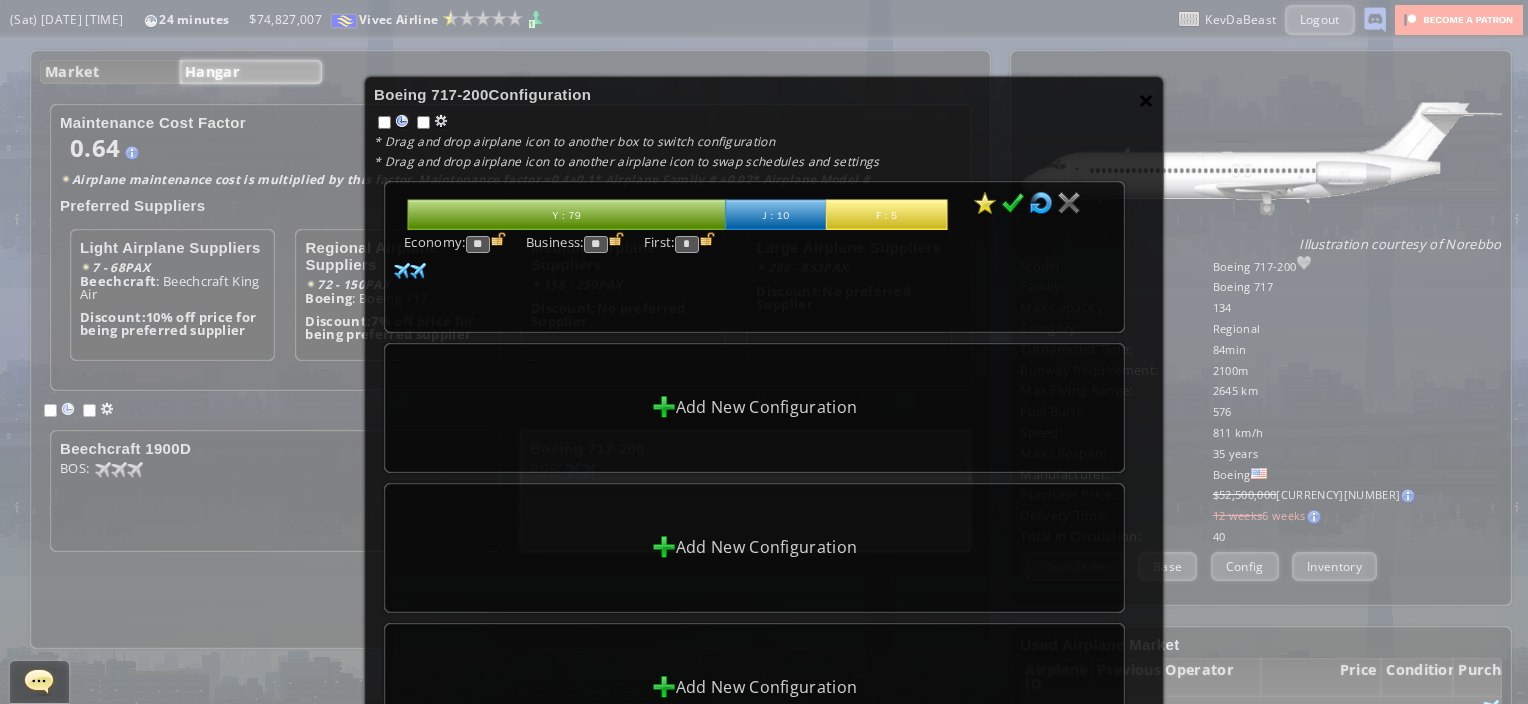 click on "×" at bounding box center [1146, 100] 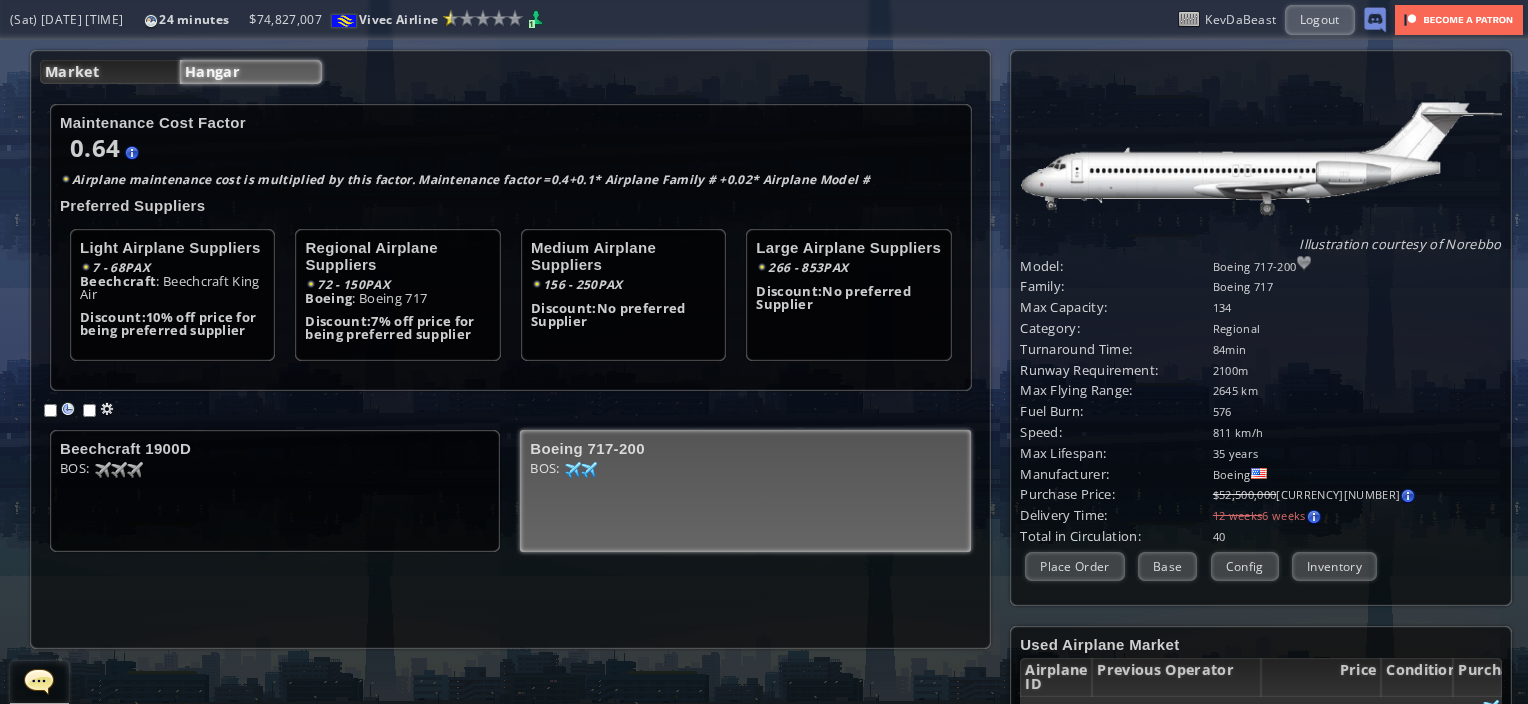 click on "Market" at bounding box center [110, 72] 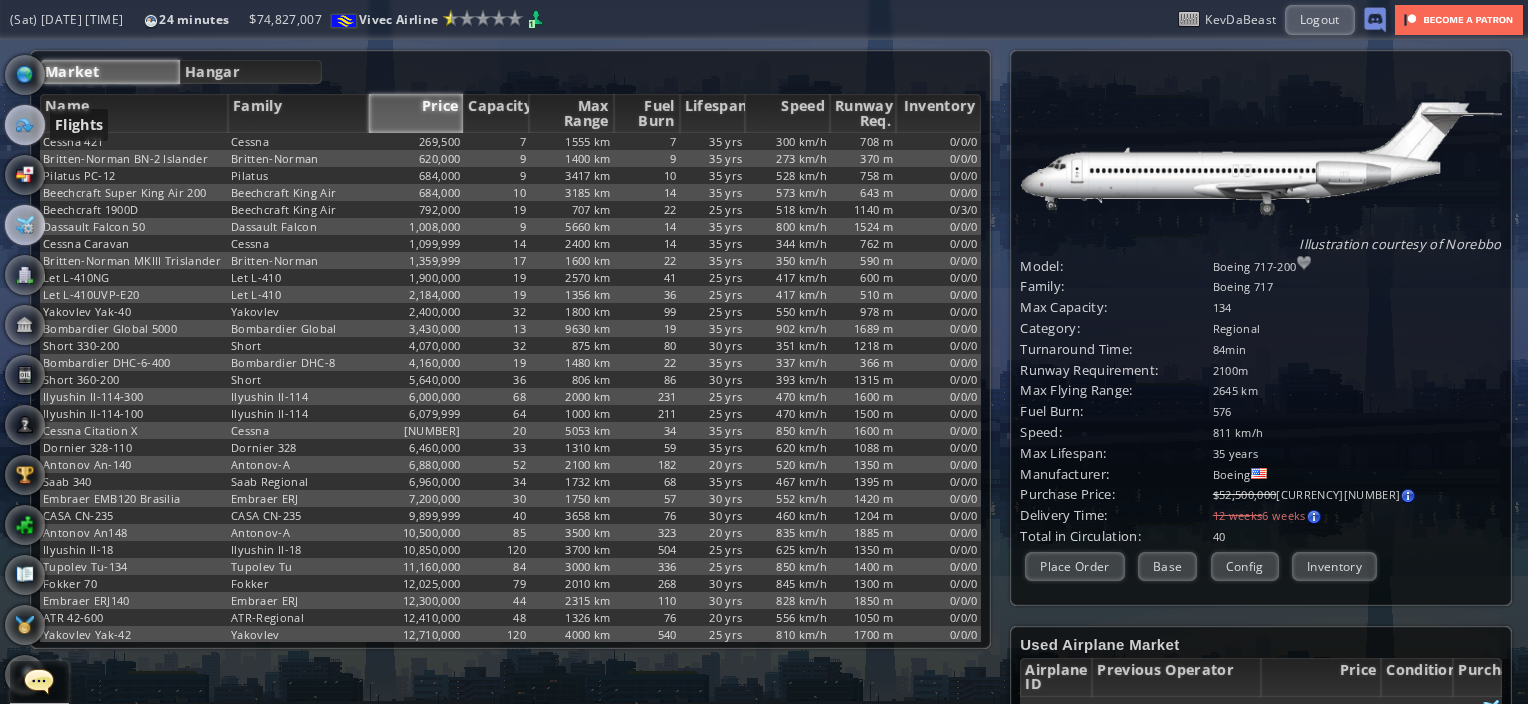 click at bounding box center [25, 125] 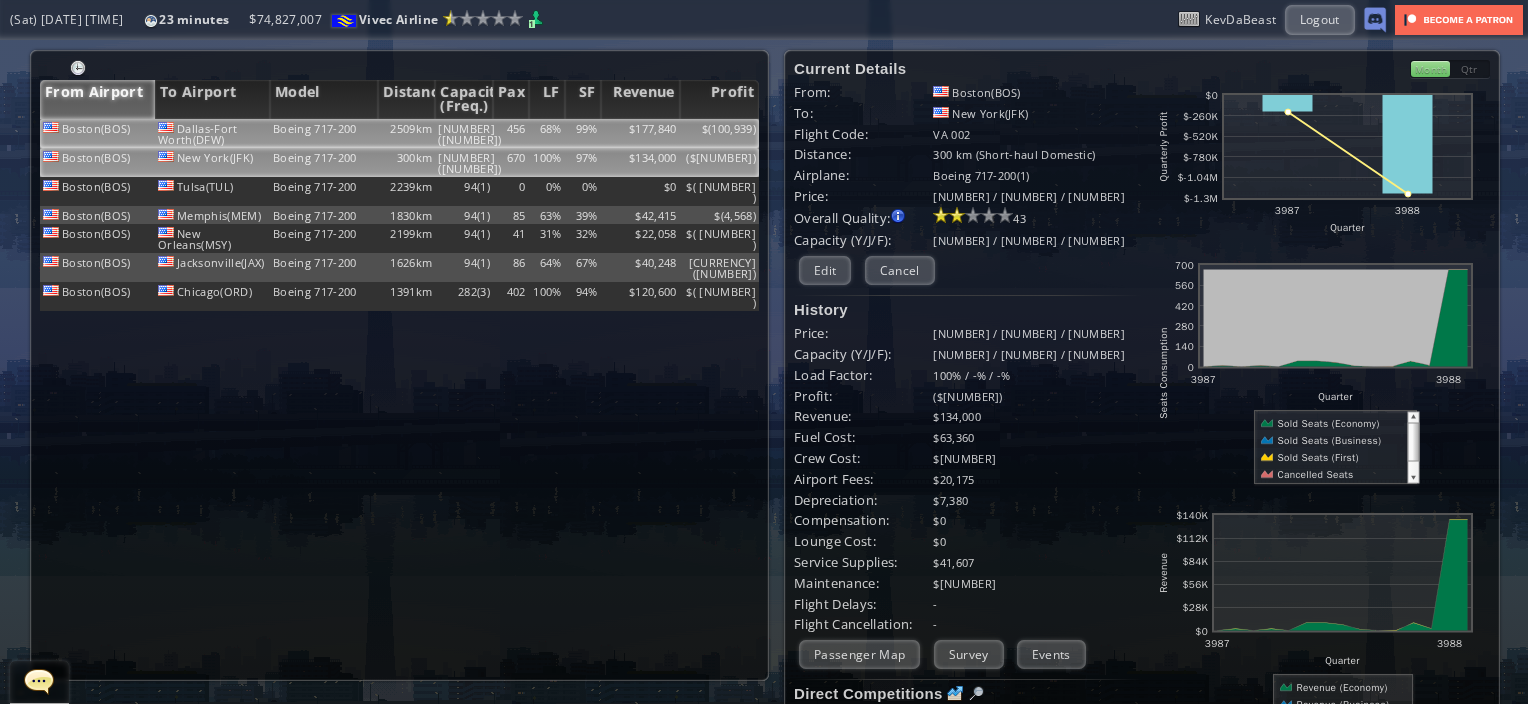 click on "$177,840" at bounding box center [640, 133] 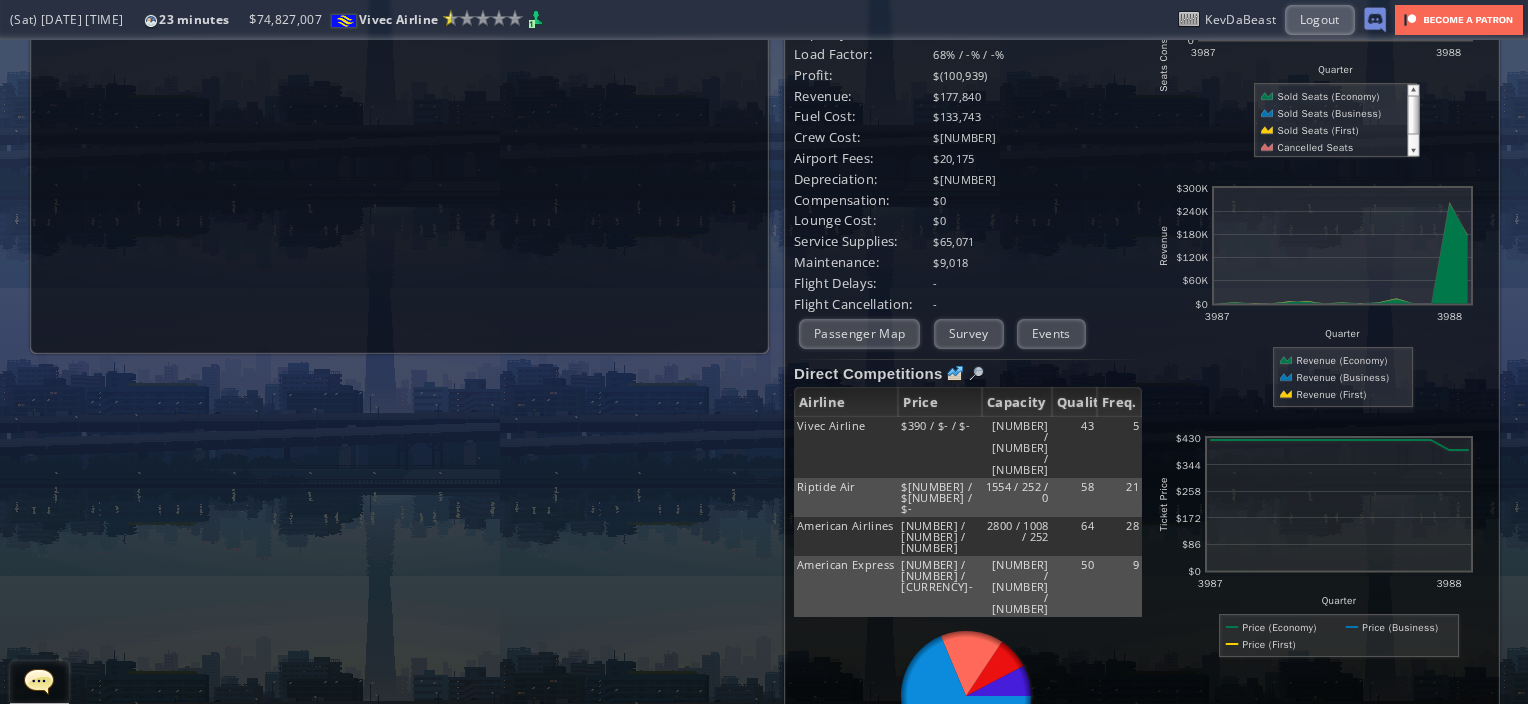 scroll, scrollTop: 0, scrollLeft: 0, axis: both 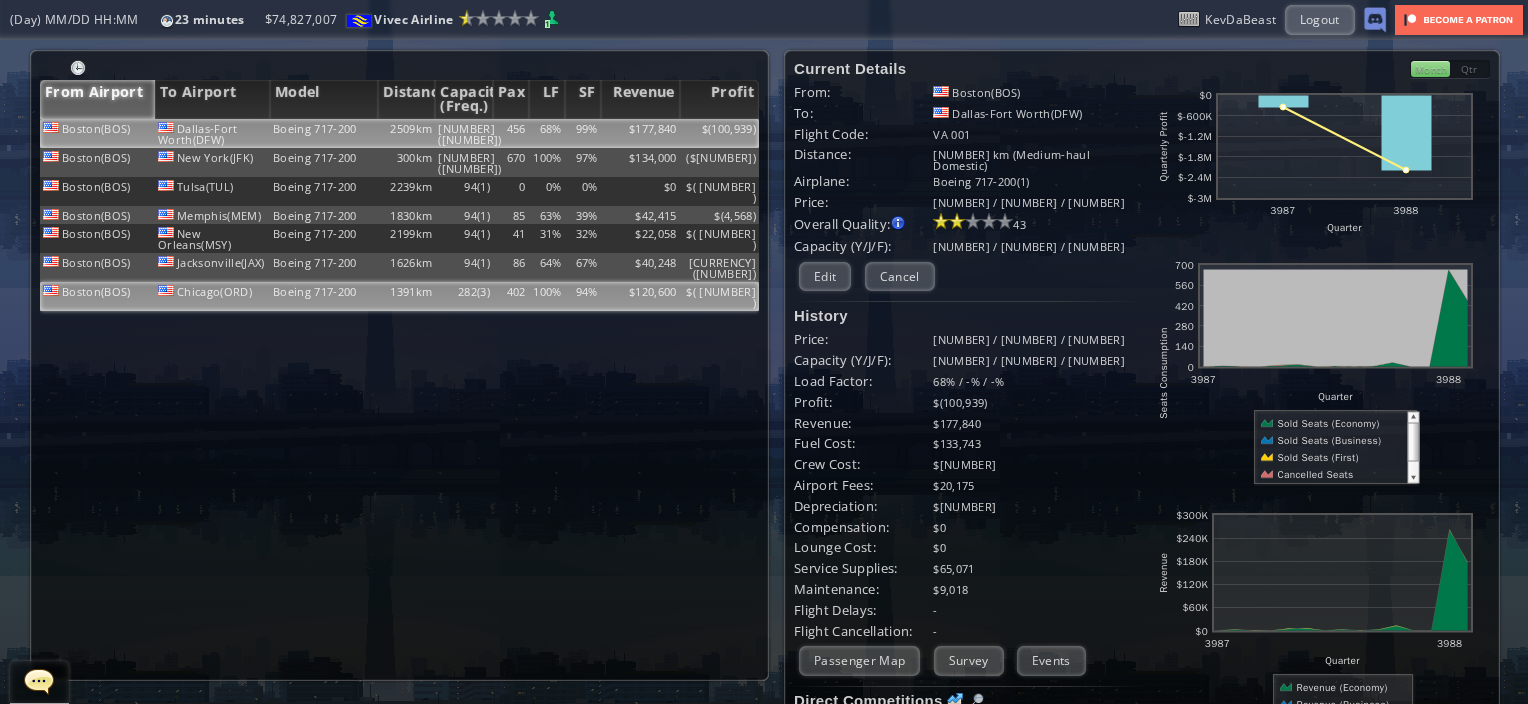 click on "Boeing 717-200" at bounding box center (324, 133) 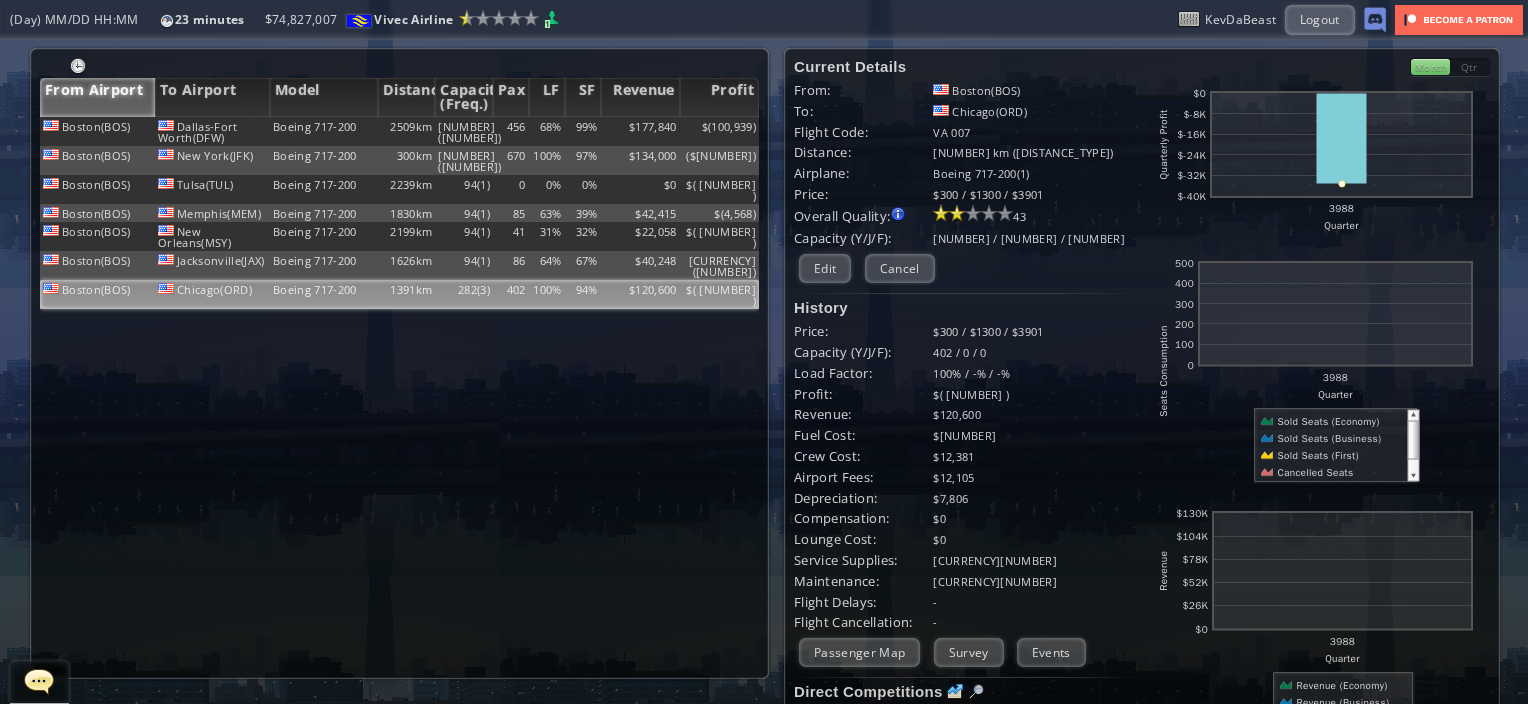 scroll, scrollTop: 0, scrollLeft: 0, axis: both 